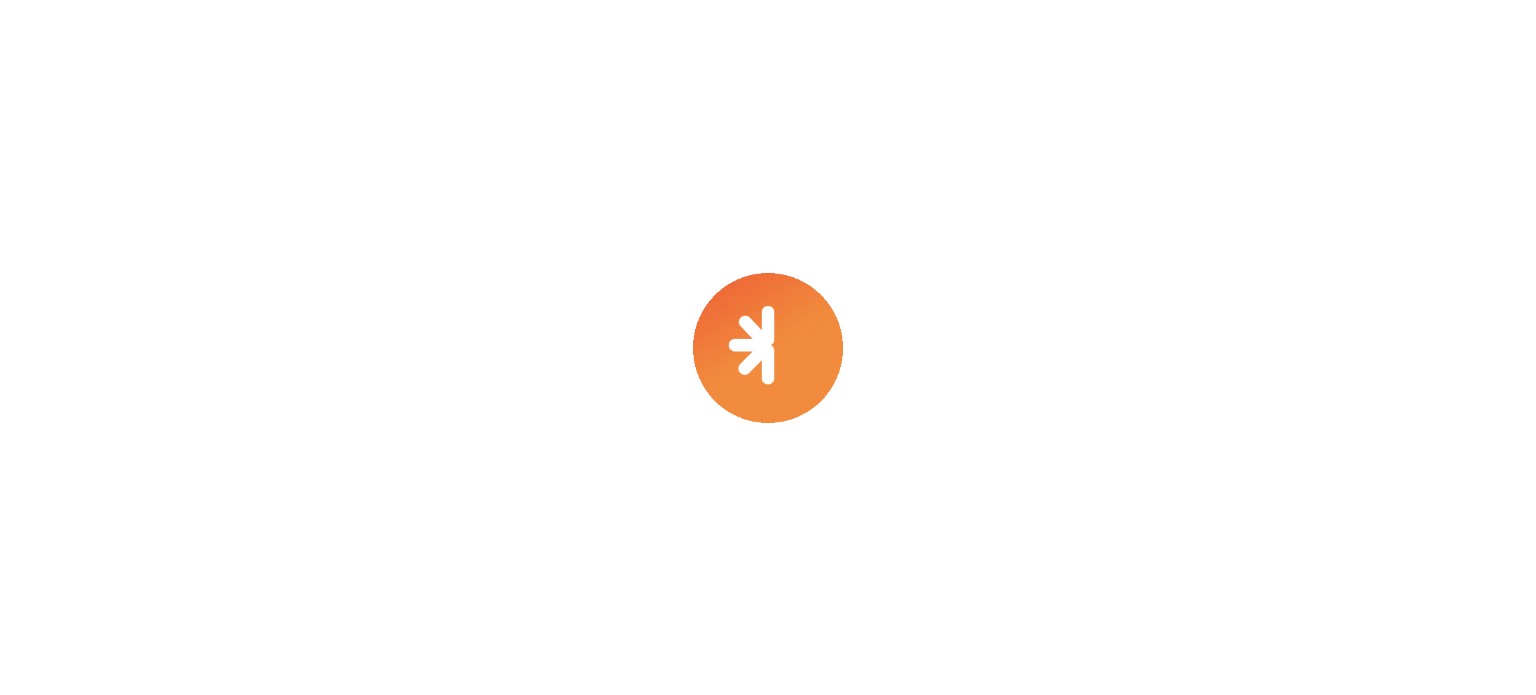 scroll, scrollTop: 0, scrollLeft: 0, axis: both 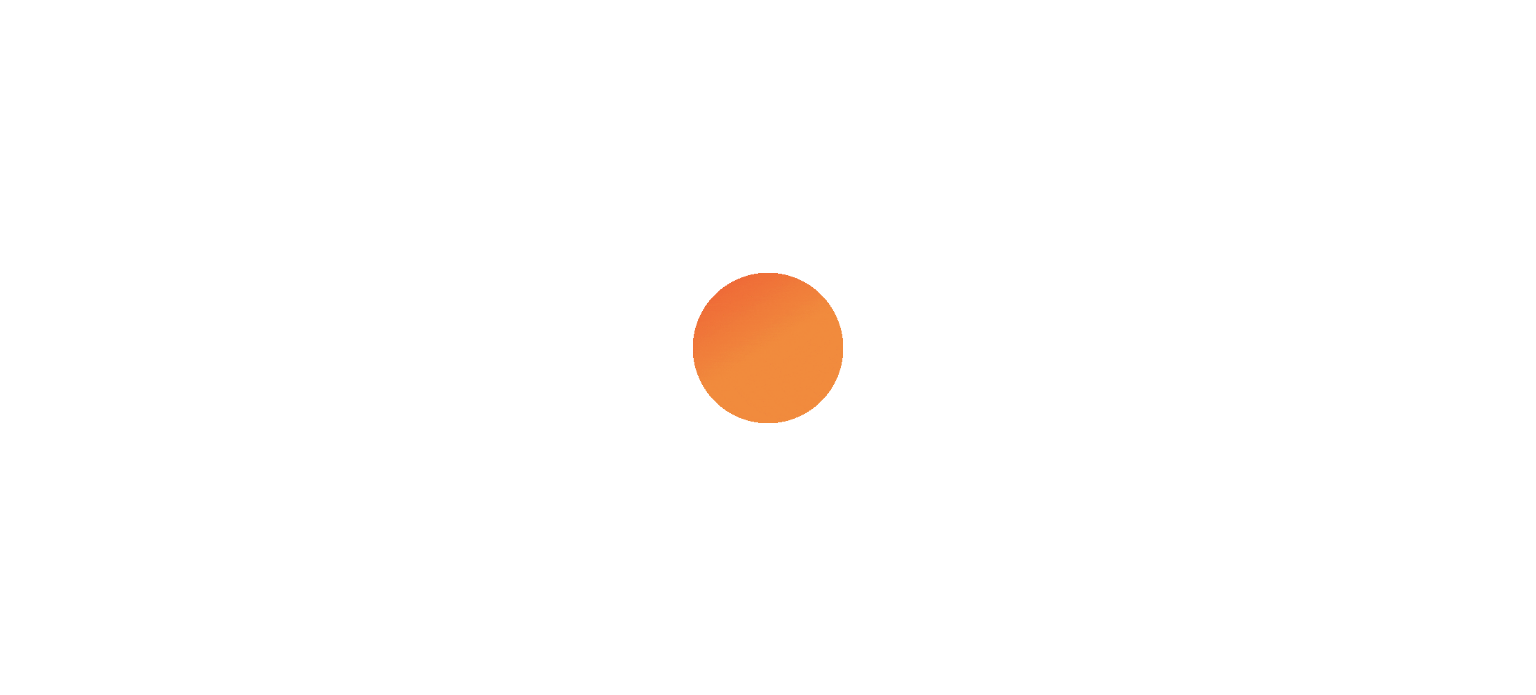 select on "****" 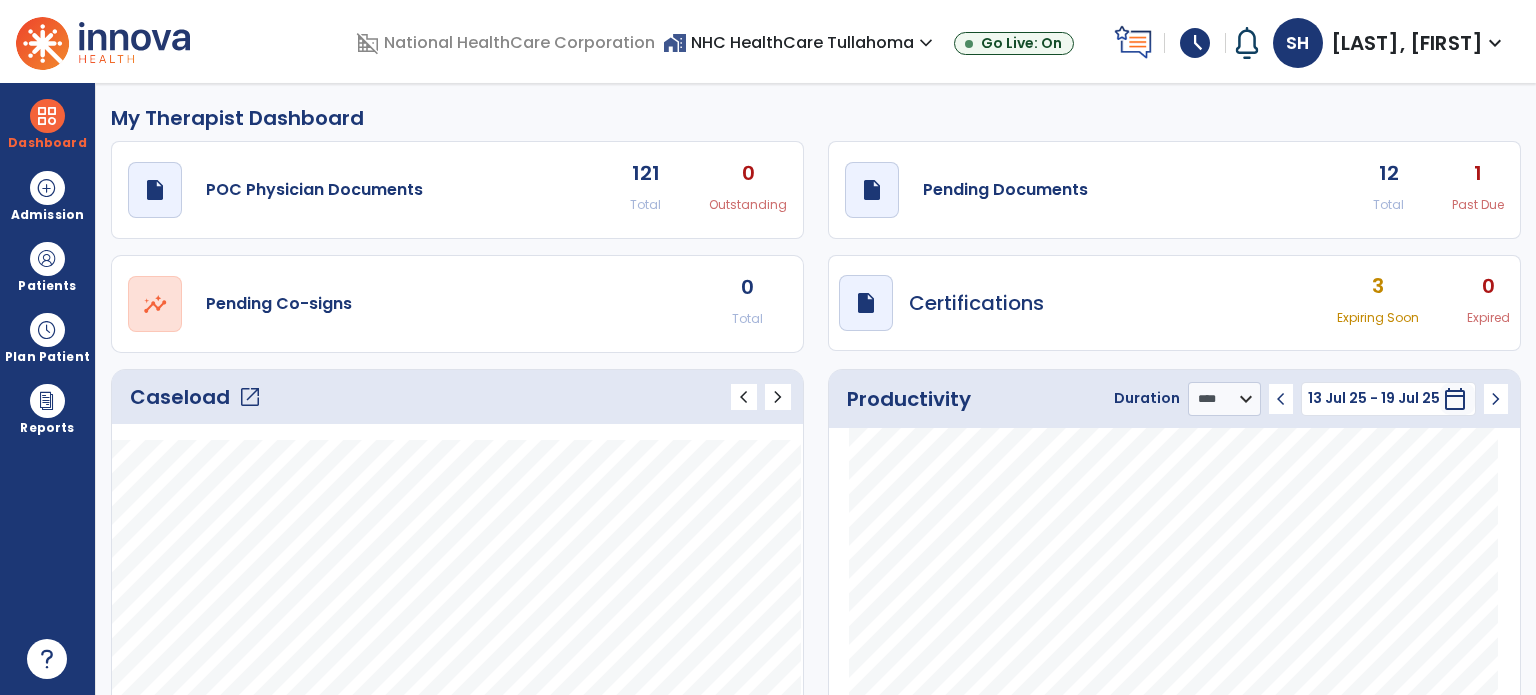 click on "open_in_new" 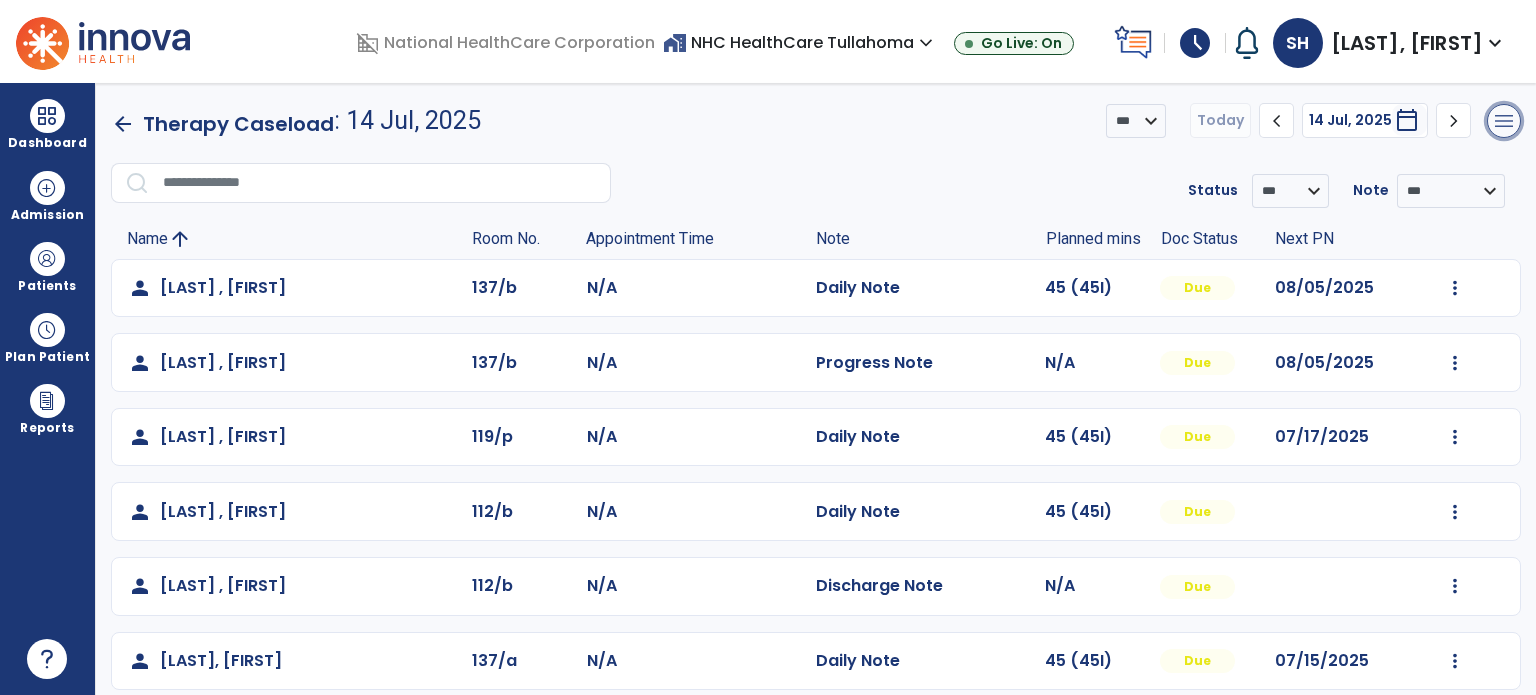 click on "menu" at bounding box center (1504, 121) 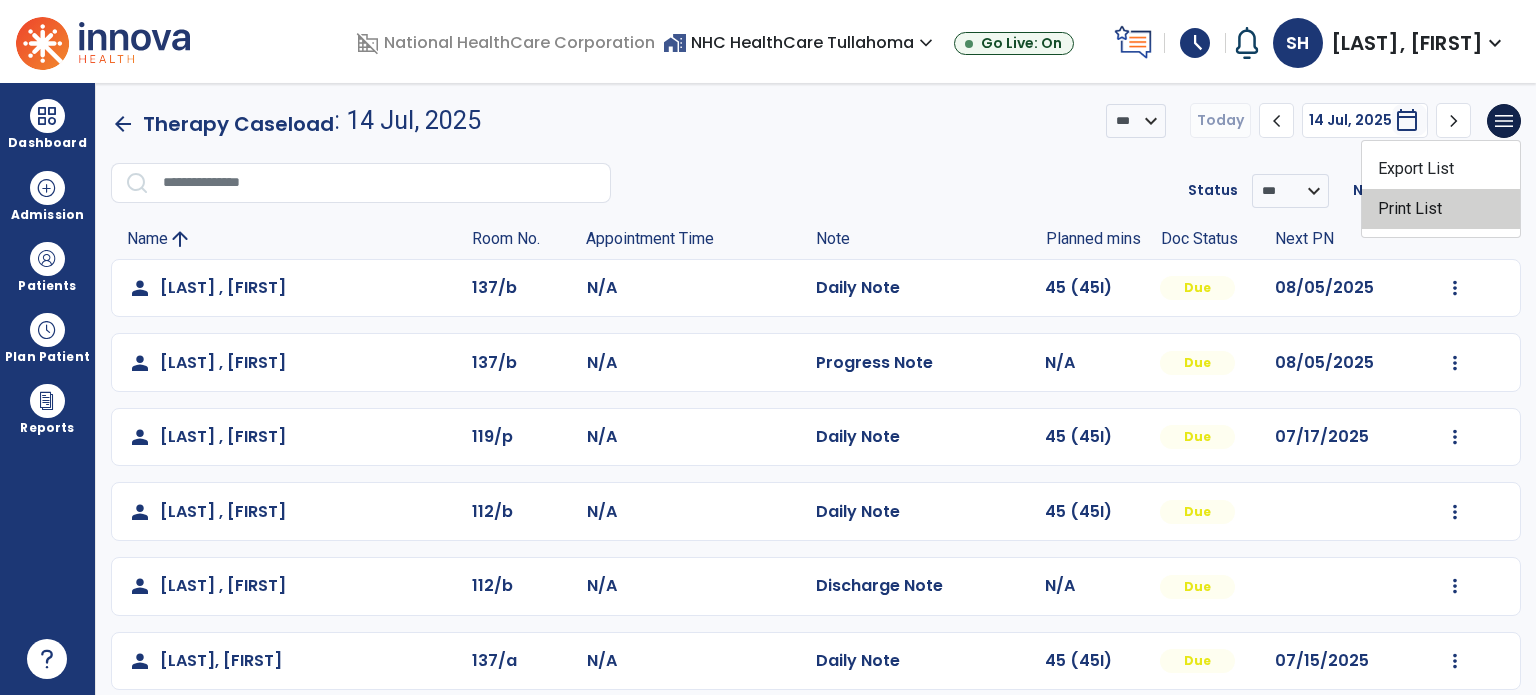 click on "Print List" 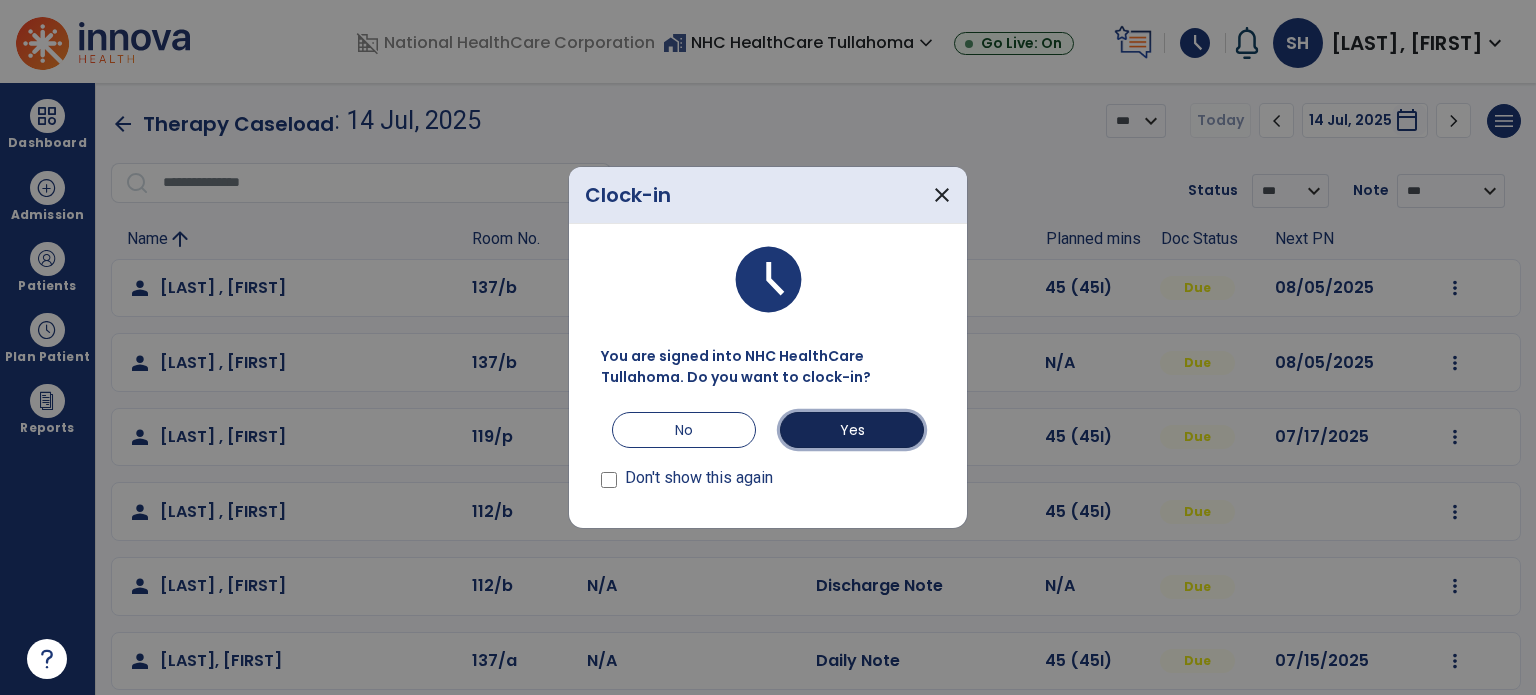 click on "Yes" at bounding box center (852, 430) 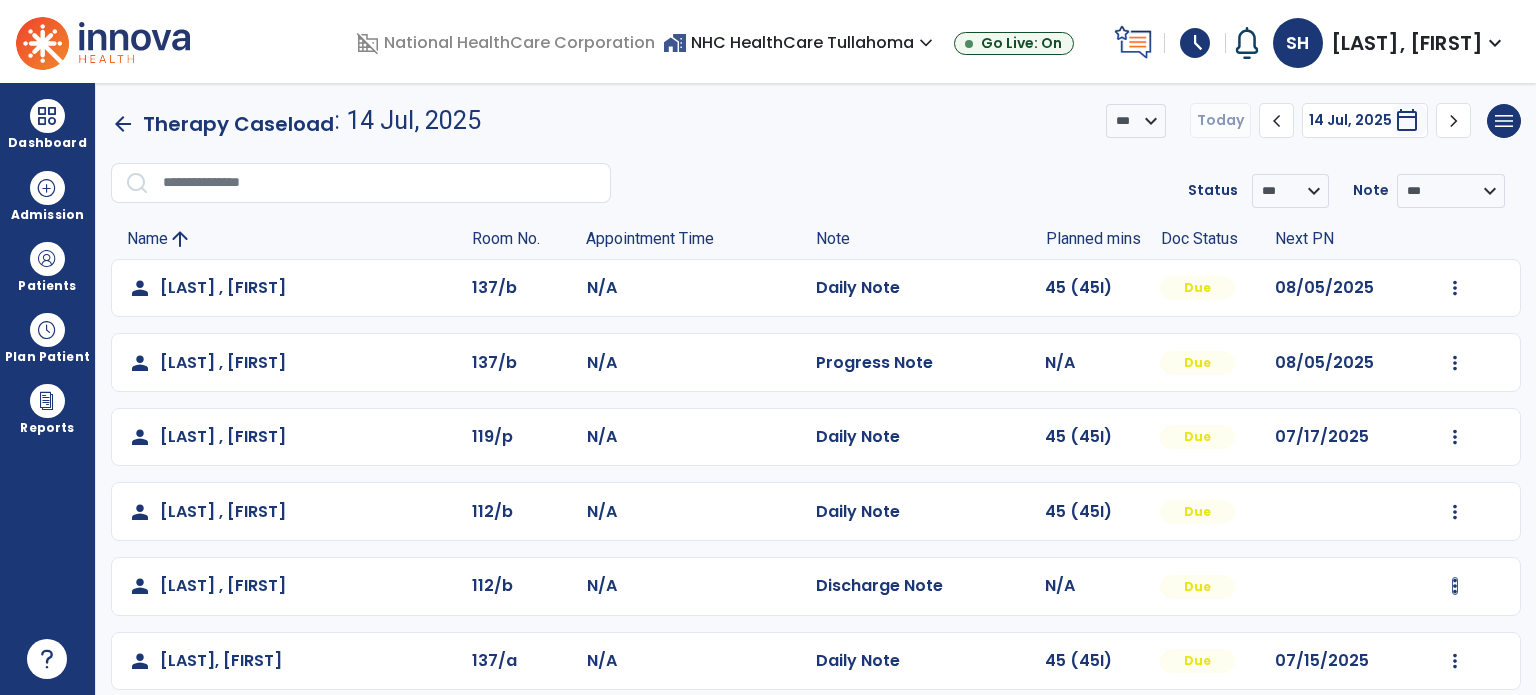 click at bounding box center (1455, 288) 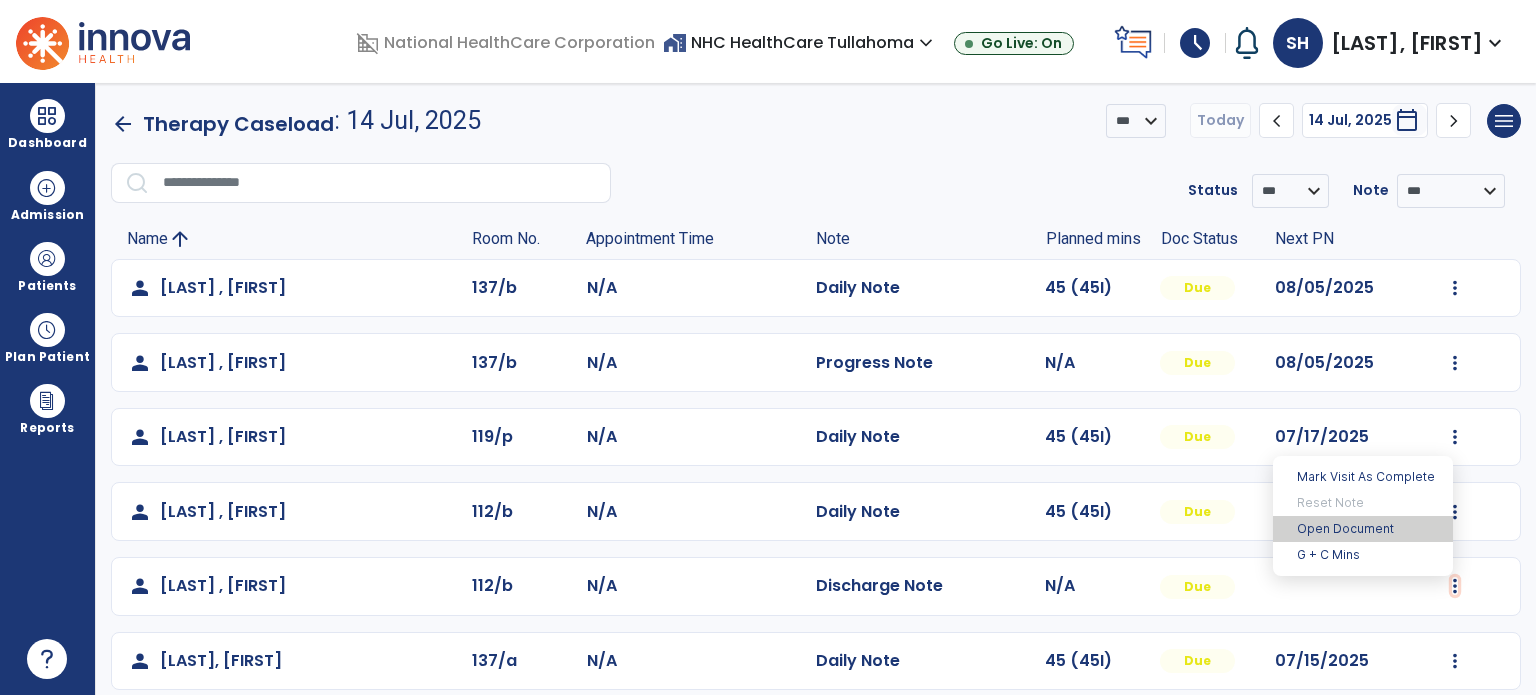 click on "Open Document" at bounding box center (1363, 529) 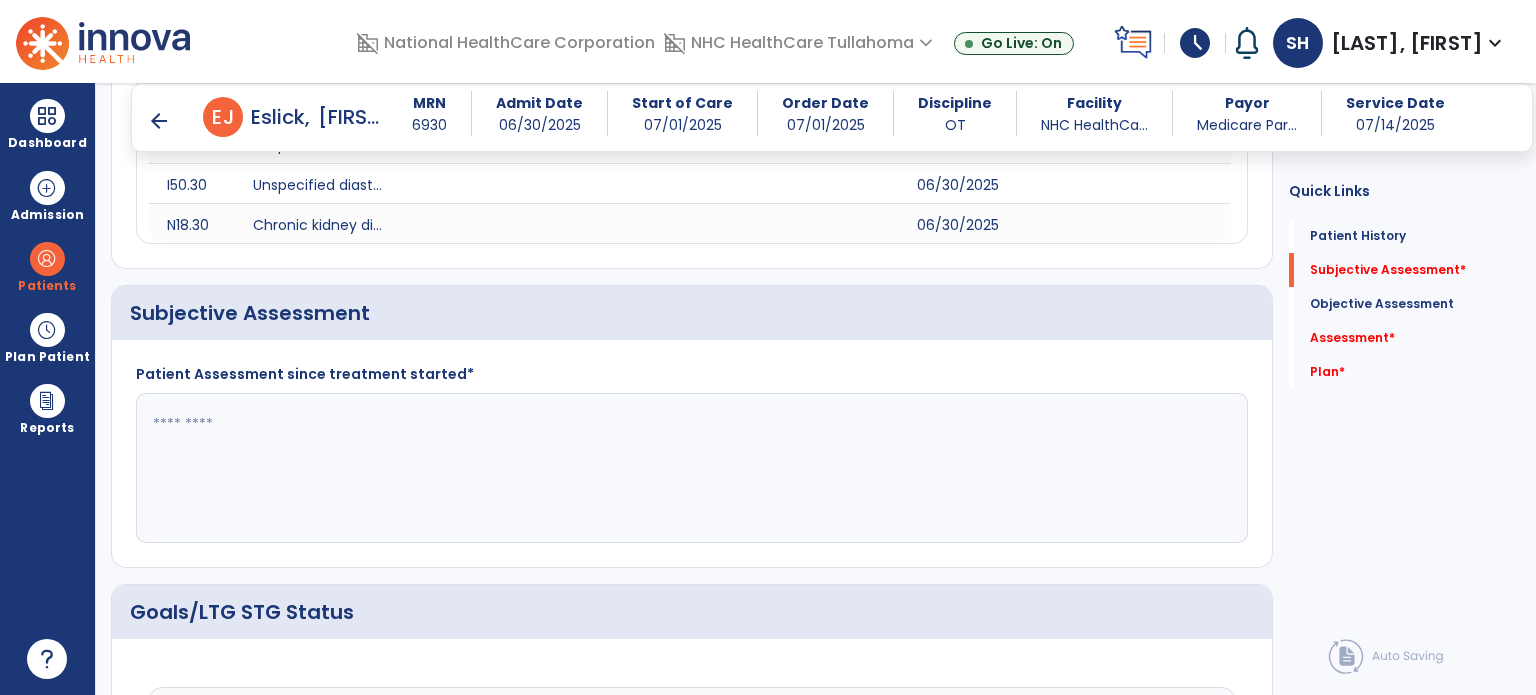scroll, scrollTop: 672, scrollLeft: 0, axis: vertical 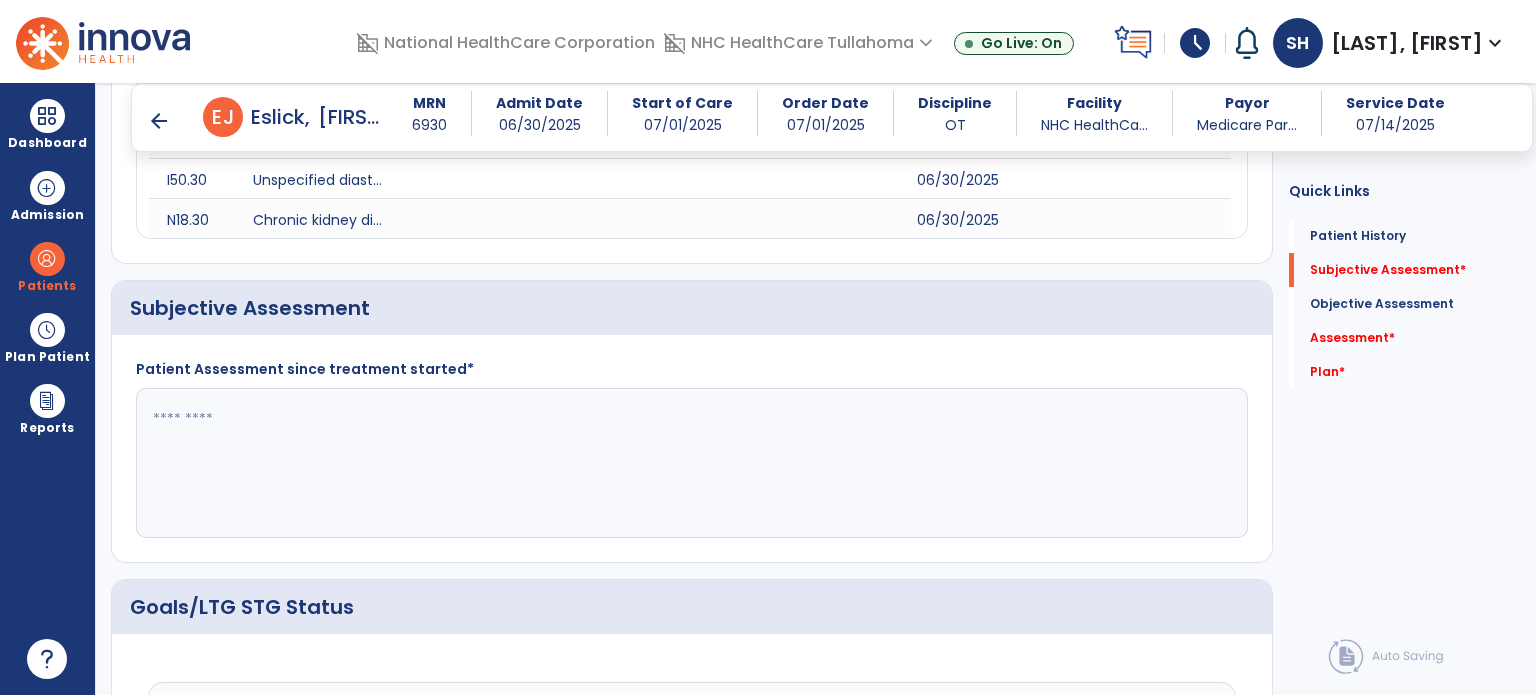 click 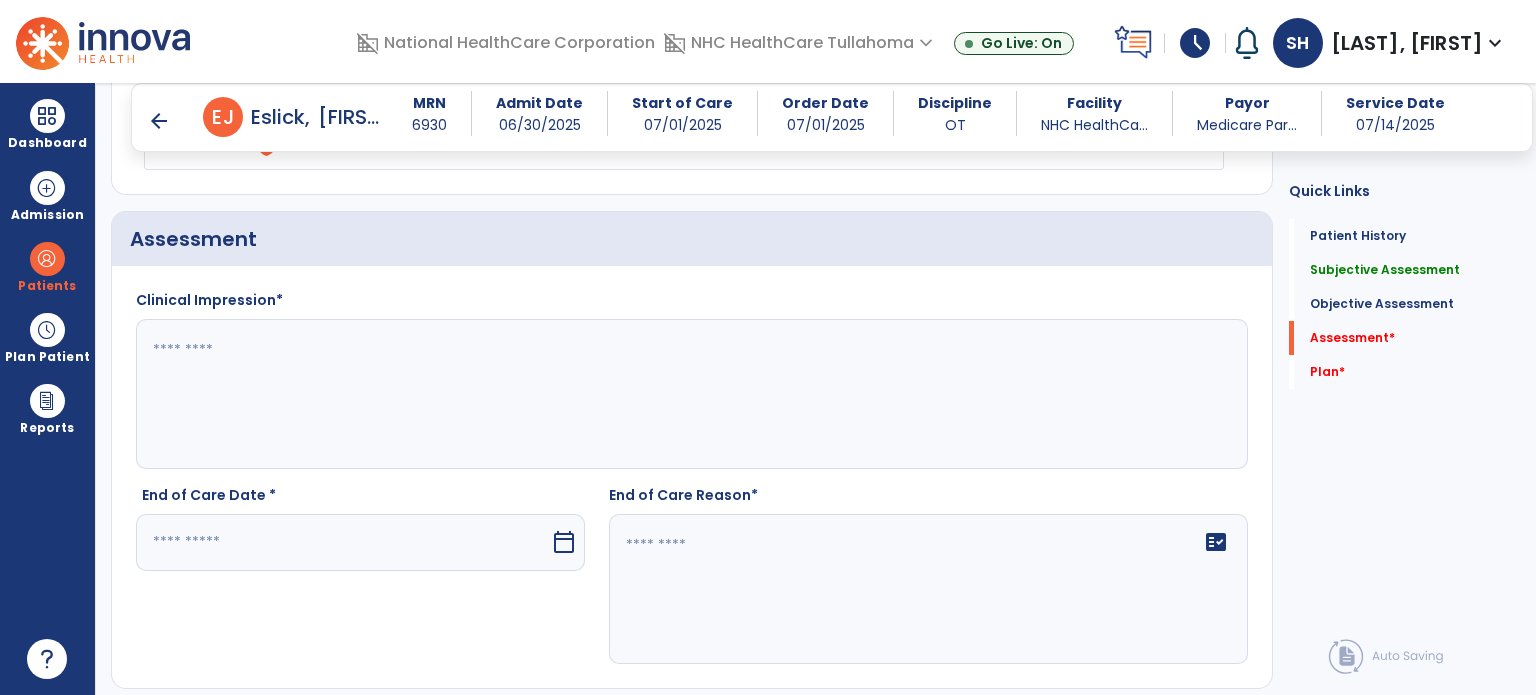 scroll, scrollTop: 2849, scrollLeft: 0, axis: vertical 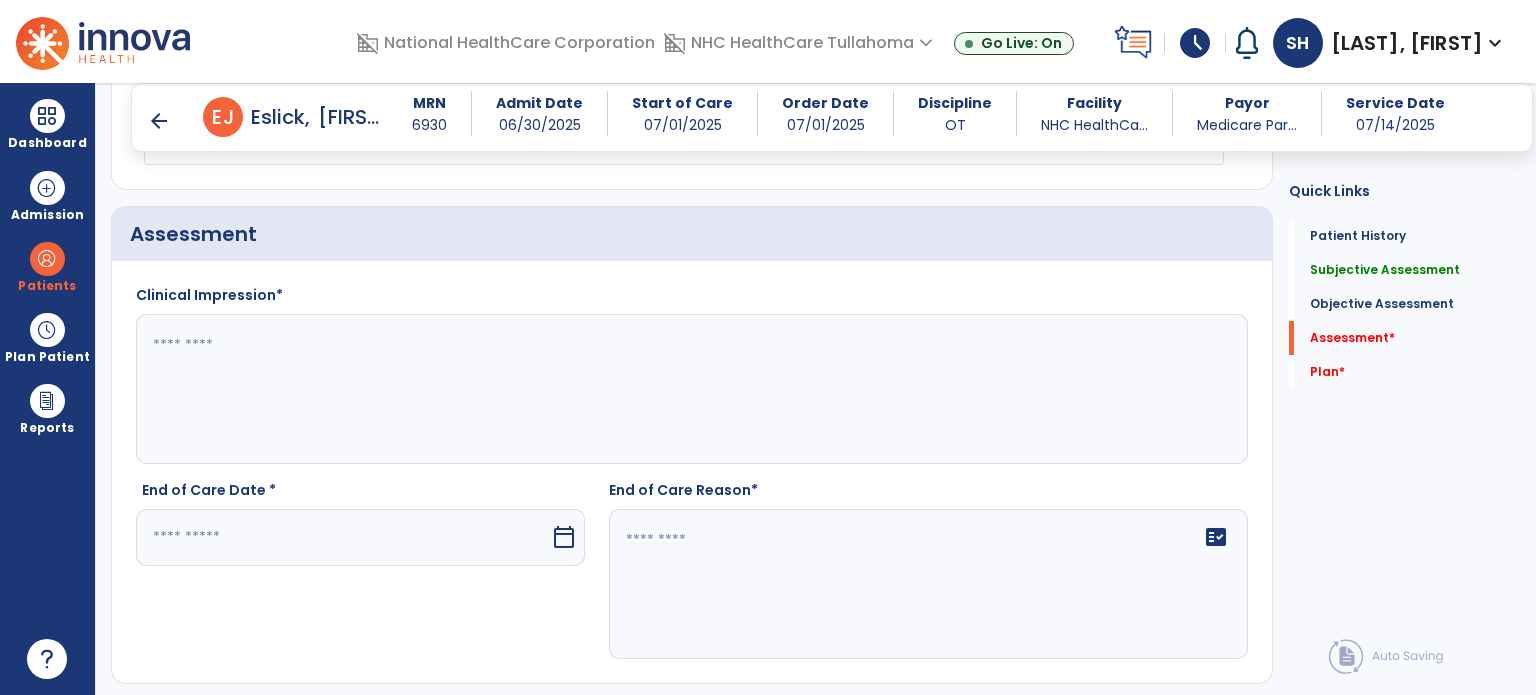 type on "**********" 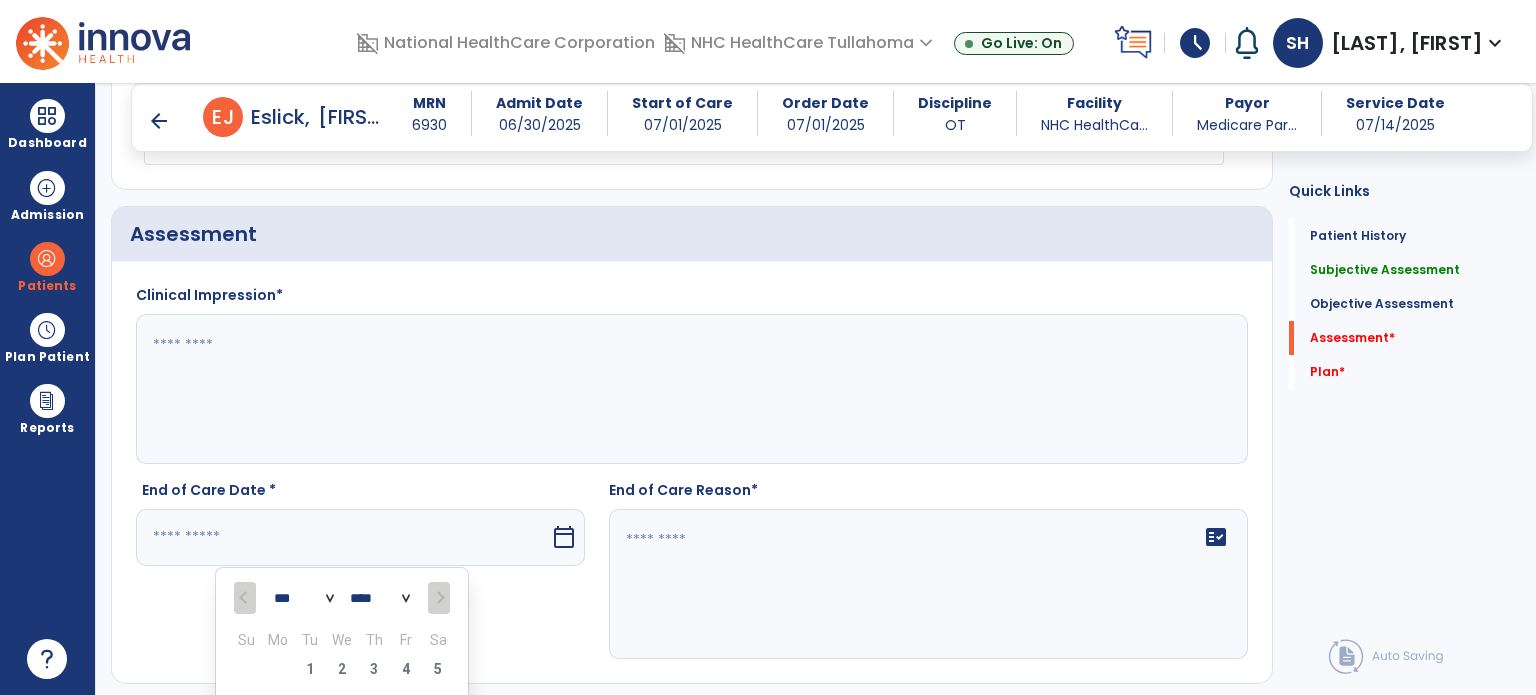 scroll, scrollTop: 3188, scrollLeft: 0, axis: vertical 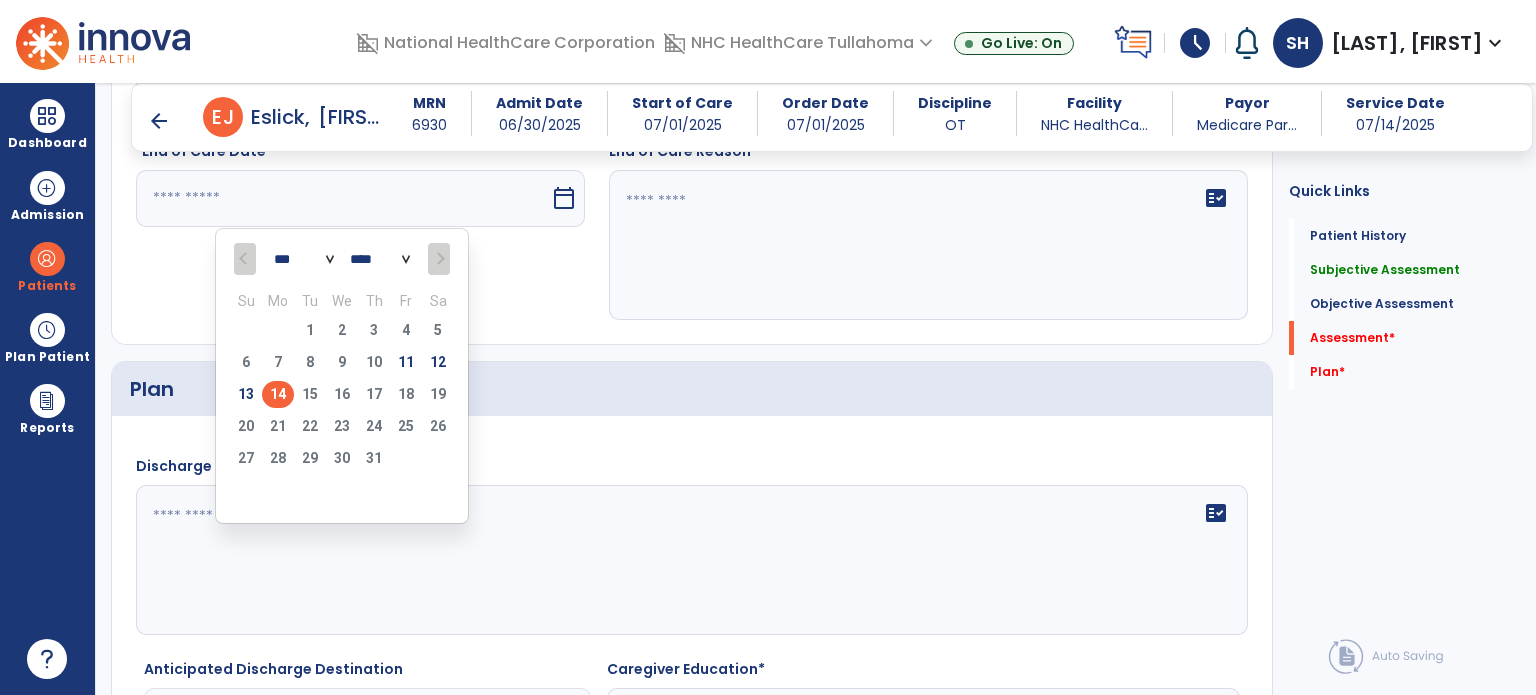 click on "14" at bounding box center (278, 394) 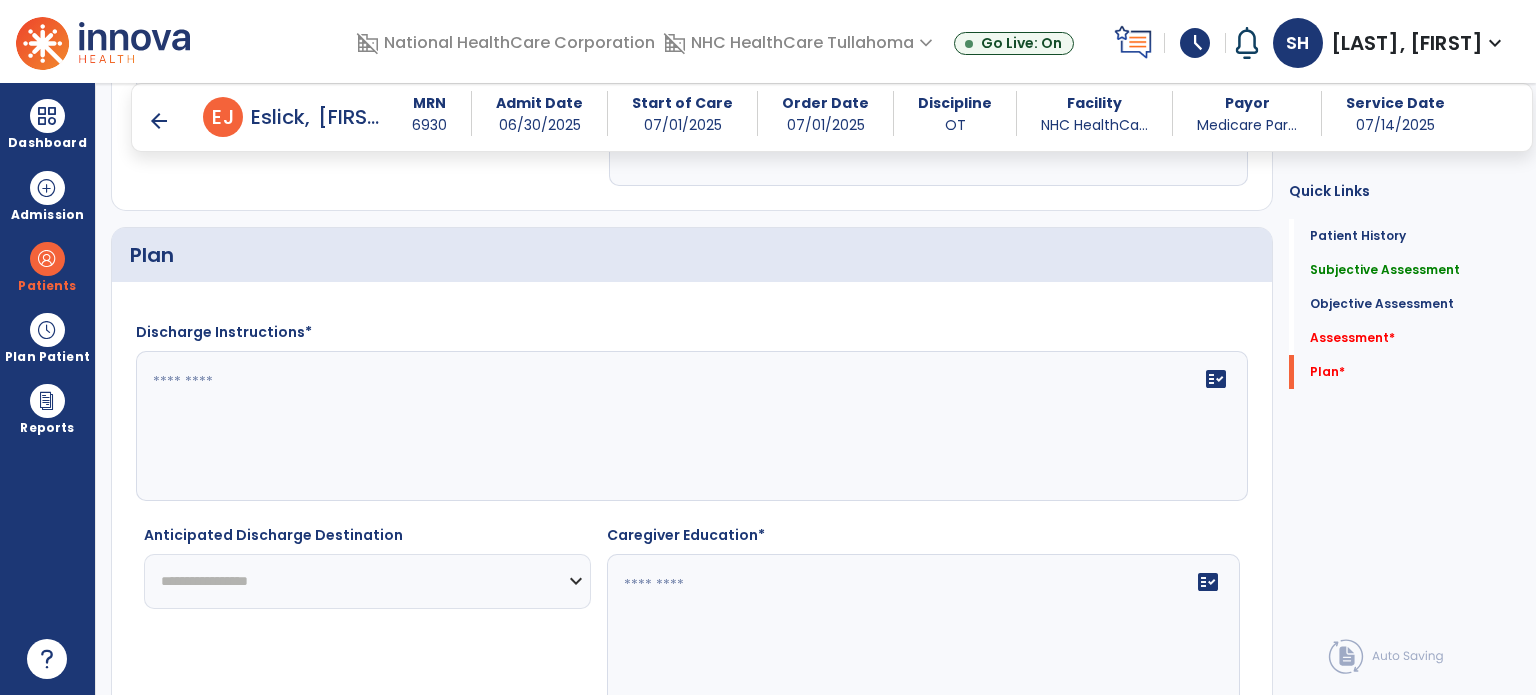 scroll, scrollTop: 3326, scrollLeft: 0, axis: vertical 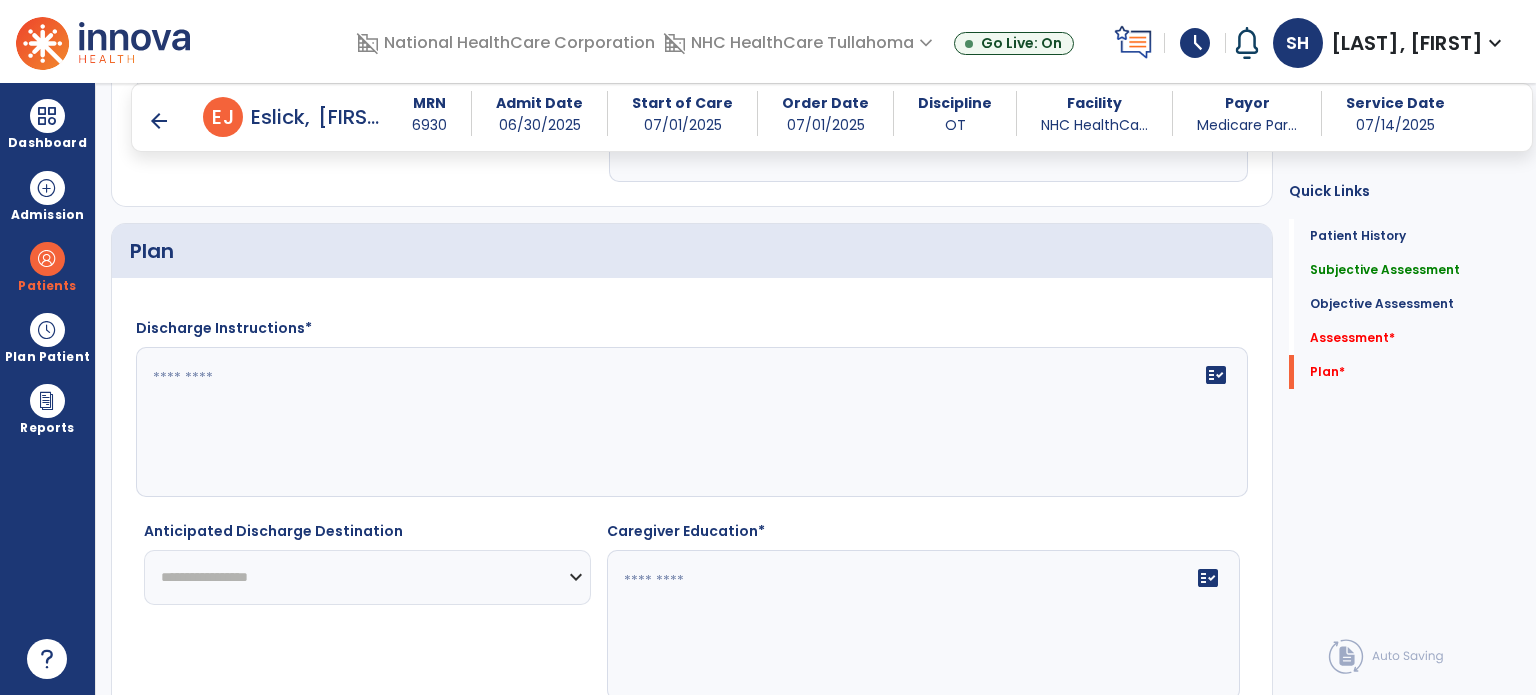 click on "arrow_back" at bounding box center [159, 121] 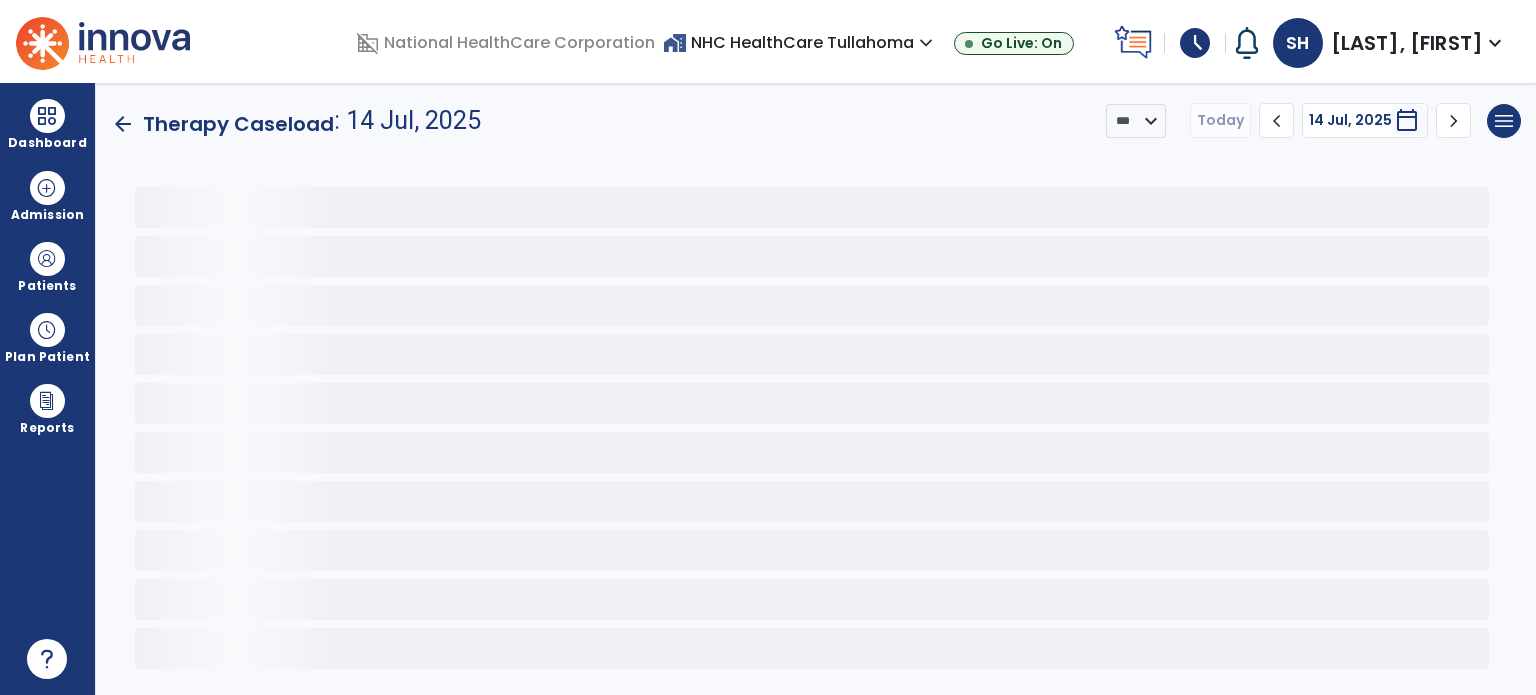 scroll, scrollTop: 0, scrollLeft: 0, axis: both 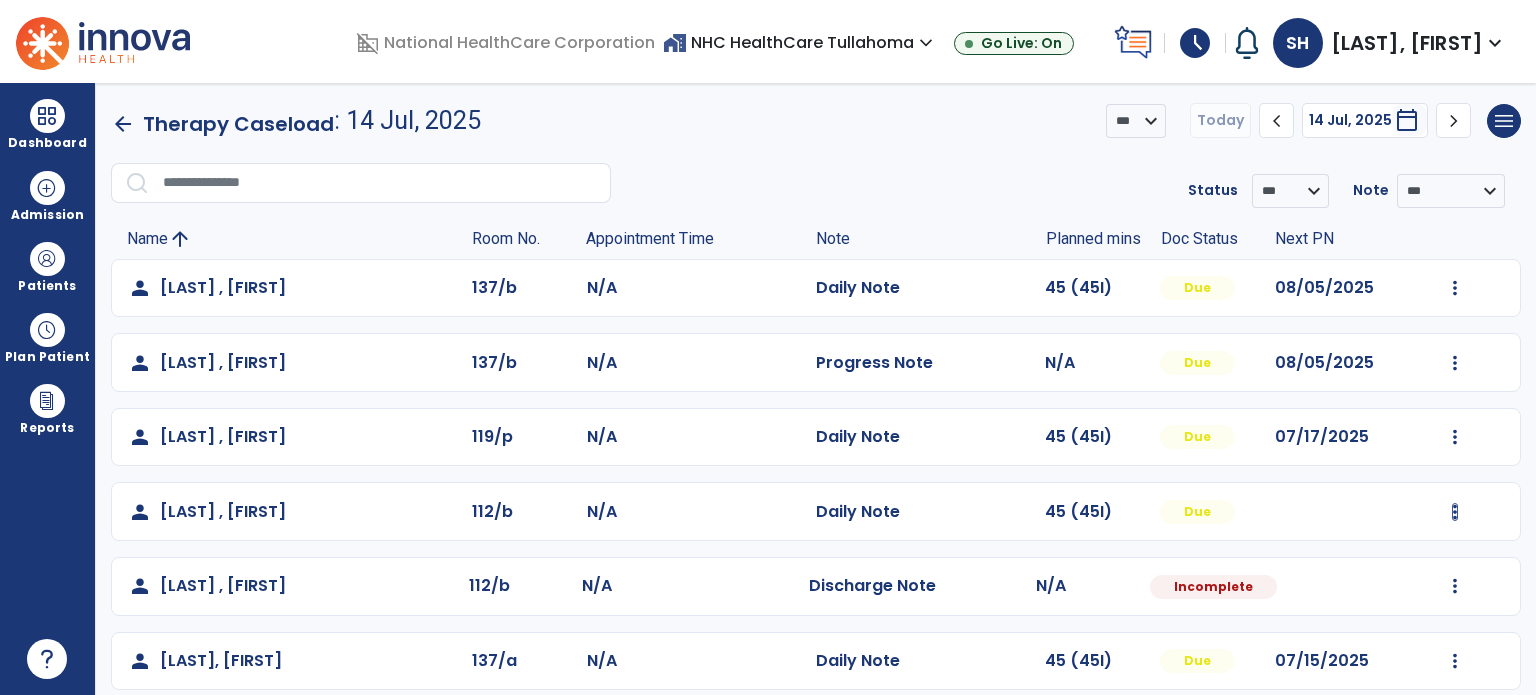 click at bounding box center (1455, 288) 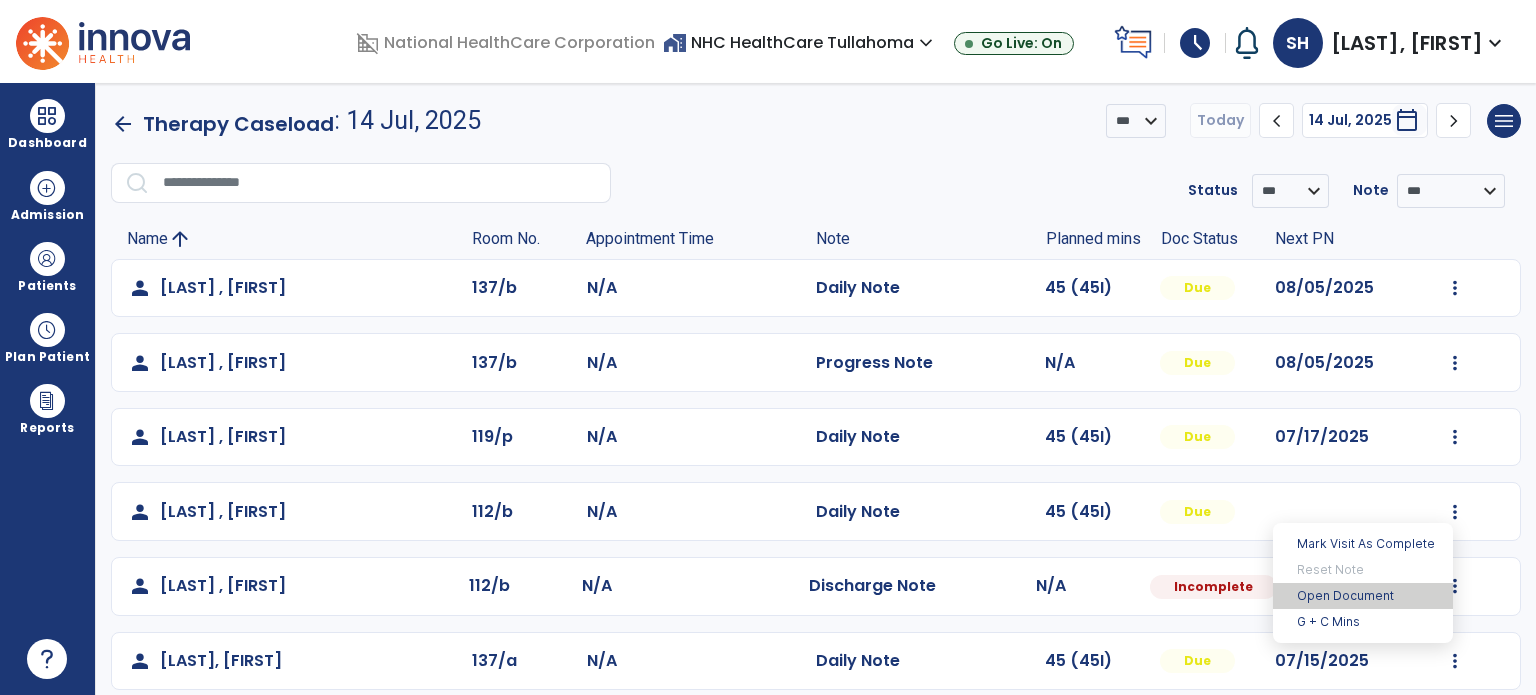 click on "Open Document" at bounding box center (1363, 596) 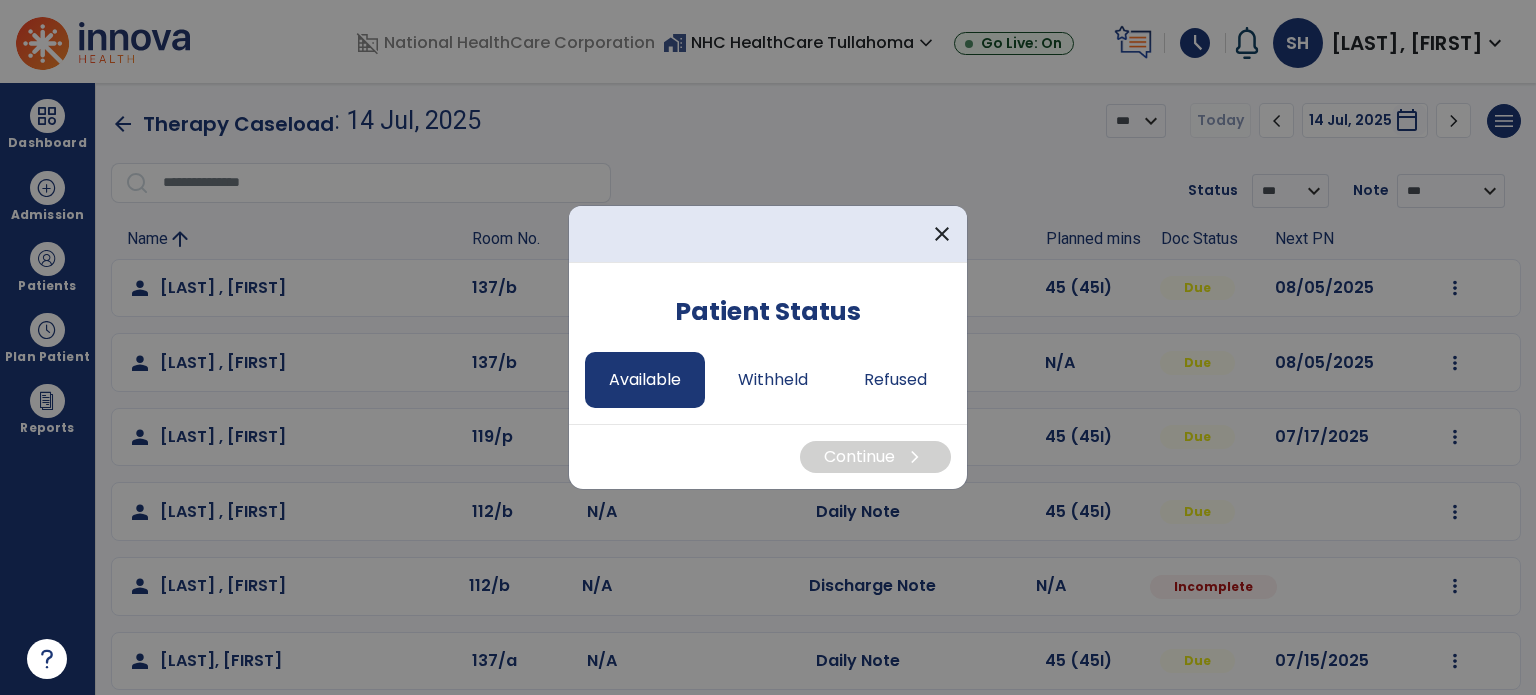 click on "Available" at bounding box center (645, 380) 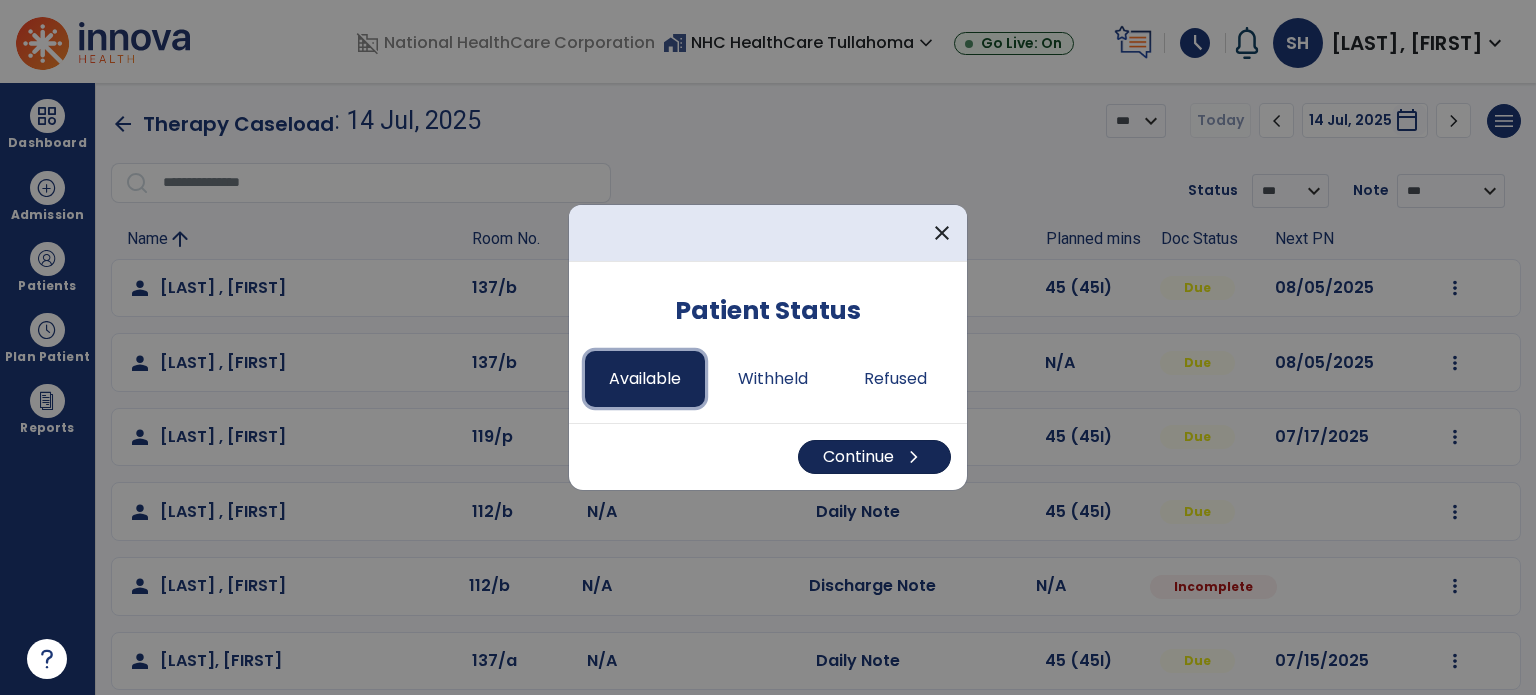 click on "Continue   chevron_right" at bounding box center [874, 457] 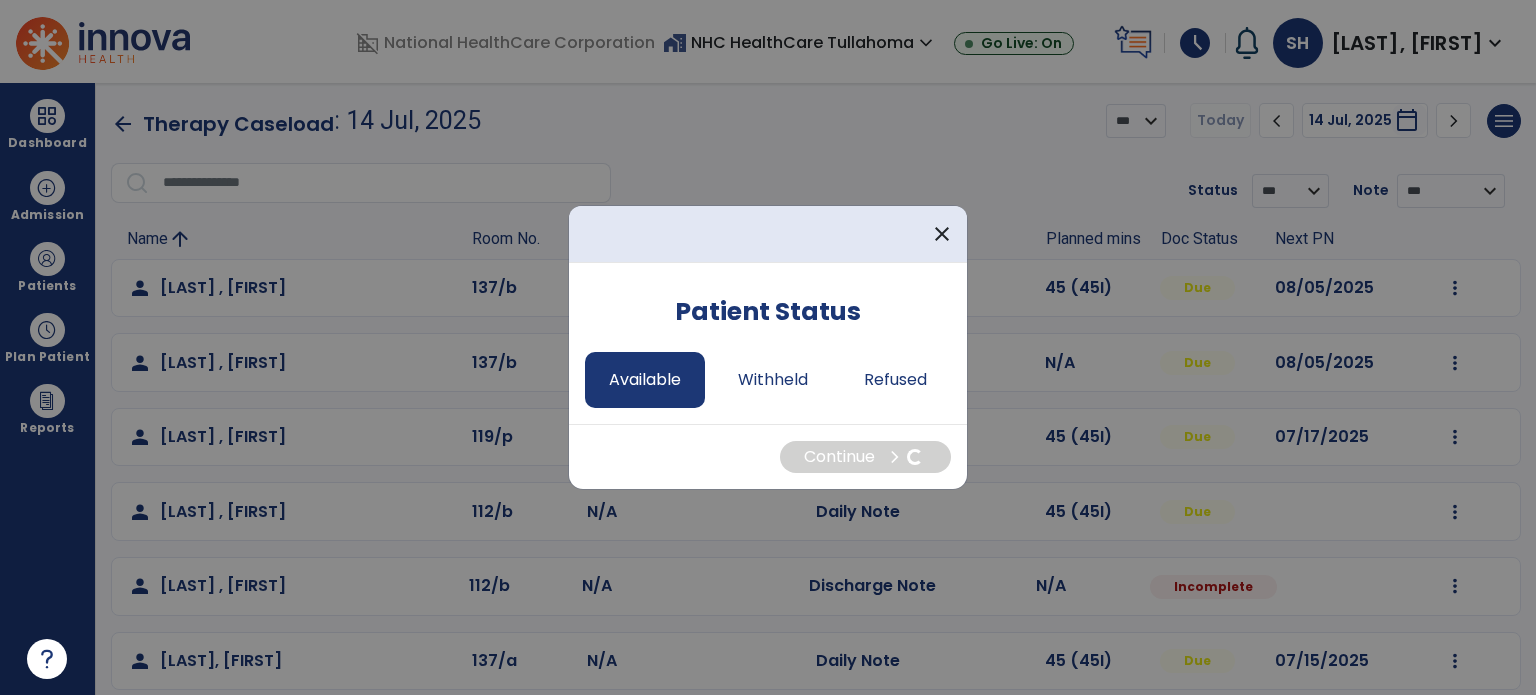 select on "*" 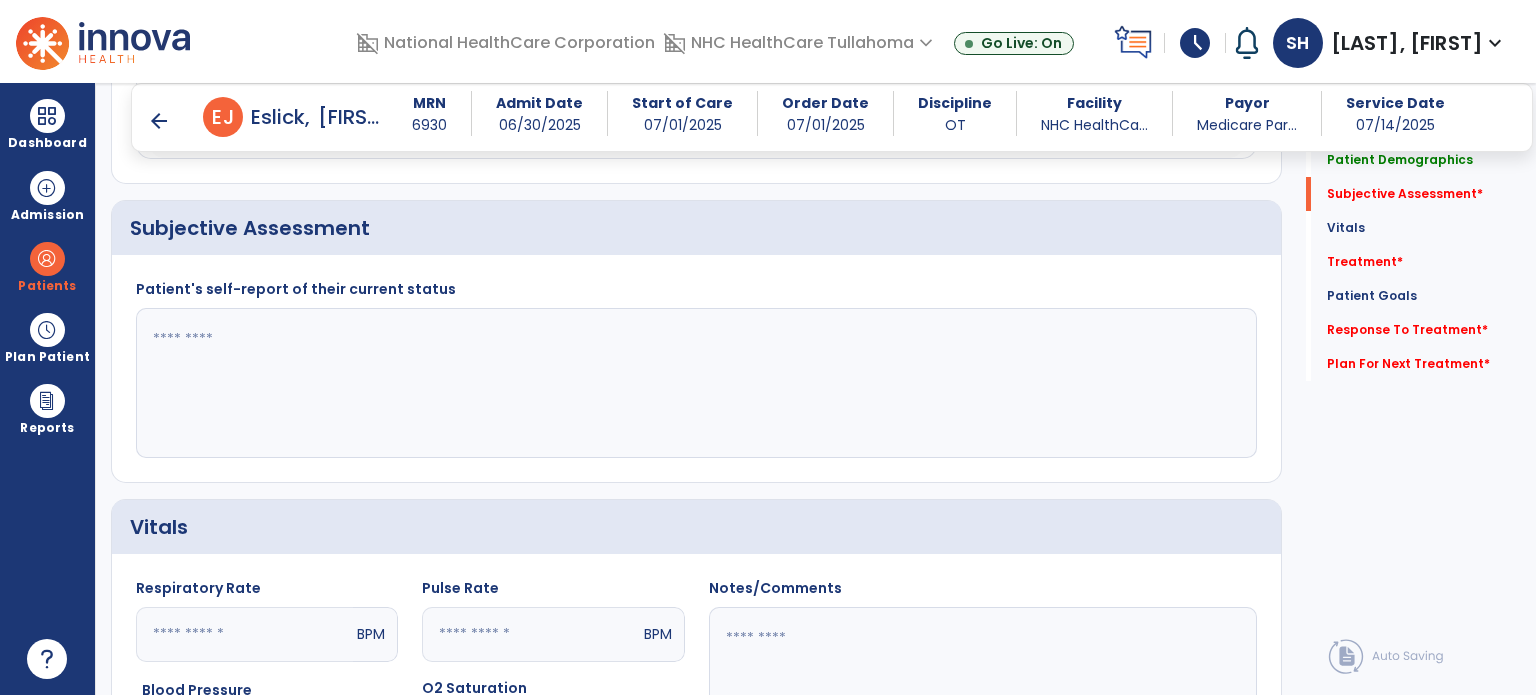 scroll, scrollTop: 776, scrollLeft: 0, axis: vertical 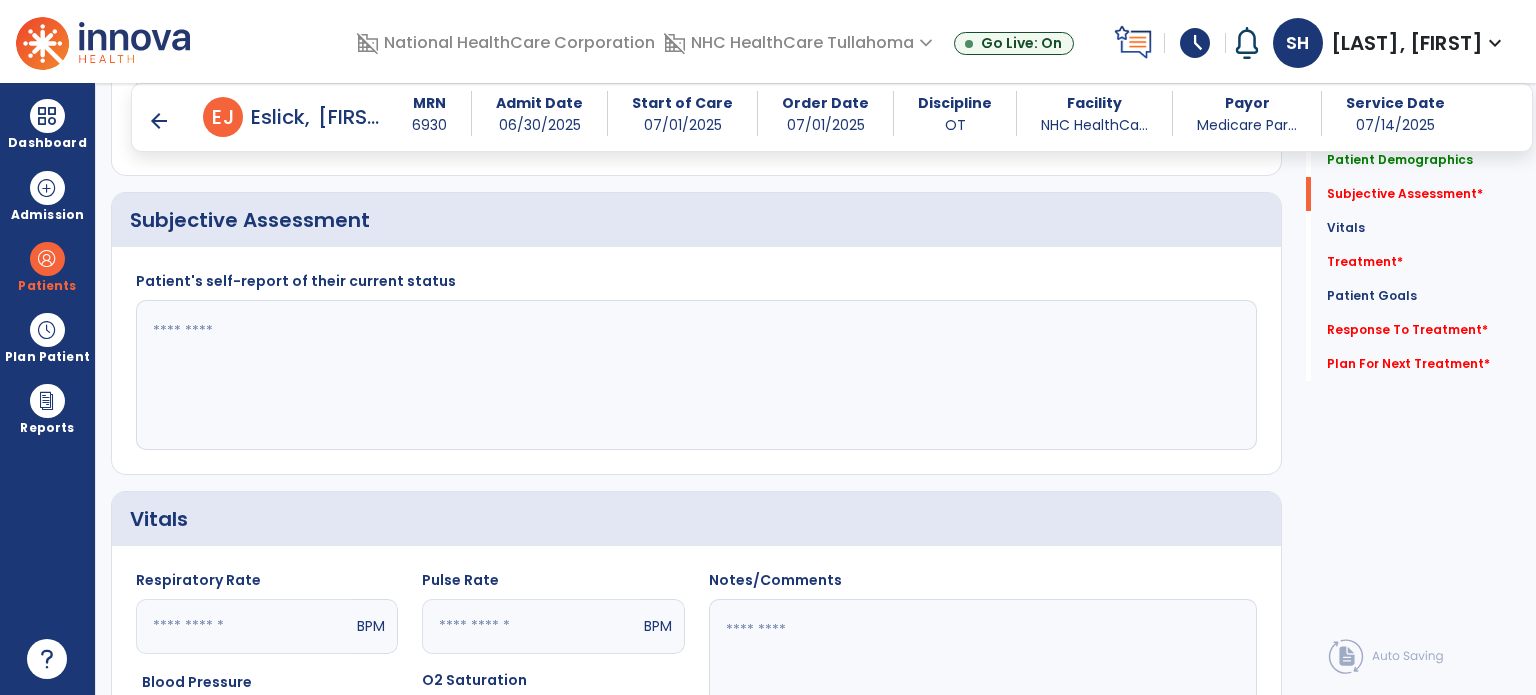 click 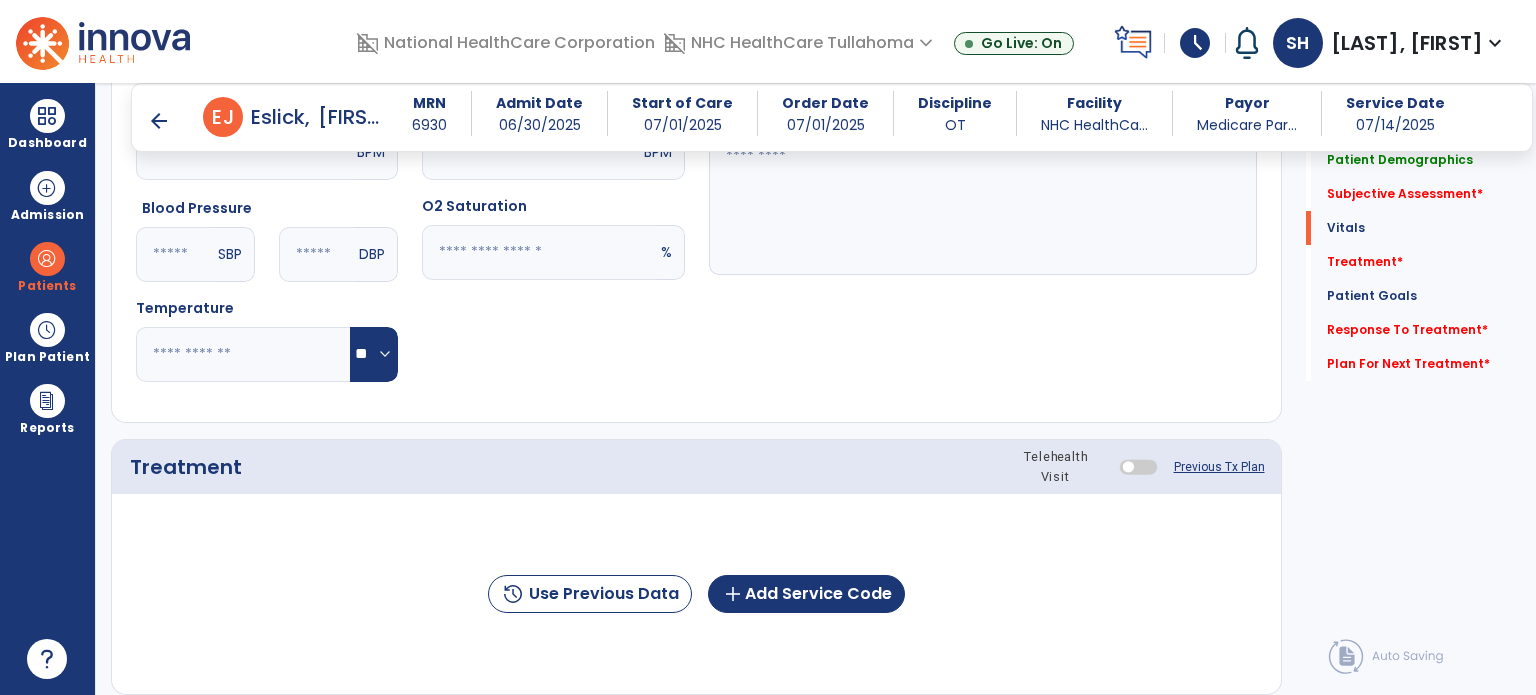 scroll, scrollTop: 1272, scrollLeft: 0, axis: vertical 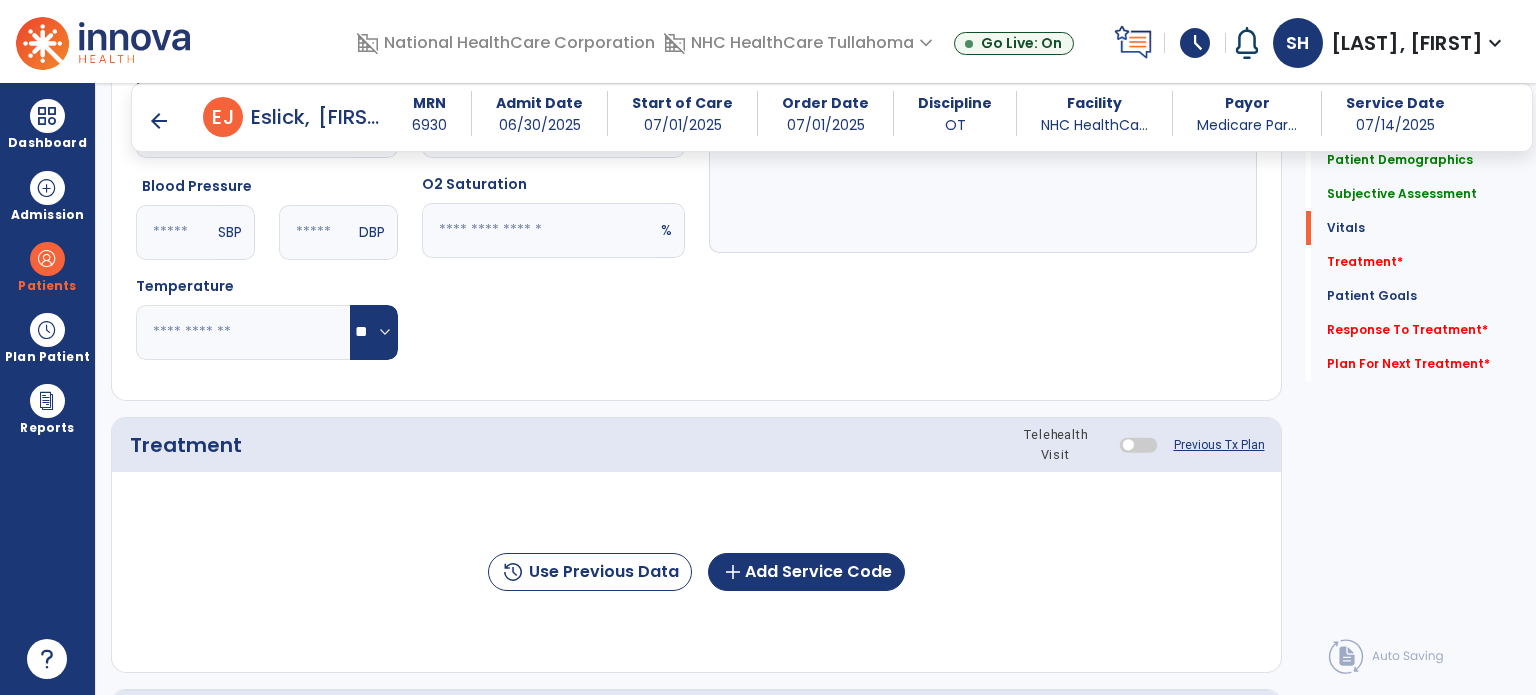 type on "**********" 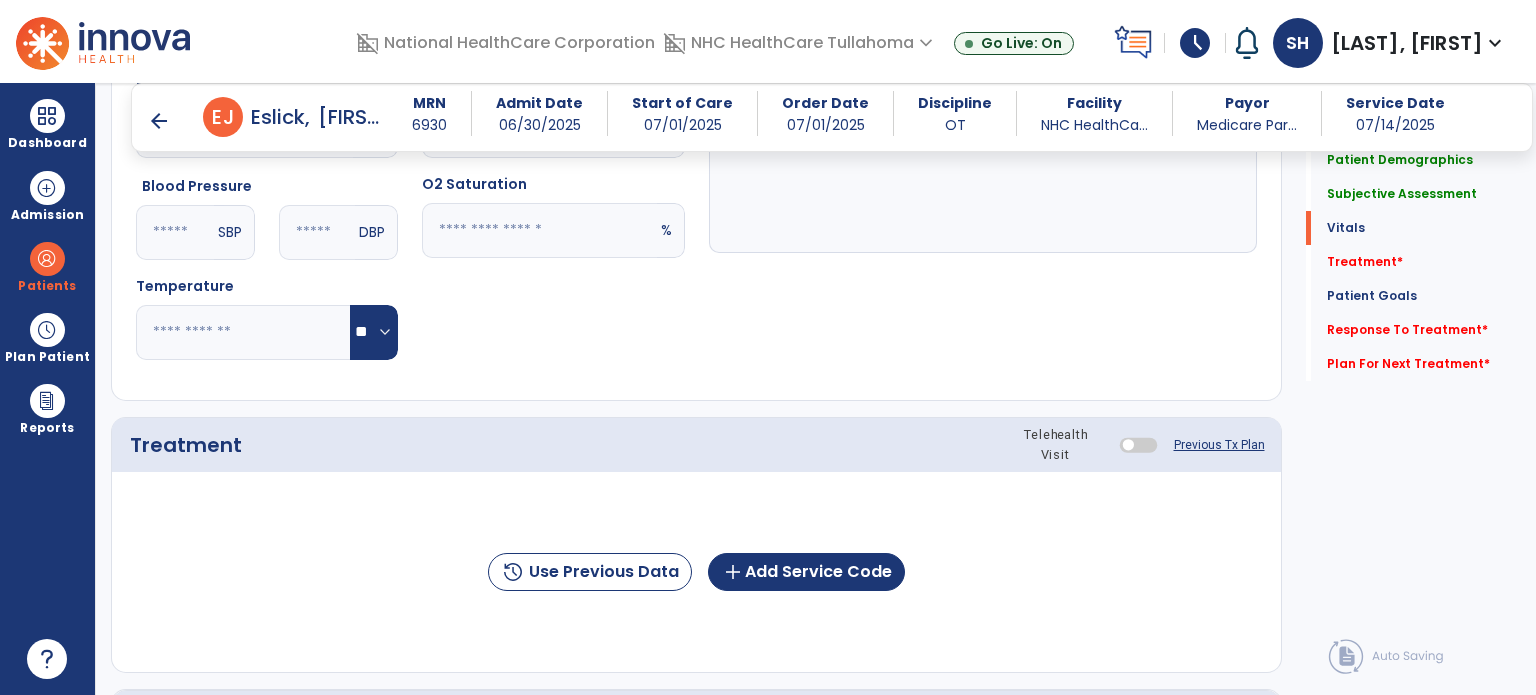 click 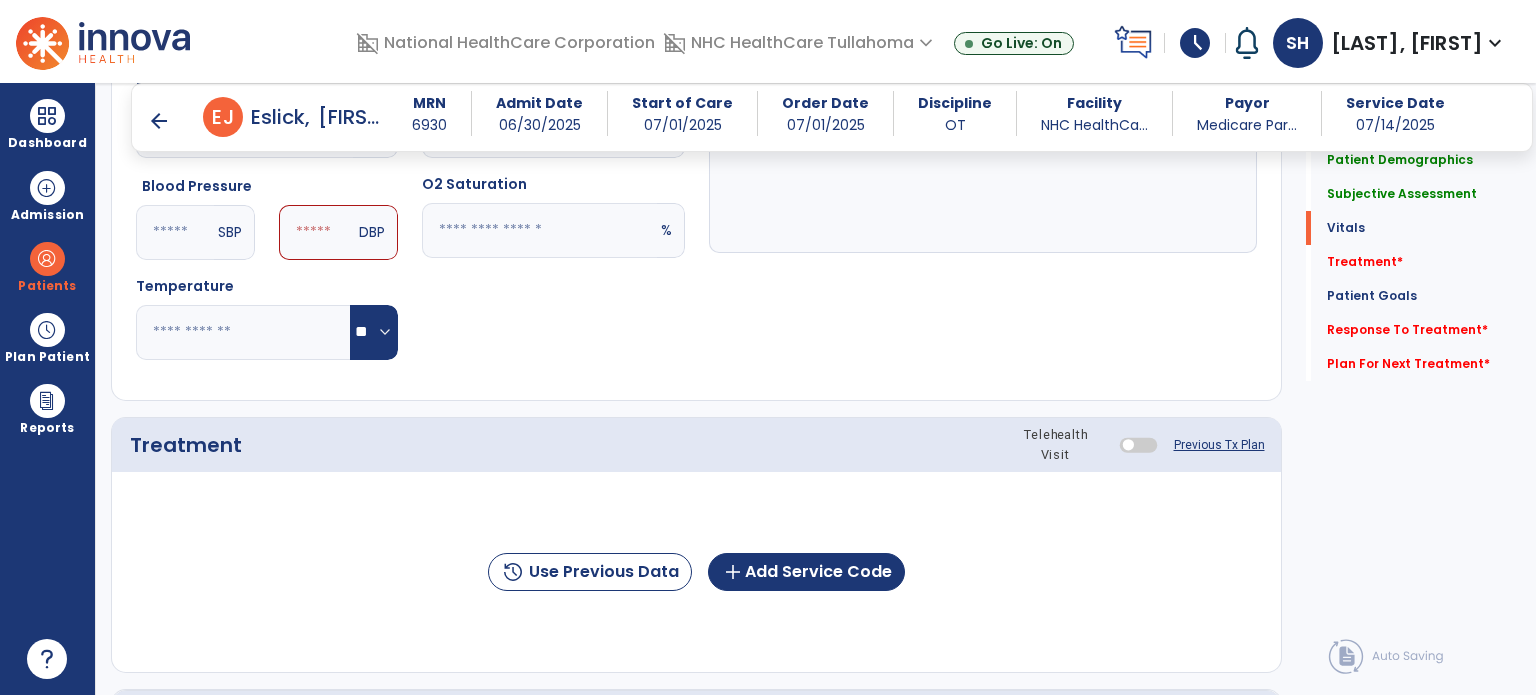 type on "***" 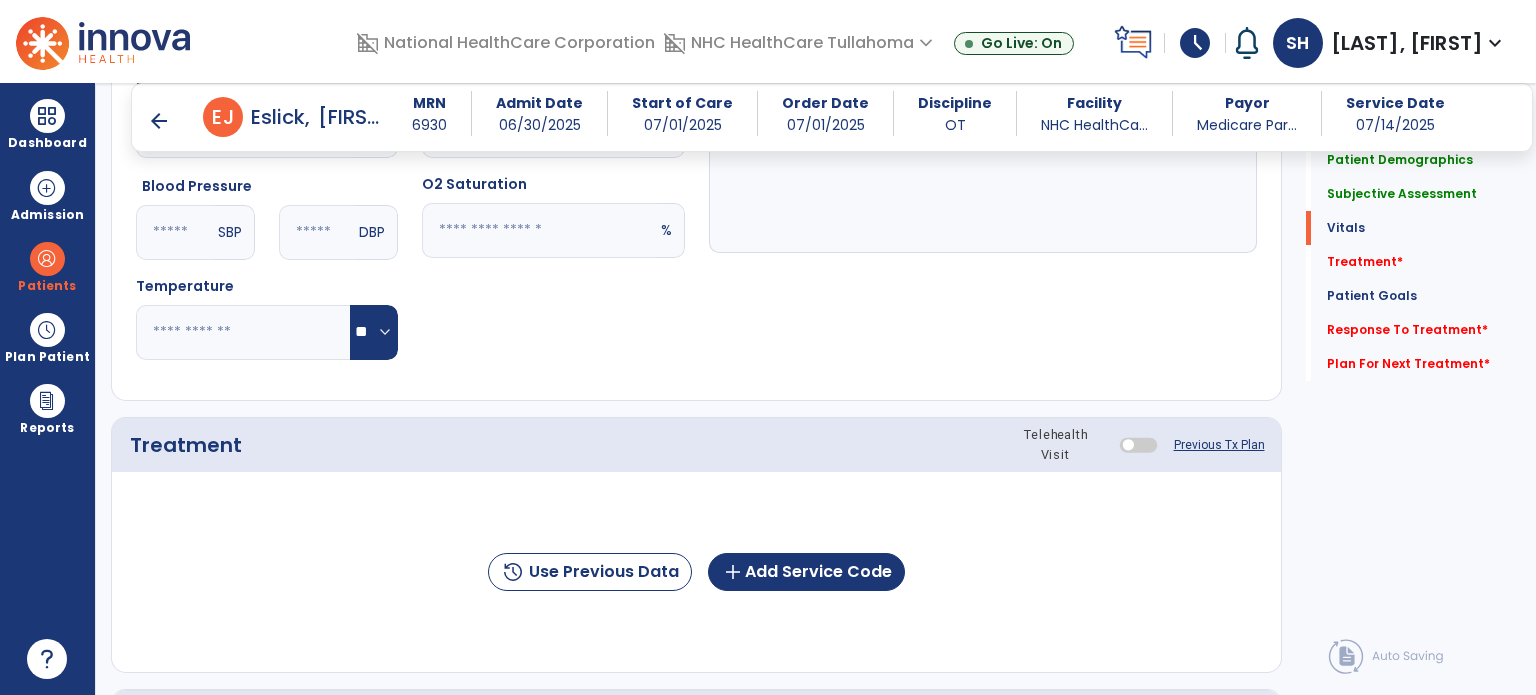 type on "**" 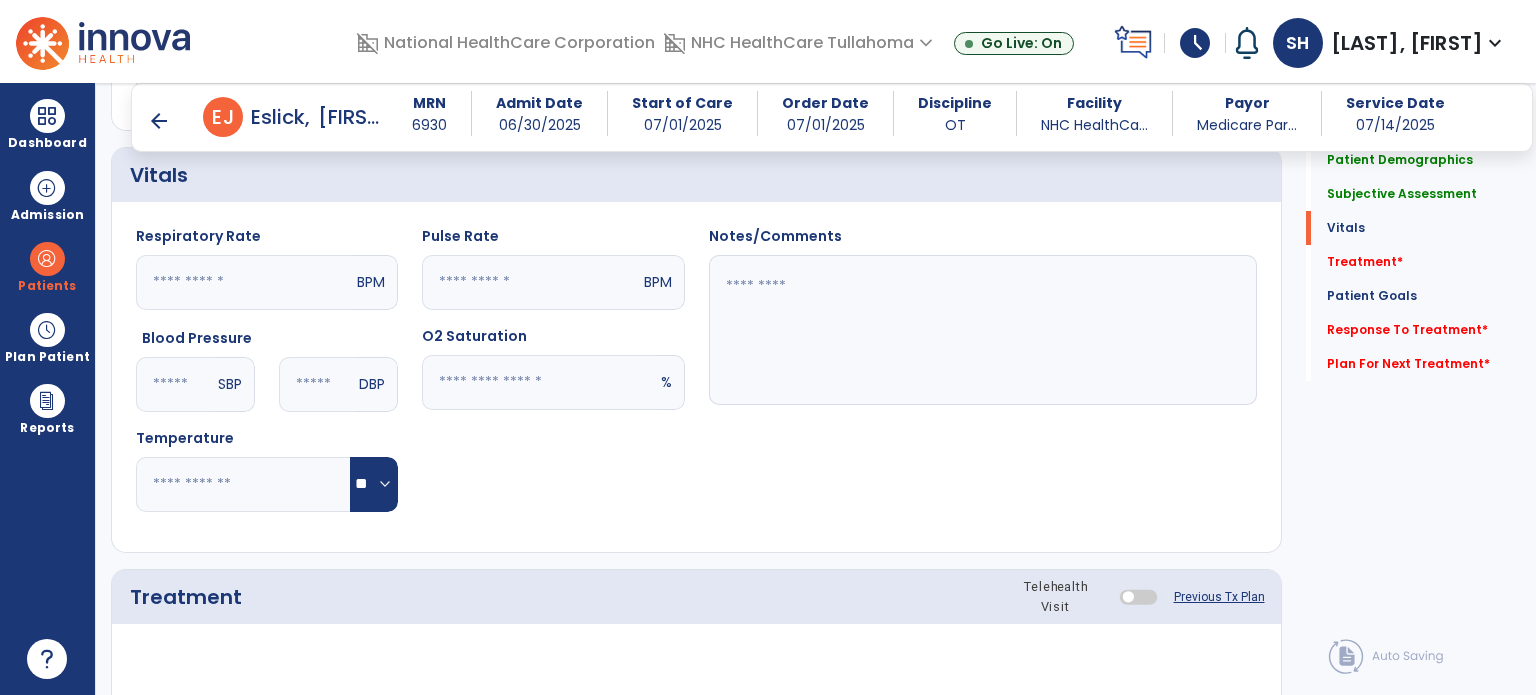 scroll, scrollTop: 1106, scrollLeft: 0, axis: vertical 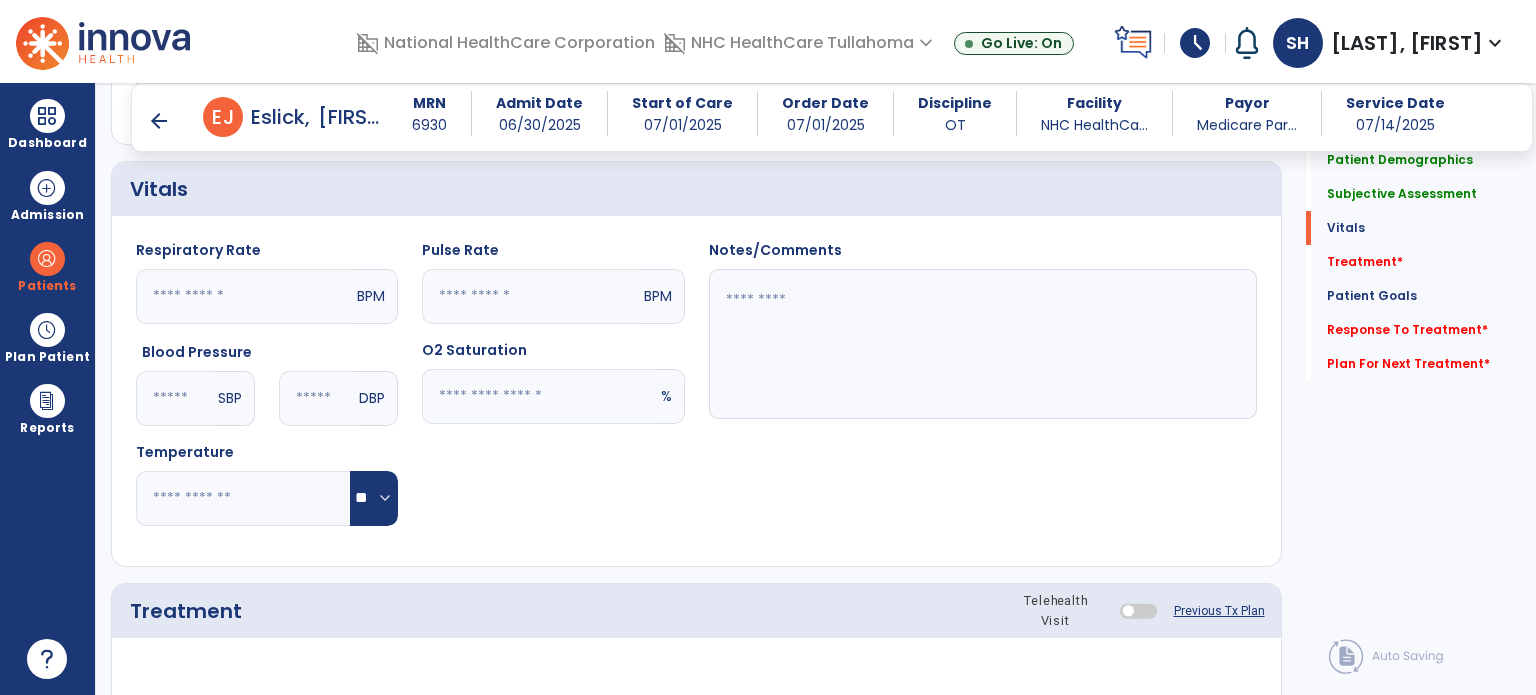 type on "**" 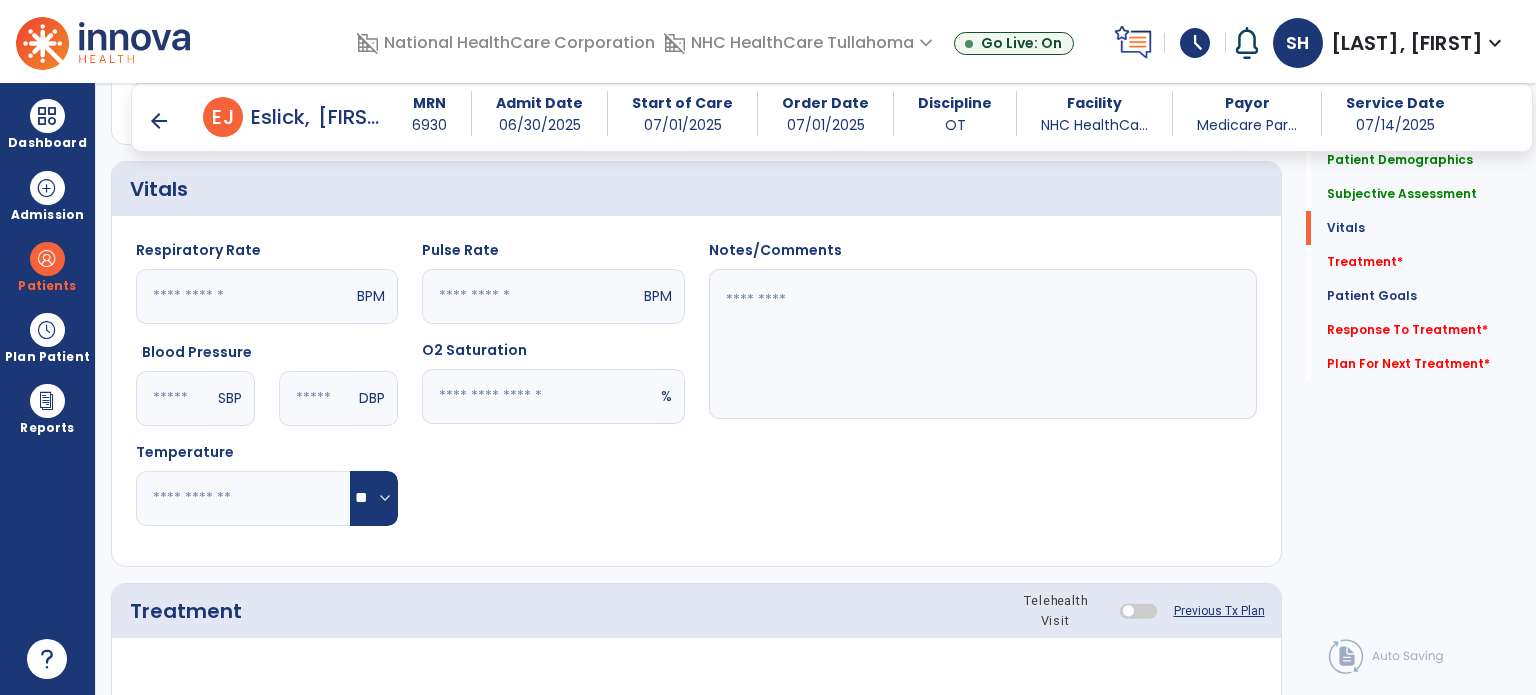 click 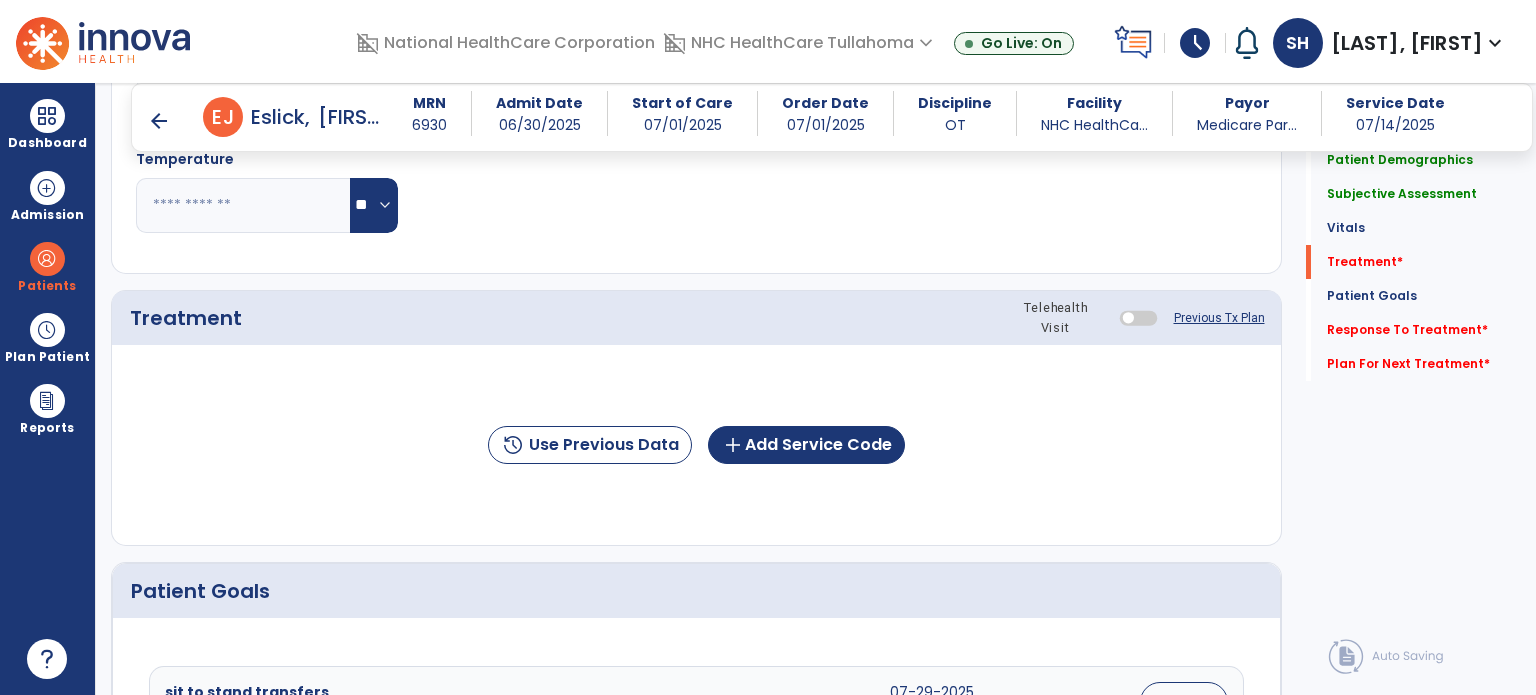 scroll, scrollTop: 1394, scrollLeft: 0, axis: vertical 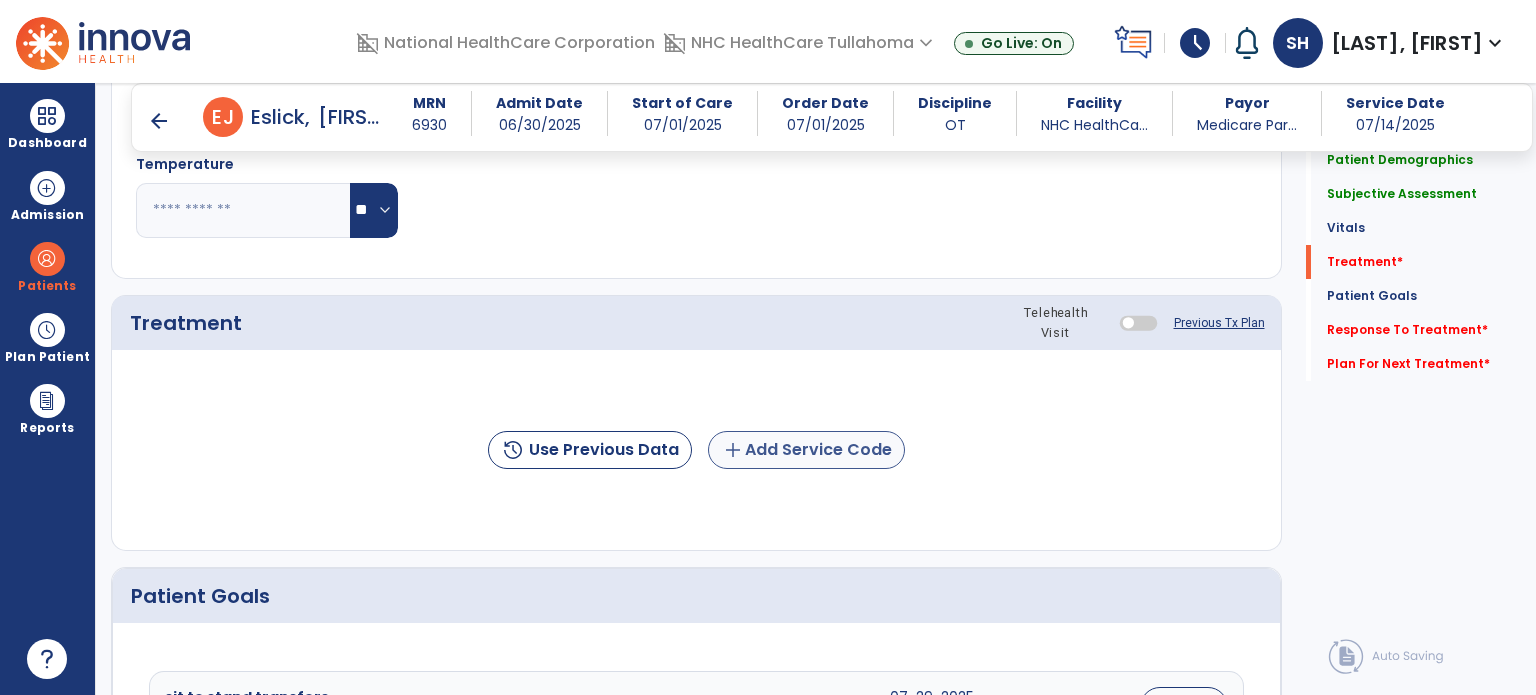 type on "**" 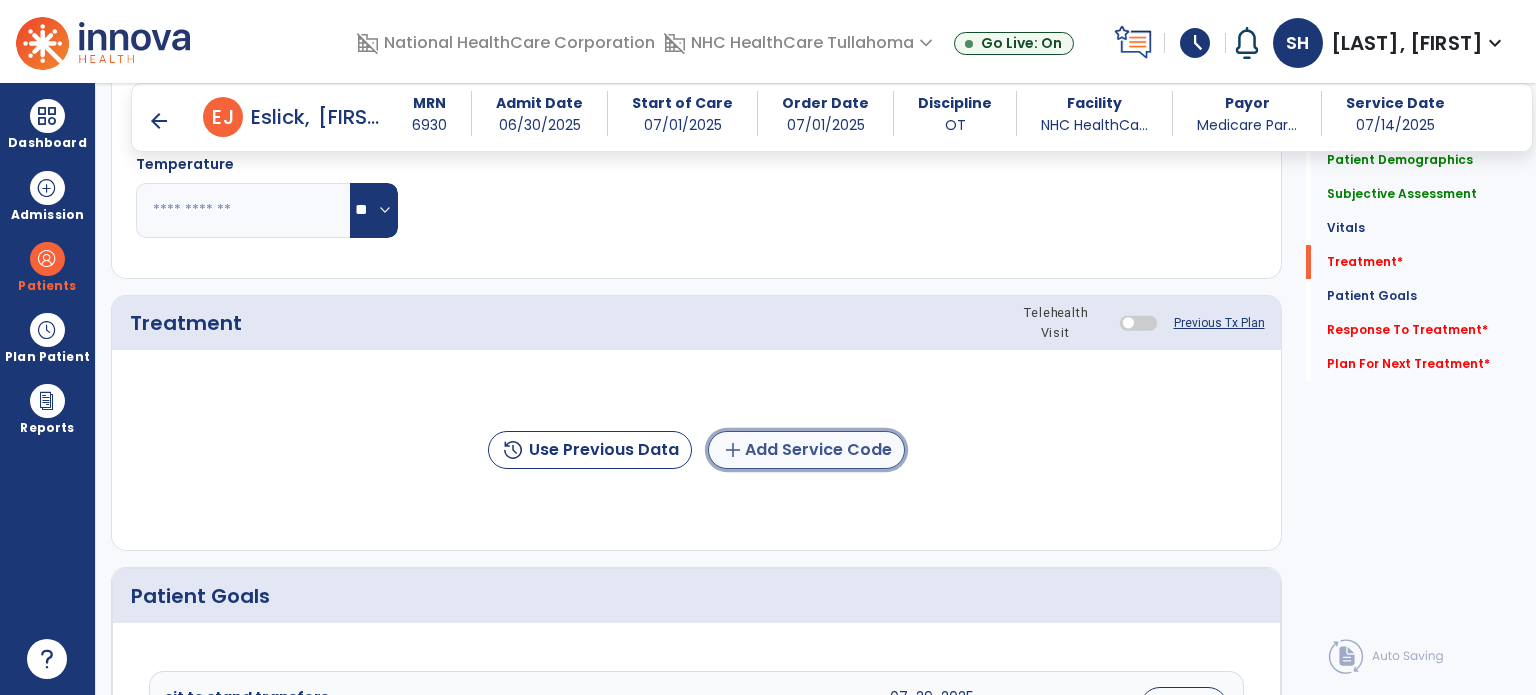 click on "add  Add Service Code" 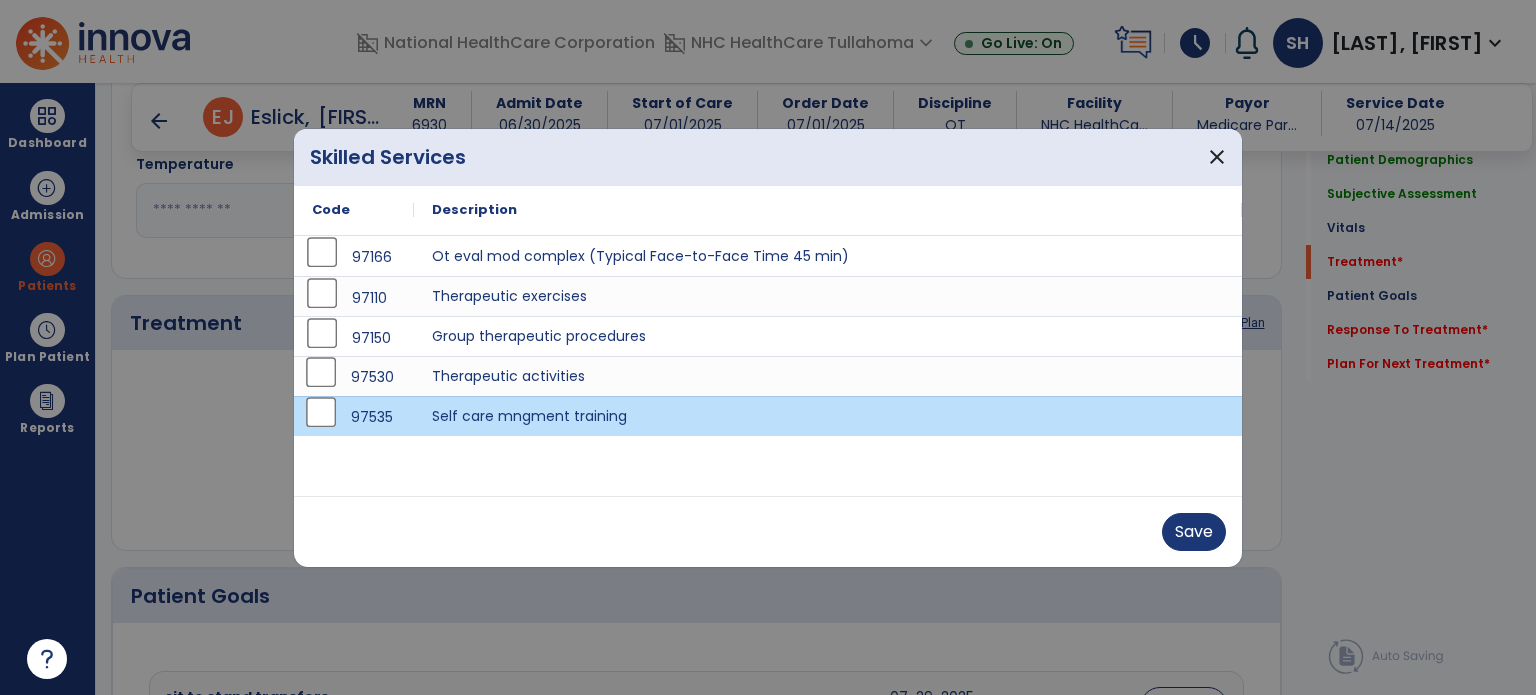 click on "97530" at bounding box center [354, 376] 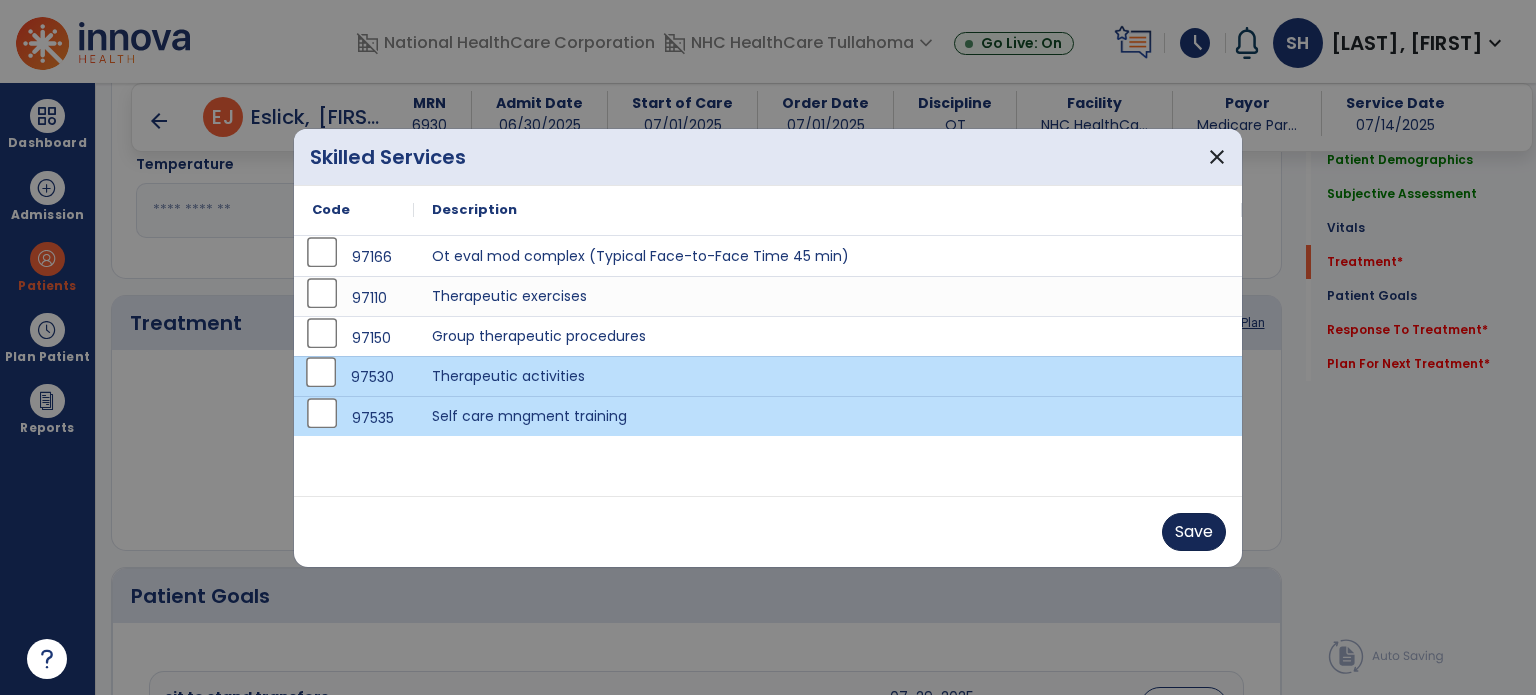 click on "Save" at bounding box center [1194, 532] 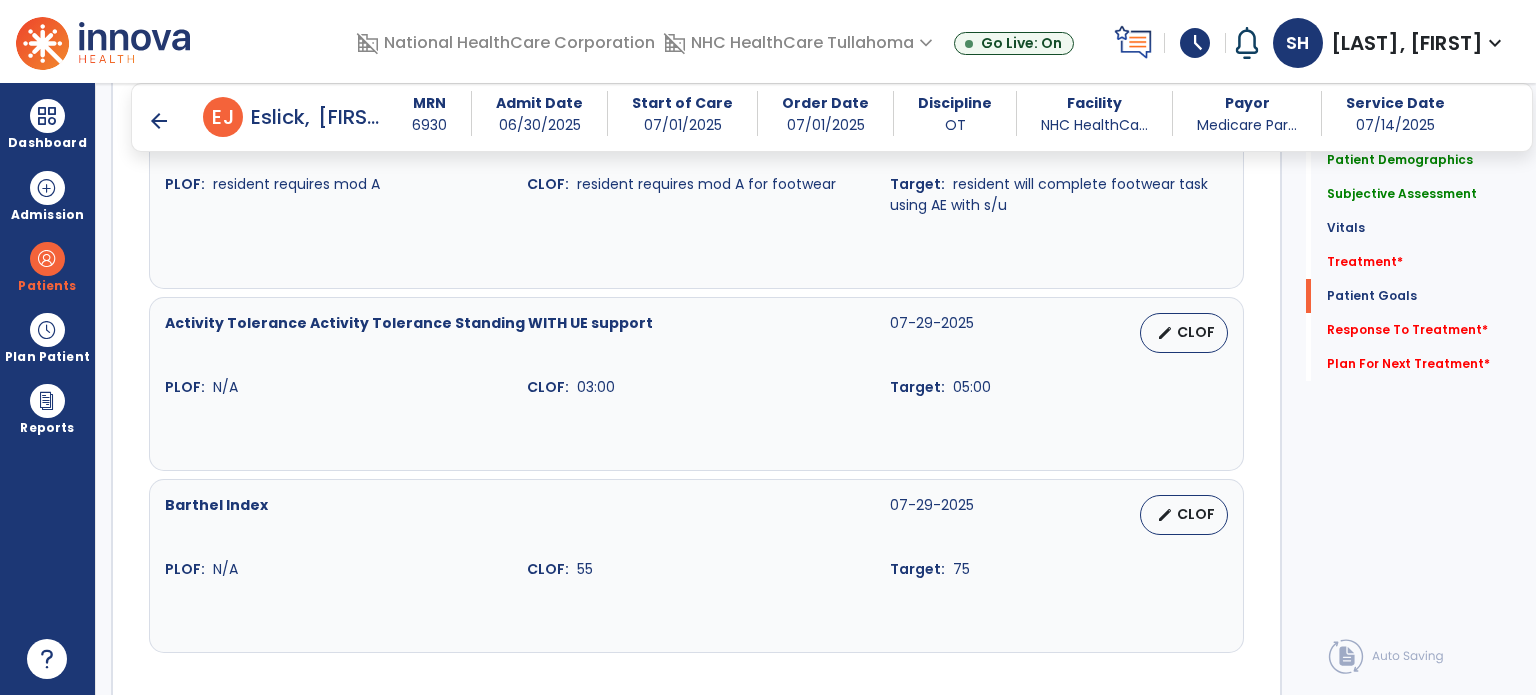 scroll, scrollTop: 2772, scrollLeft: 0, axis: vertical 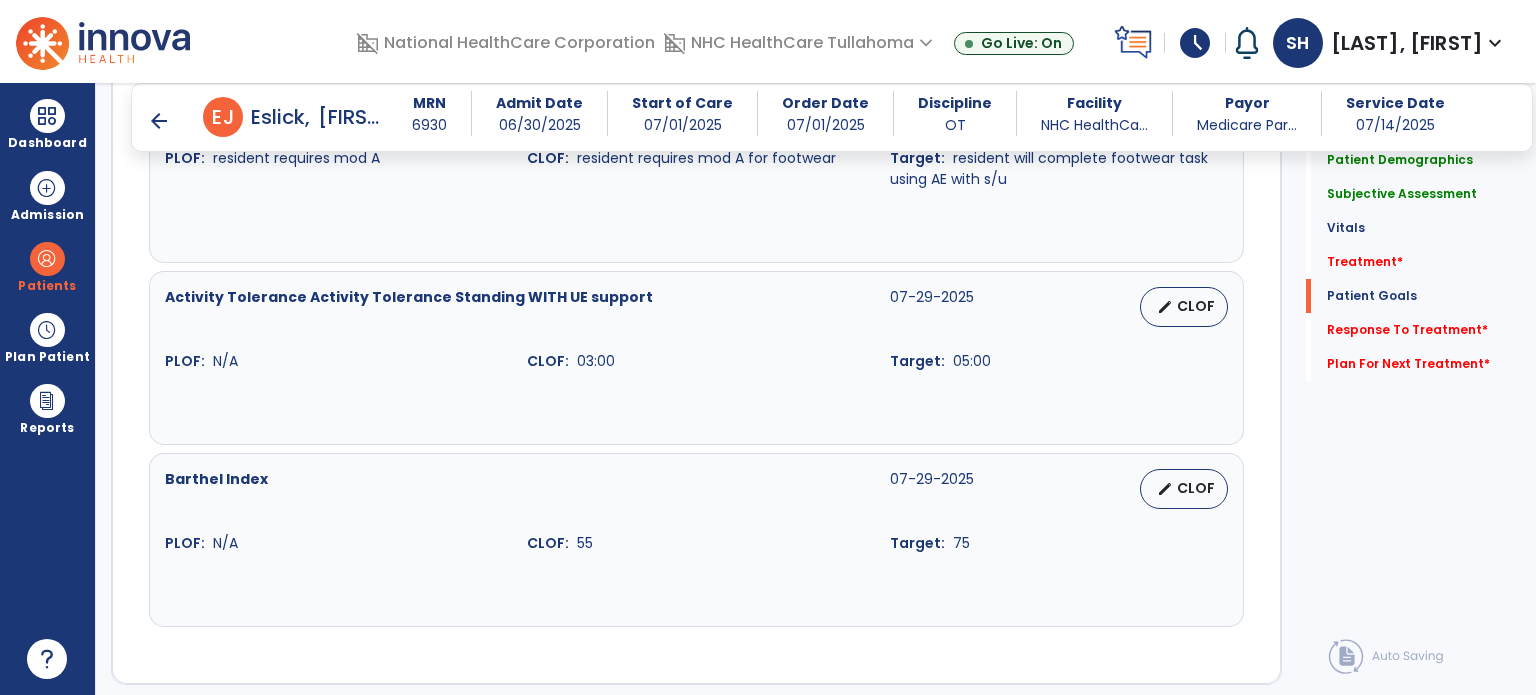 click on "edit" at bounding box center [1165, 489] 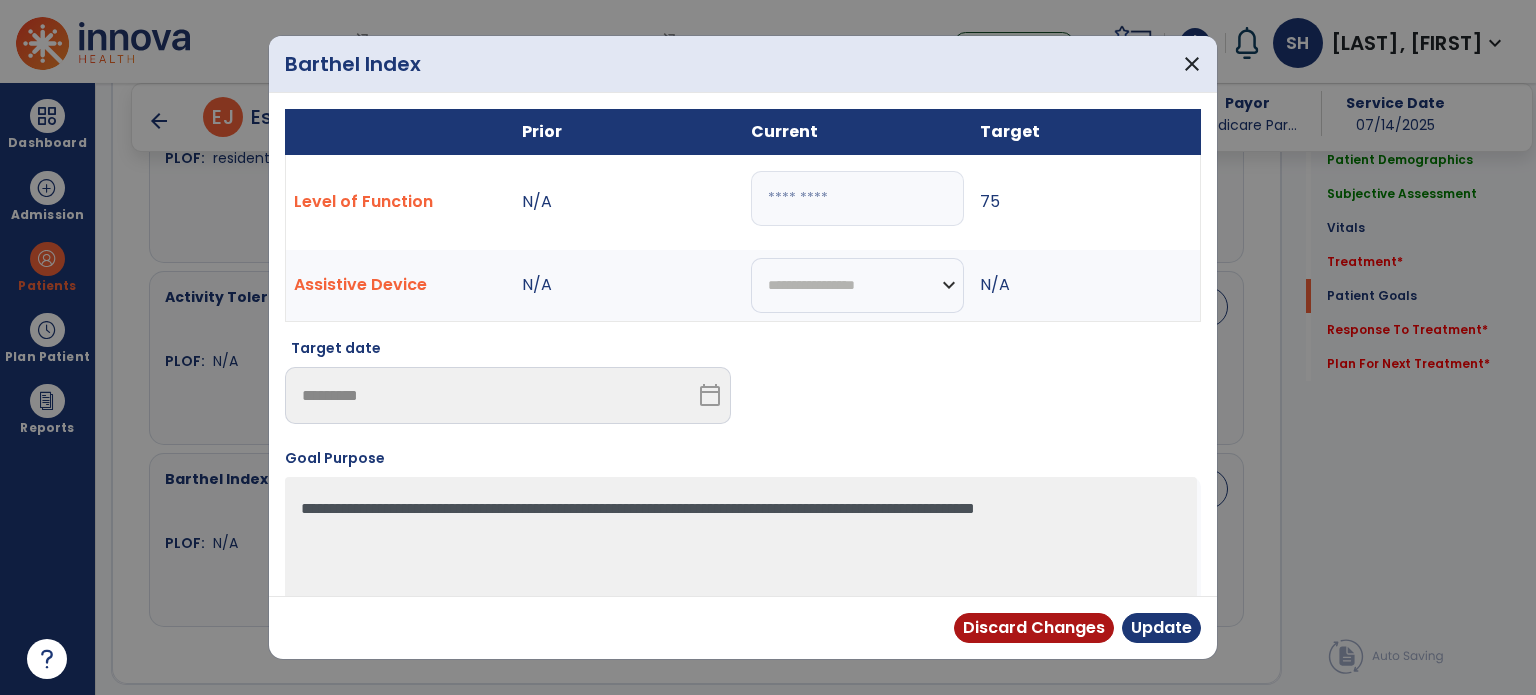 click on "**" at bounding box center (857, 198) 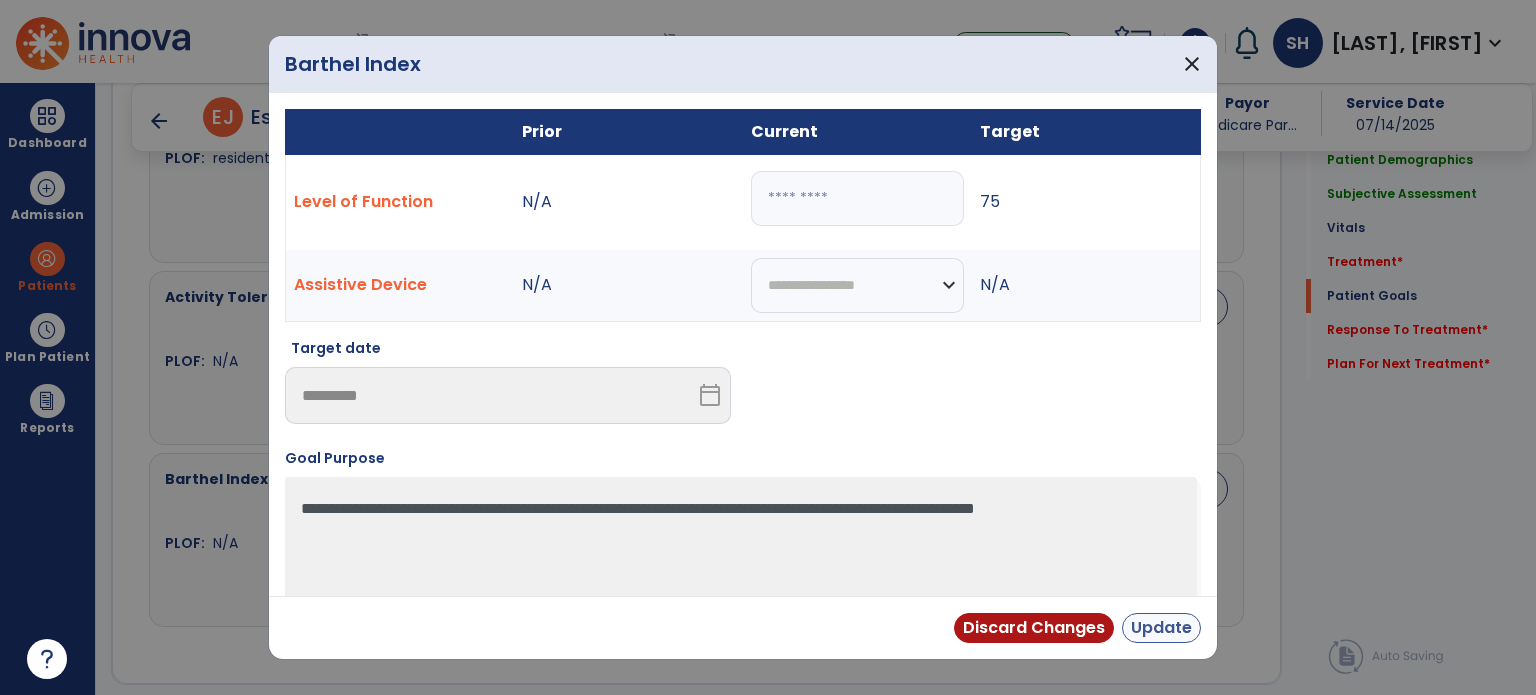 click on "Update" at bounding box center [1161, 628] 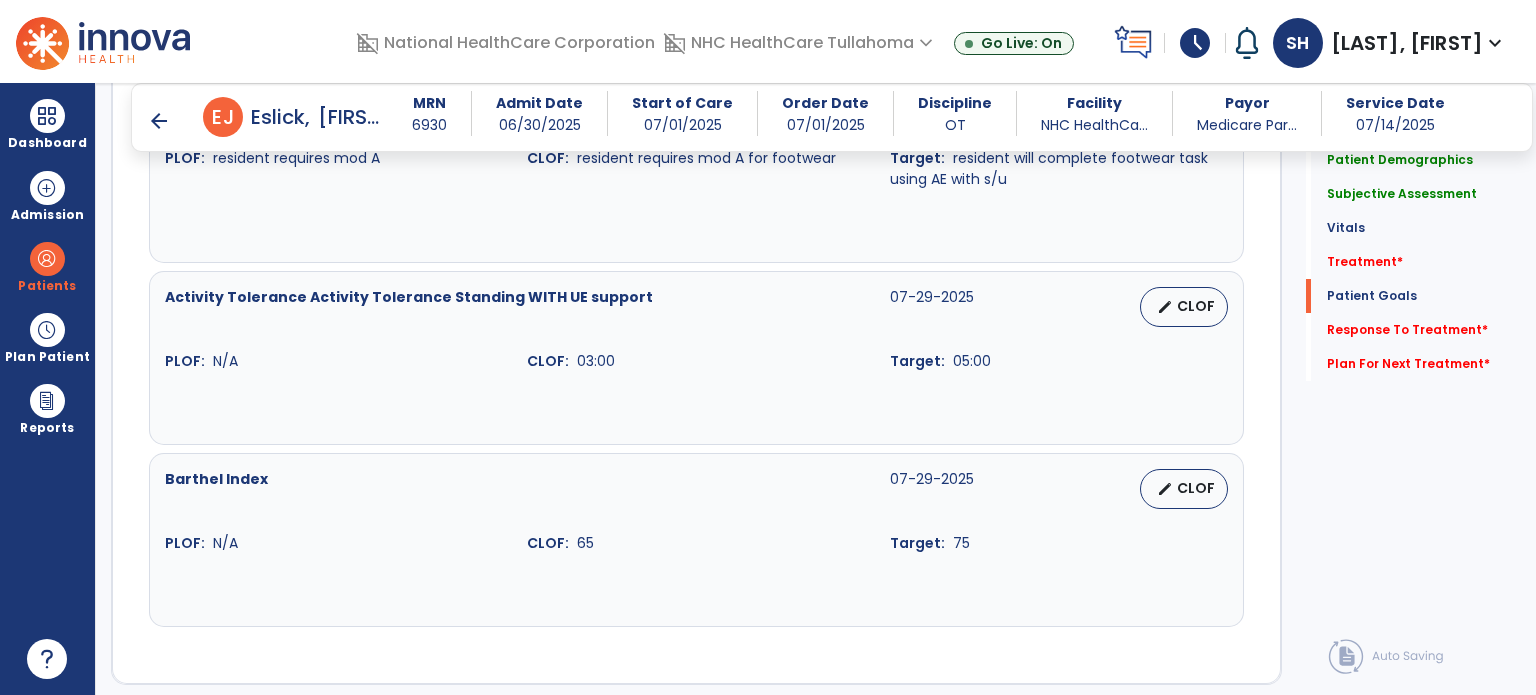 click on "CLOF" at bounding box center [1196, 488] 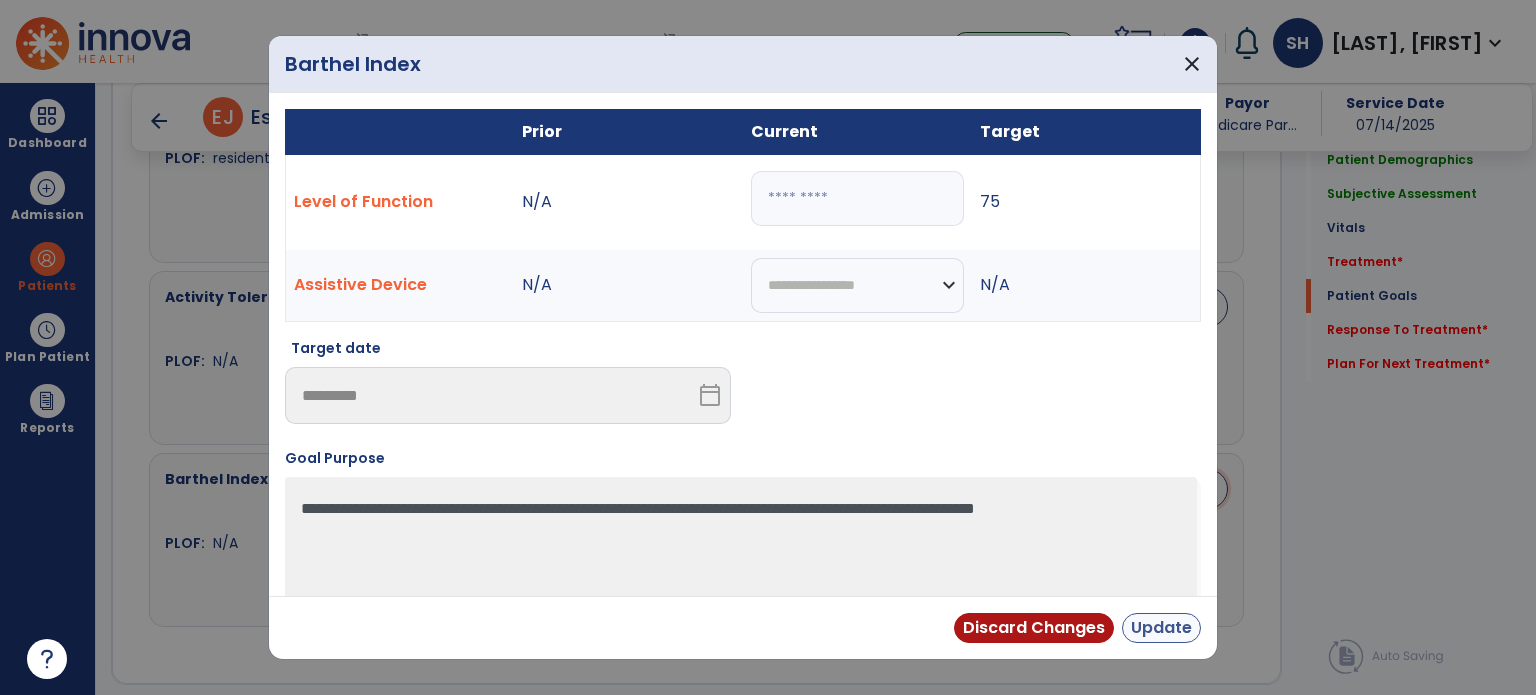 click on "Update" at bounding box center (1161, 628) 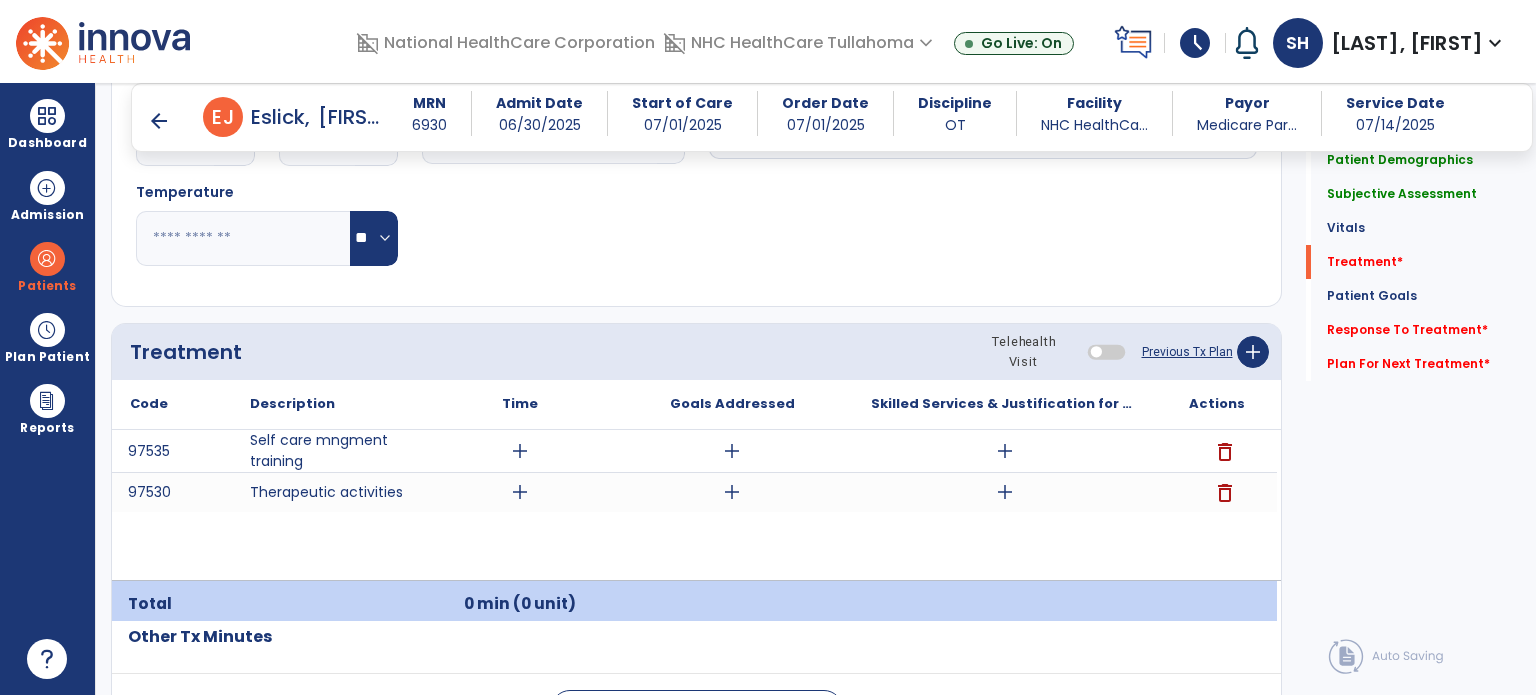 scroll, scrollTop: 1360, scrollLeft: 0, axis: vertical 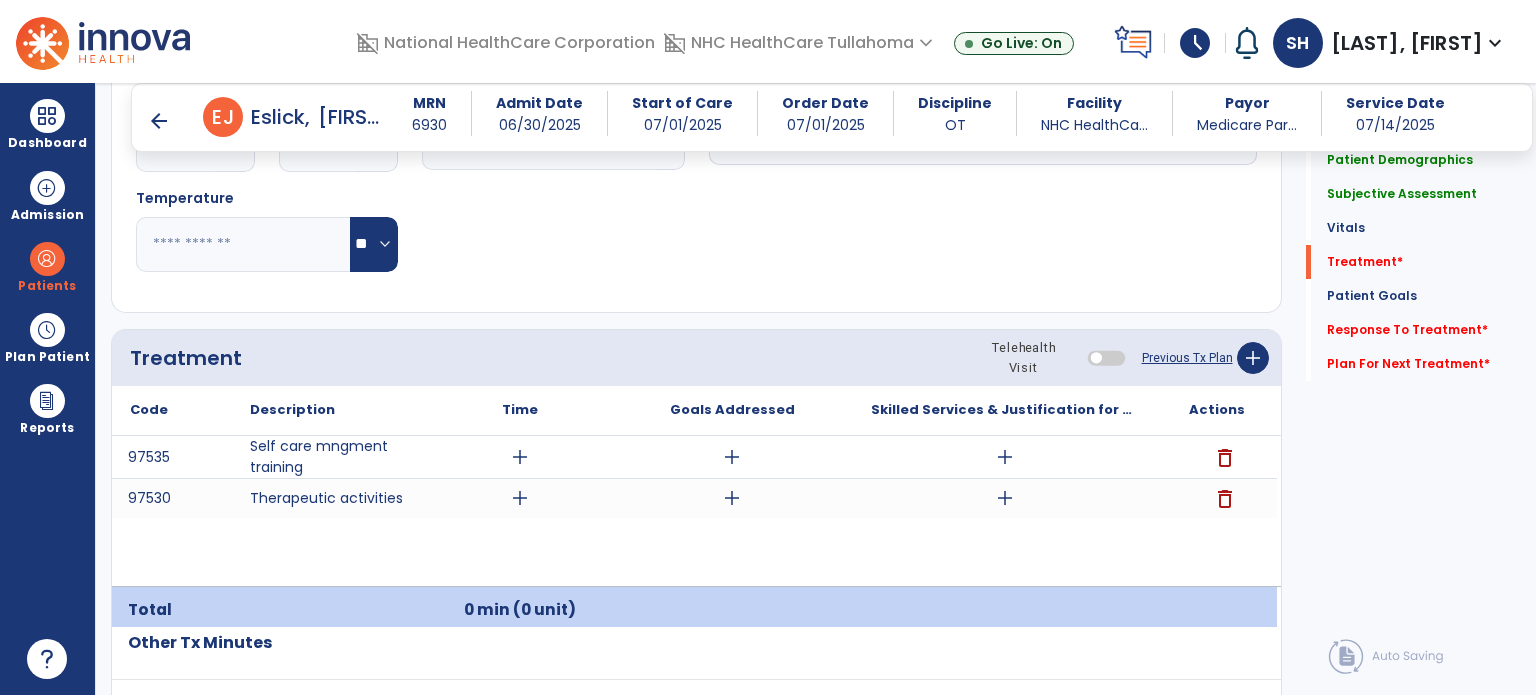 click on "arrow_back" at bounding box center (159, 121) 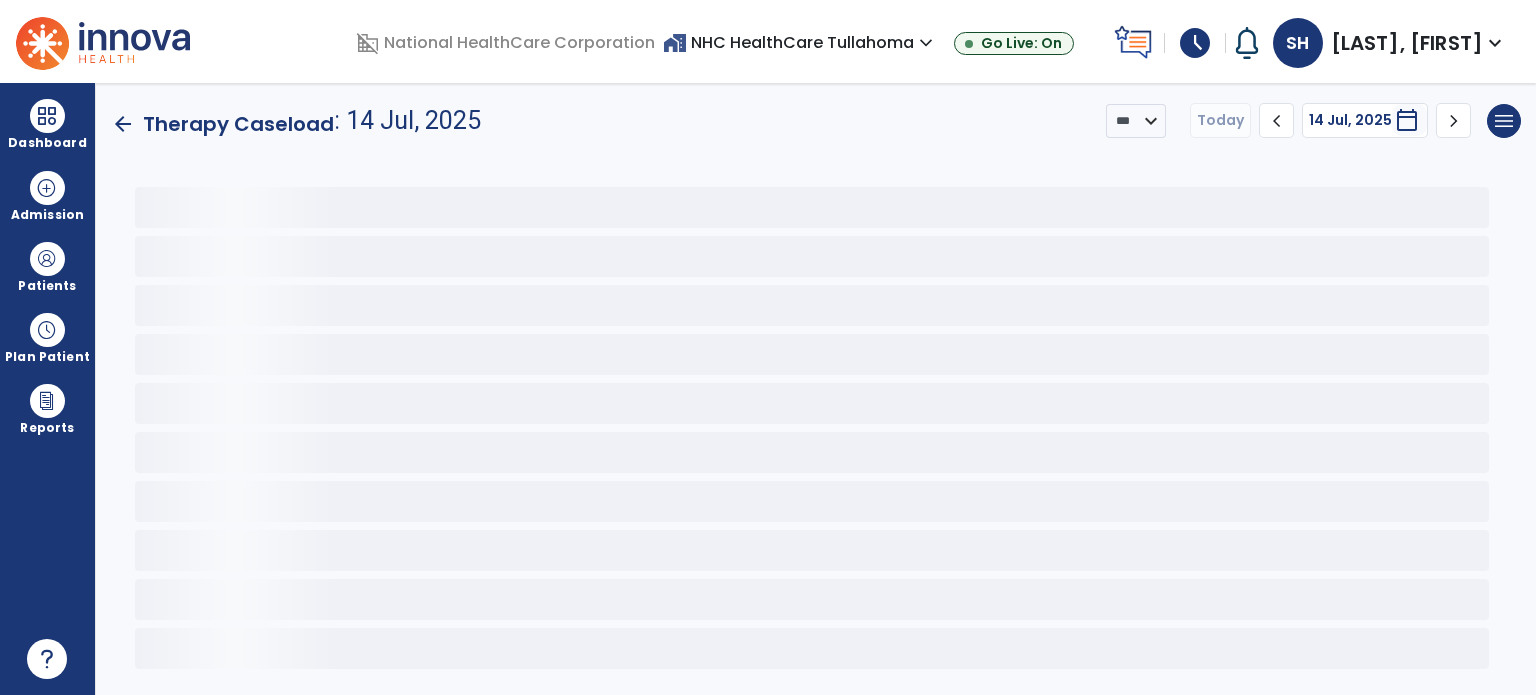 scroll, scrollTop: 0, scrollLeft: 0, axis: both 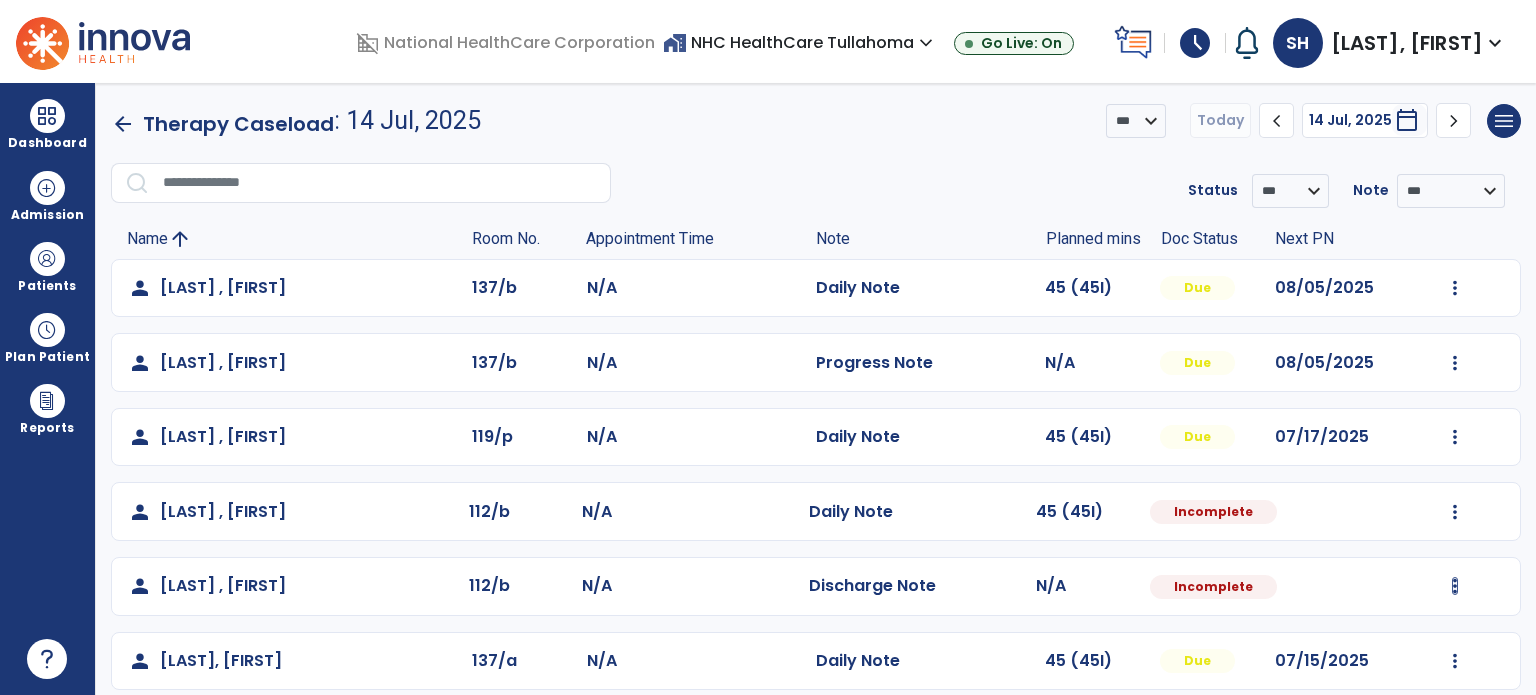 click at bounding box center [1455, 288] 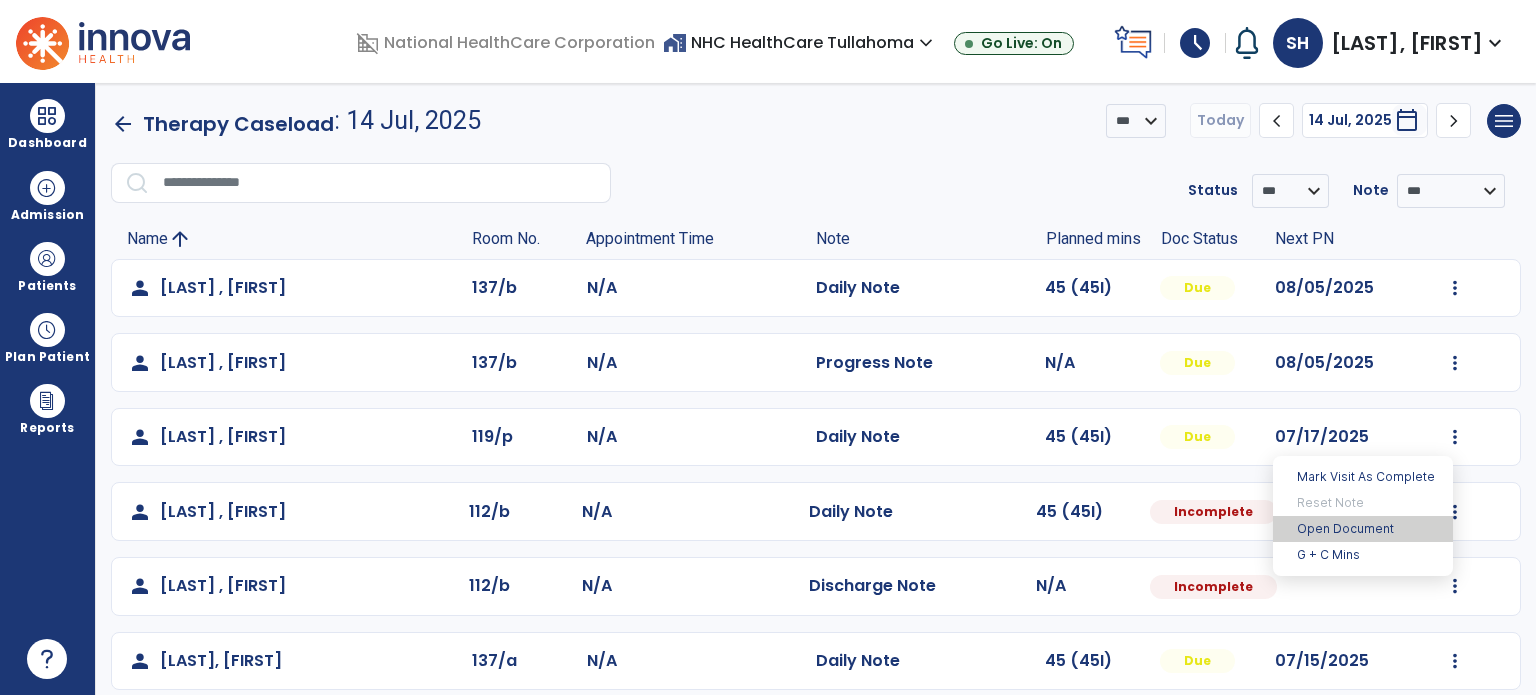 click on "Open Document" at bounding box center [1363, 529] 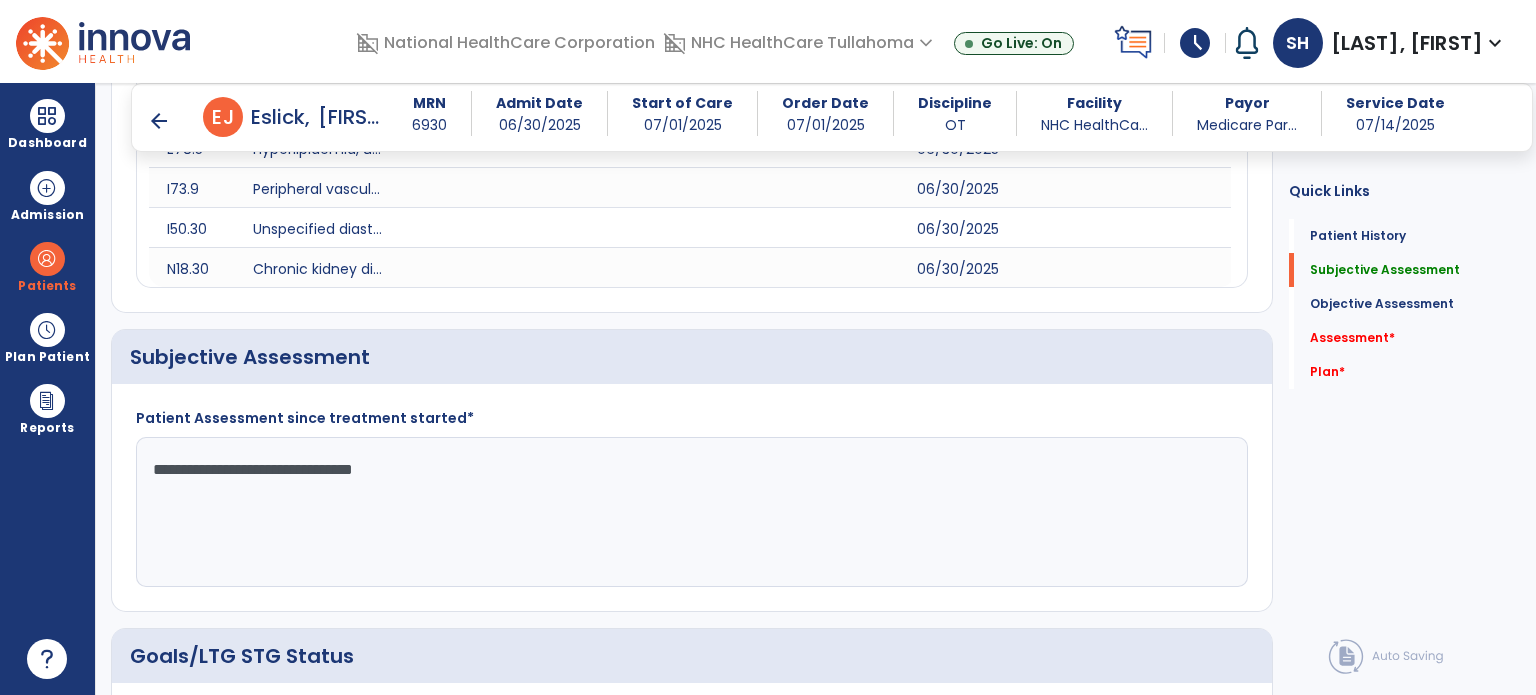 scroll, scrollTop: 640, scrollLeft: 0, axis: vertical 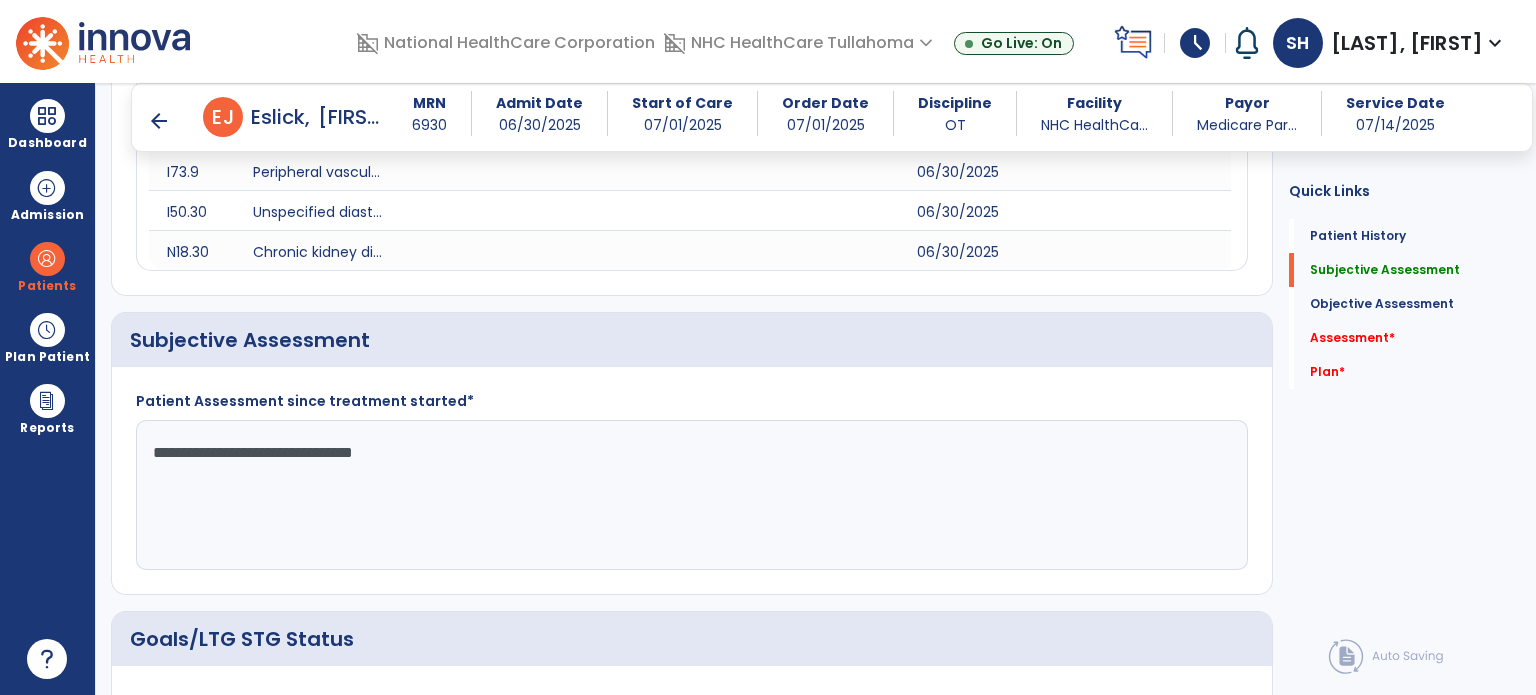 click on "**********" 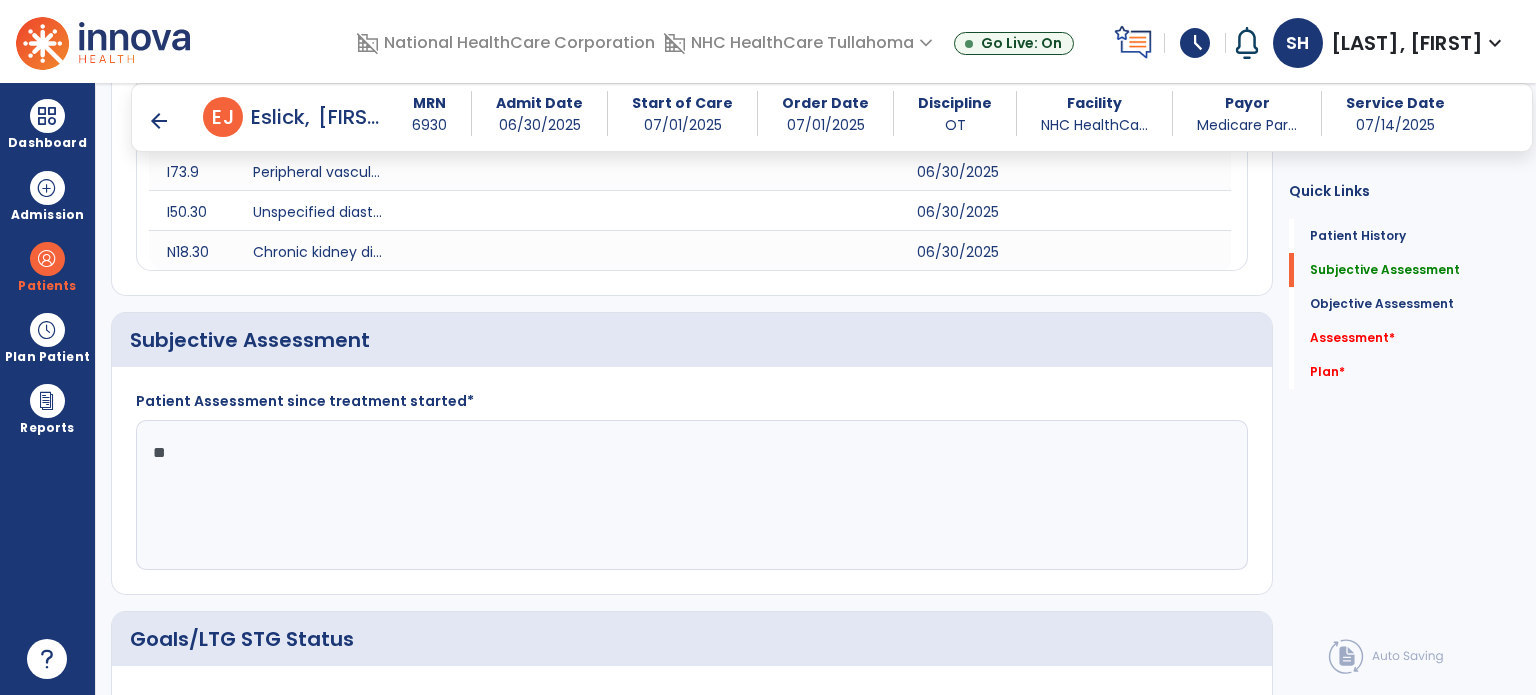 type on "*" 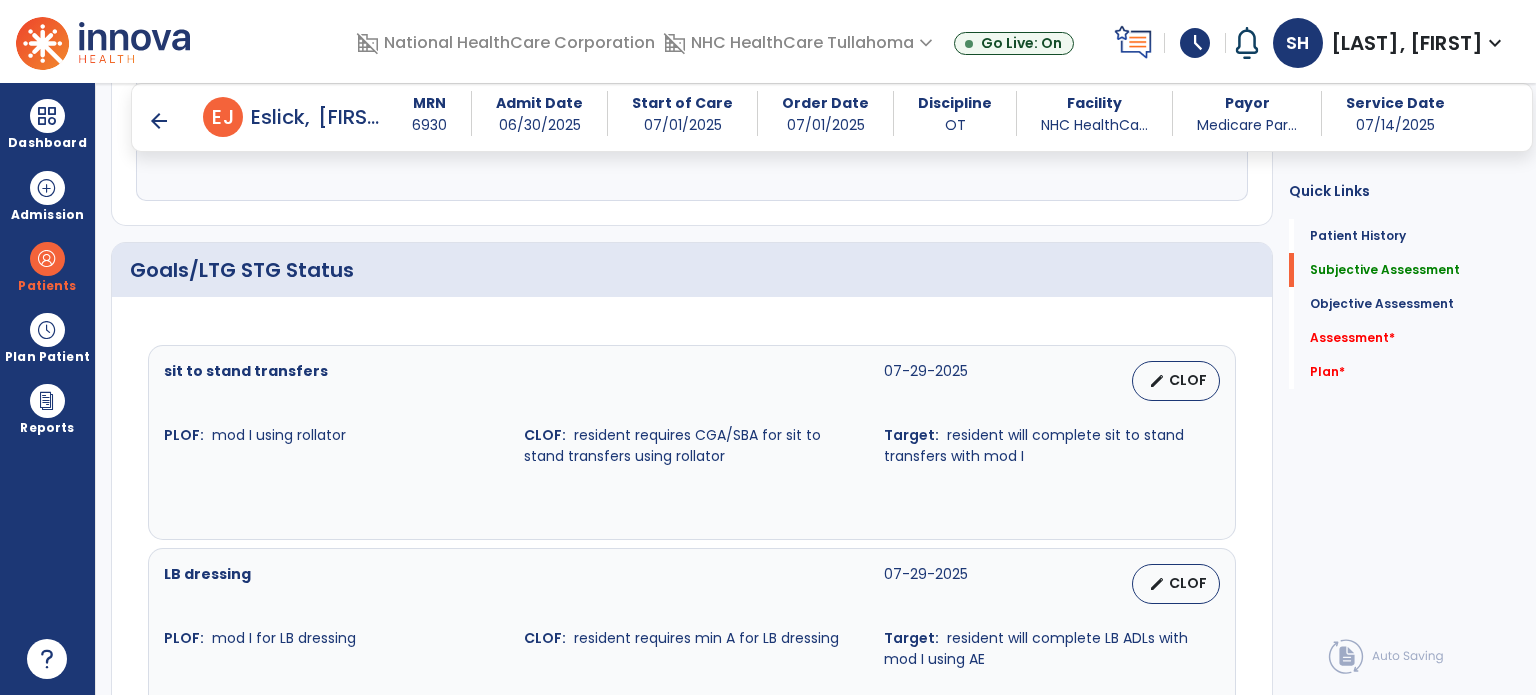 scroll, scrollTop: 1052, scrollLeft: 0, axis: vertical 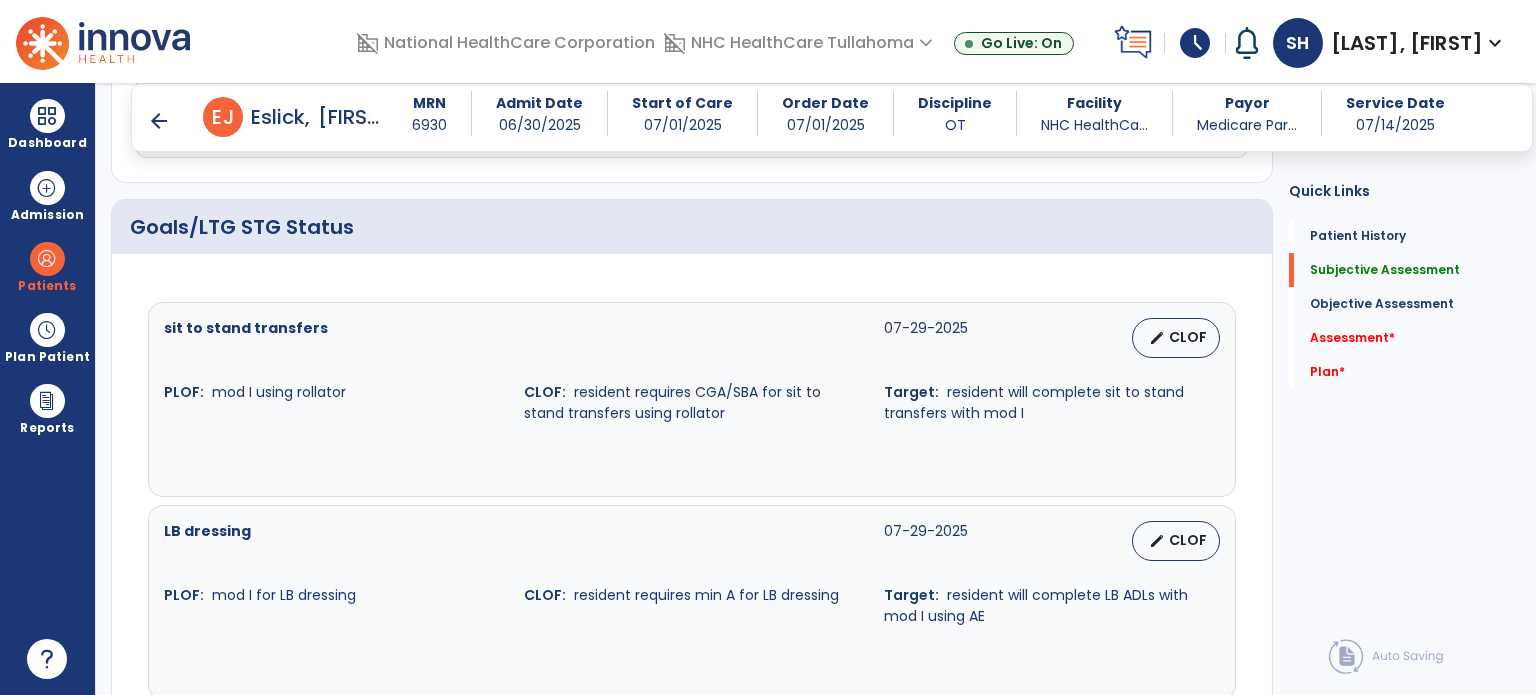 type on "**********" 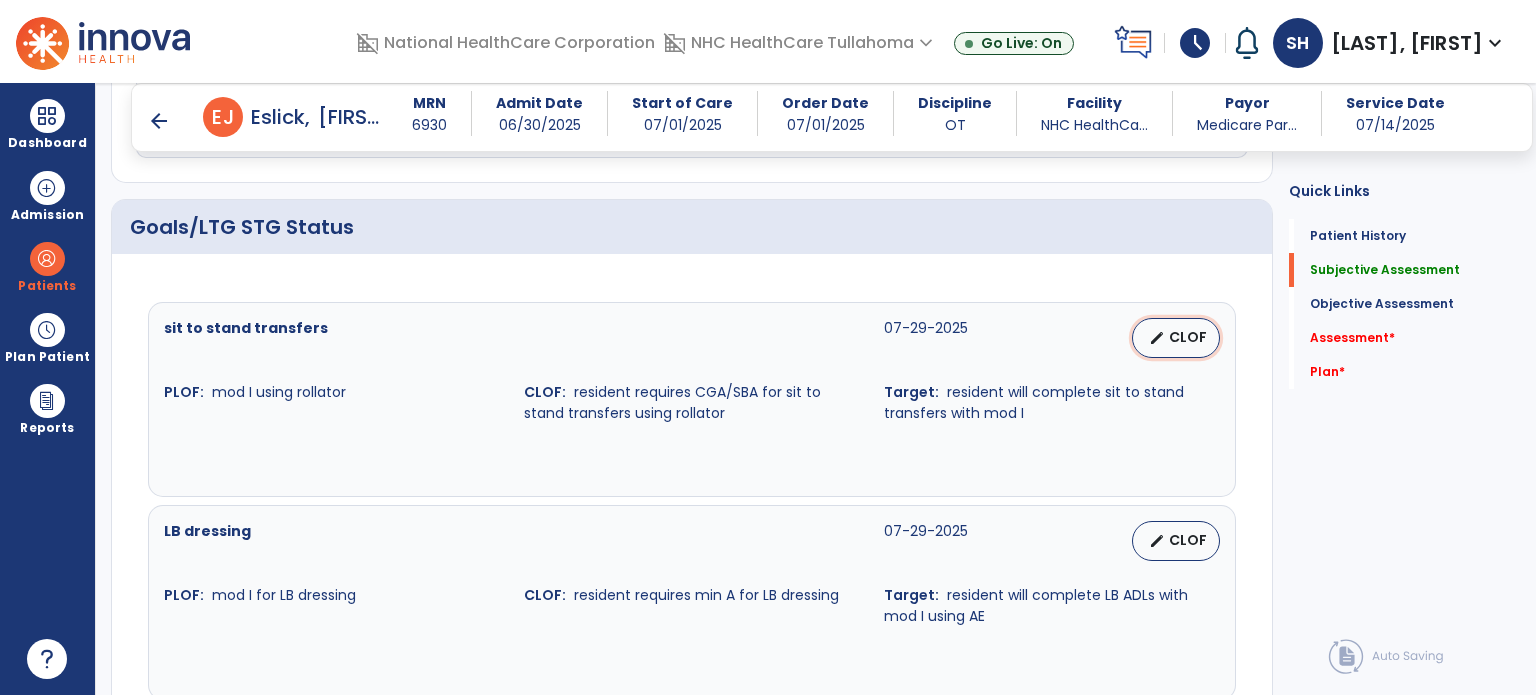 click on "CLOF" at bounding box center (1188, 337) 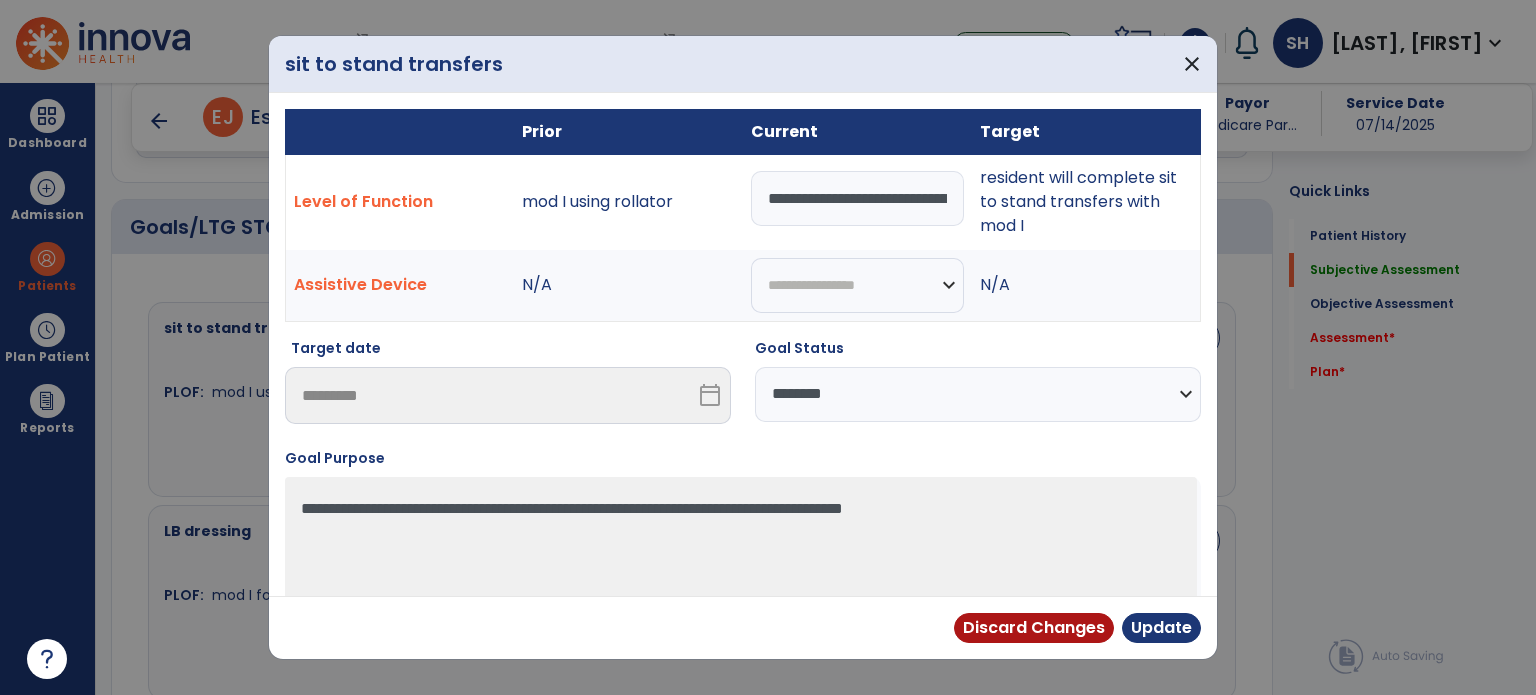 click on "**********" at bounding box center (857, 198) 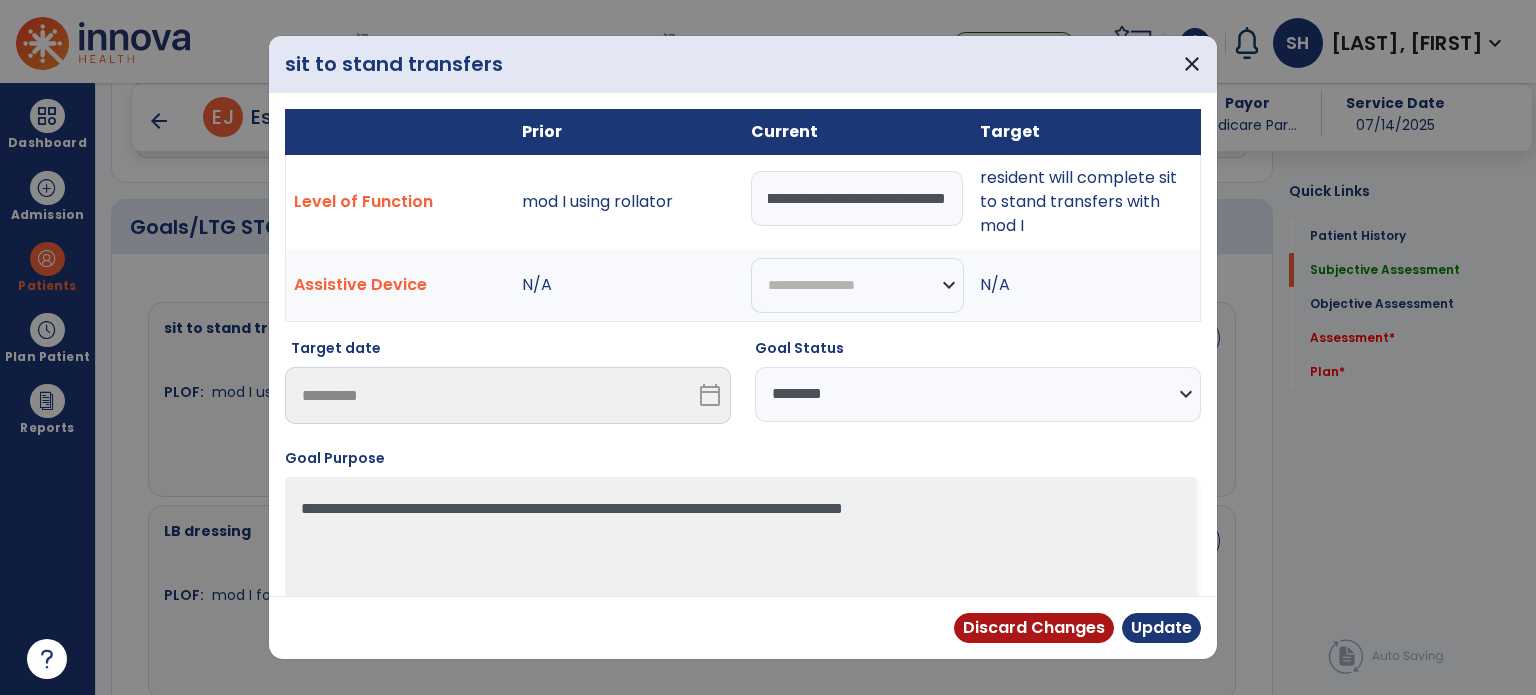 scroll, scrollTop: 0, scrollLeft: 322, axis: horizontal 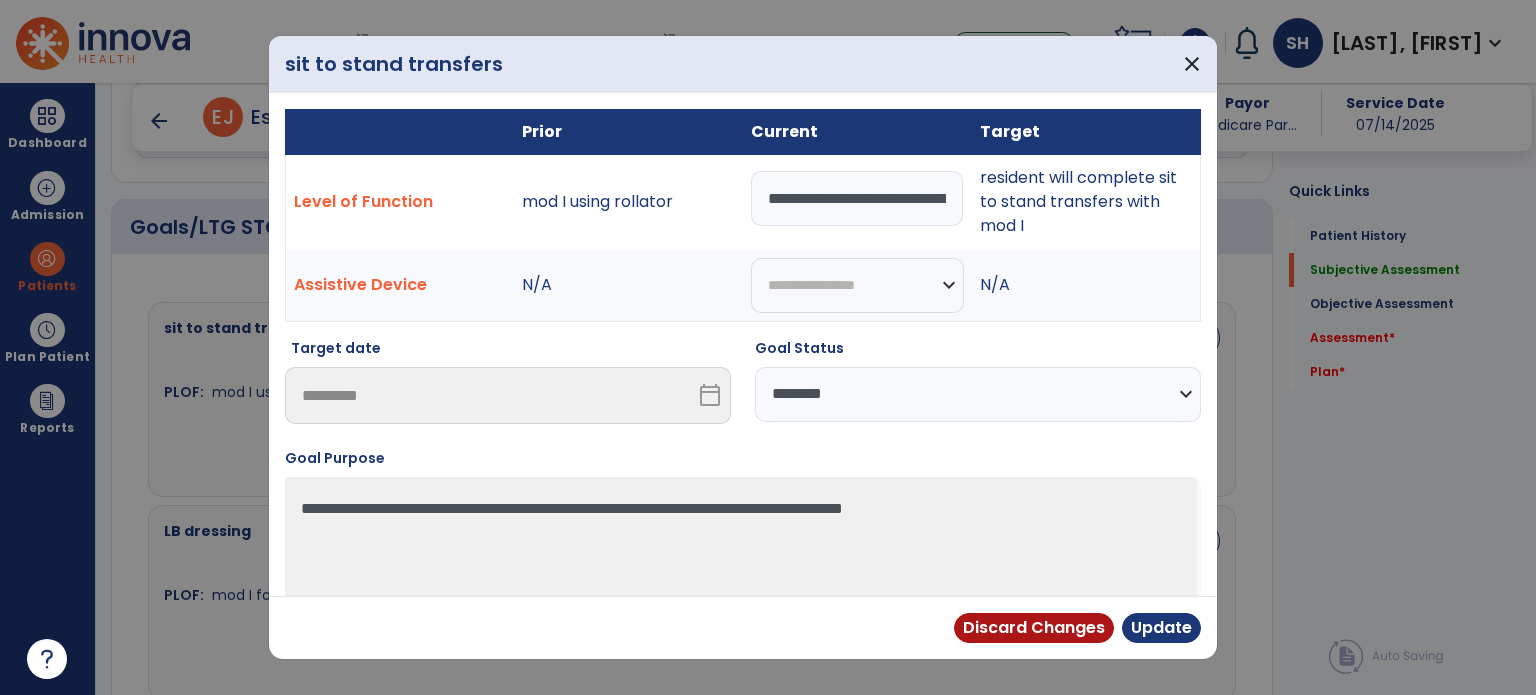 select on "********" 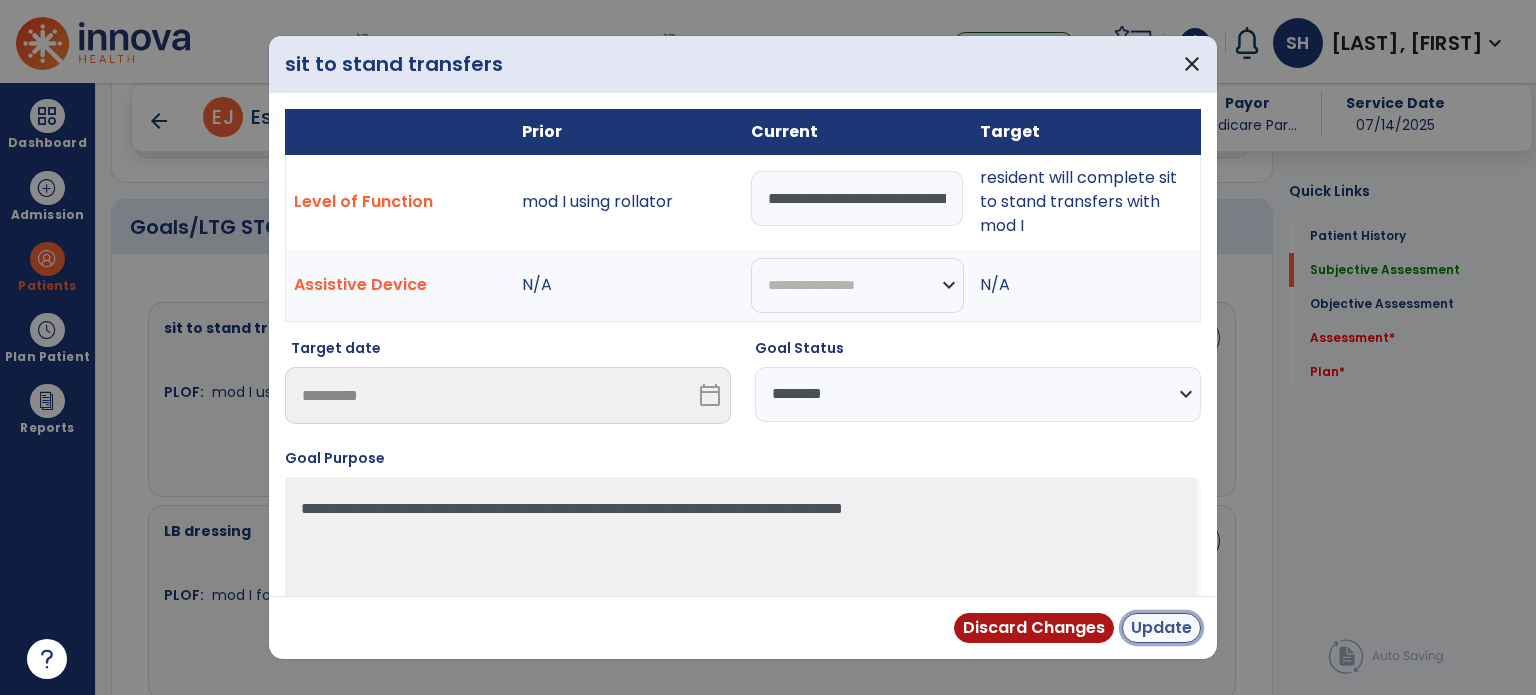 click on "Update" at bounding box center (1161, 628) 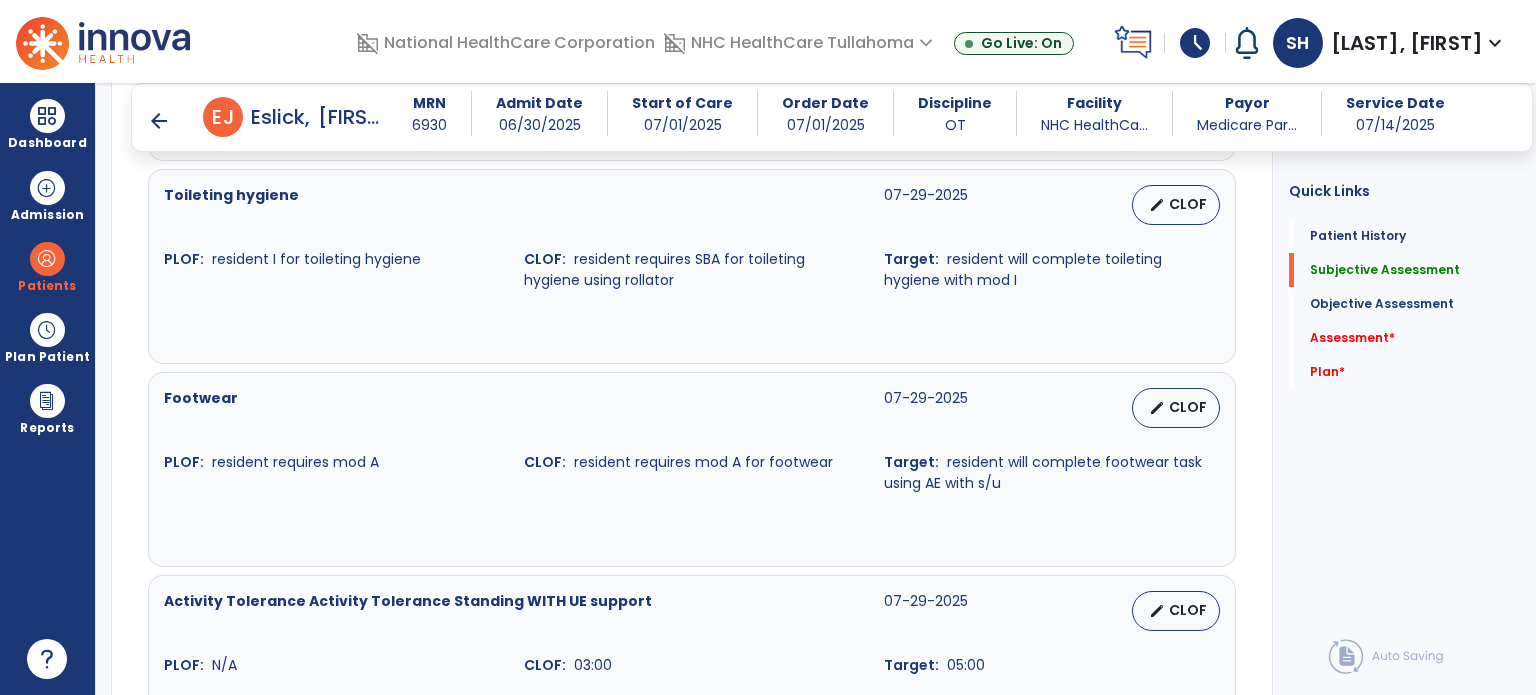 scroll, scrollTop: 1576, scrollLeft: 0, axis: vertical 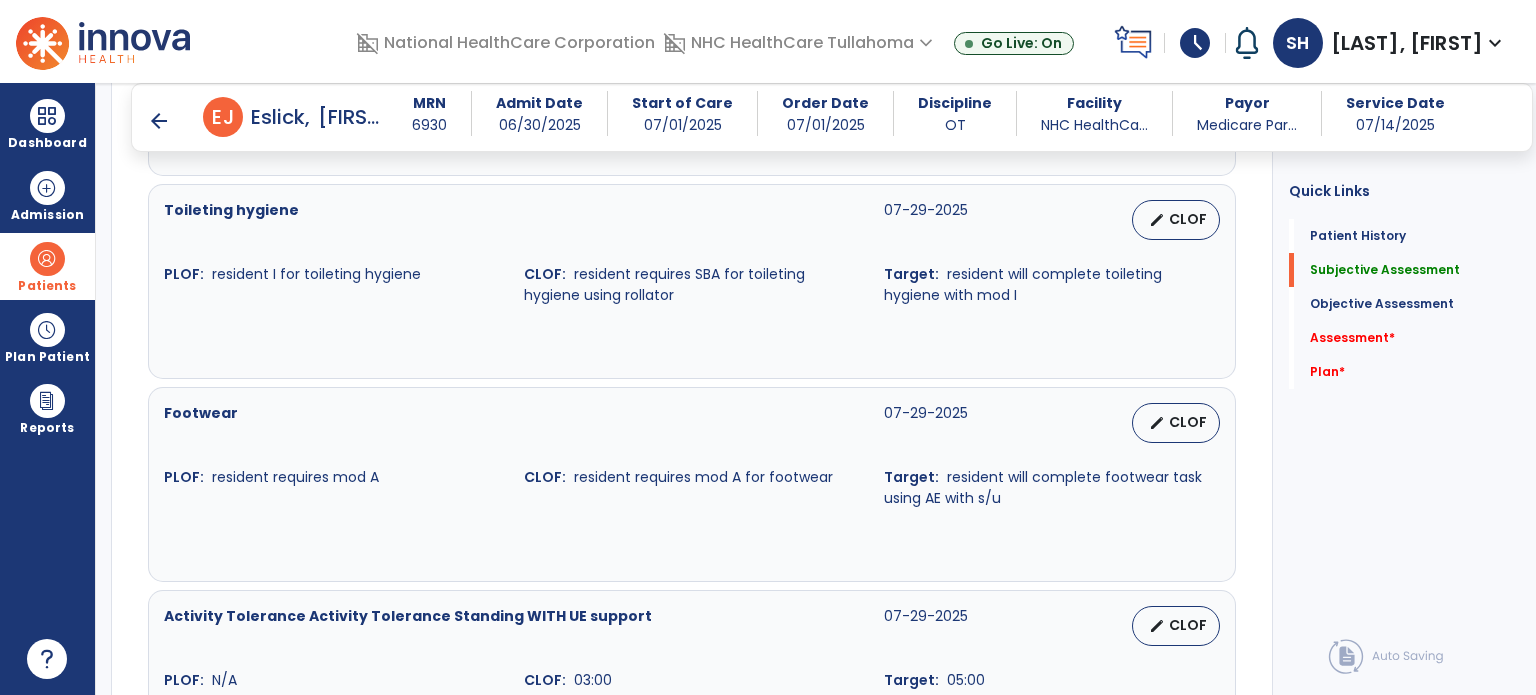 click at bounding box center (47, 259) 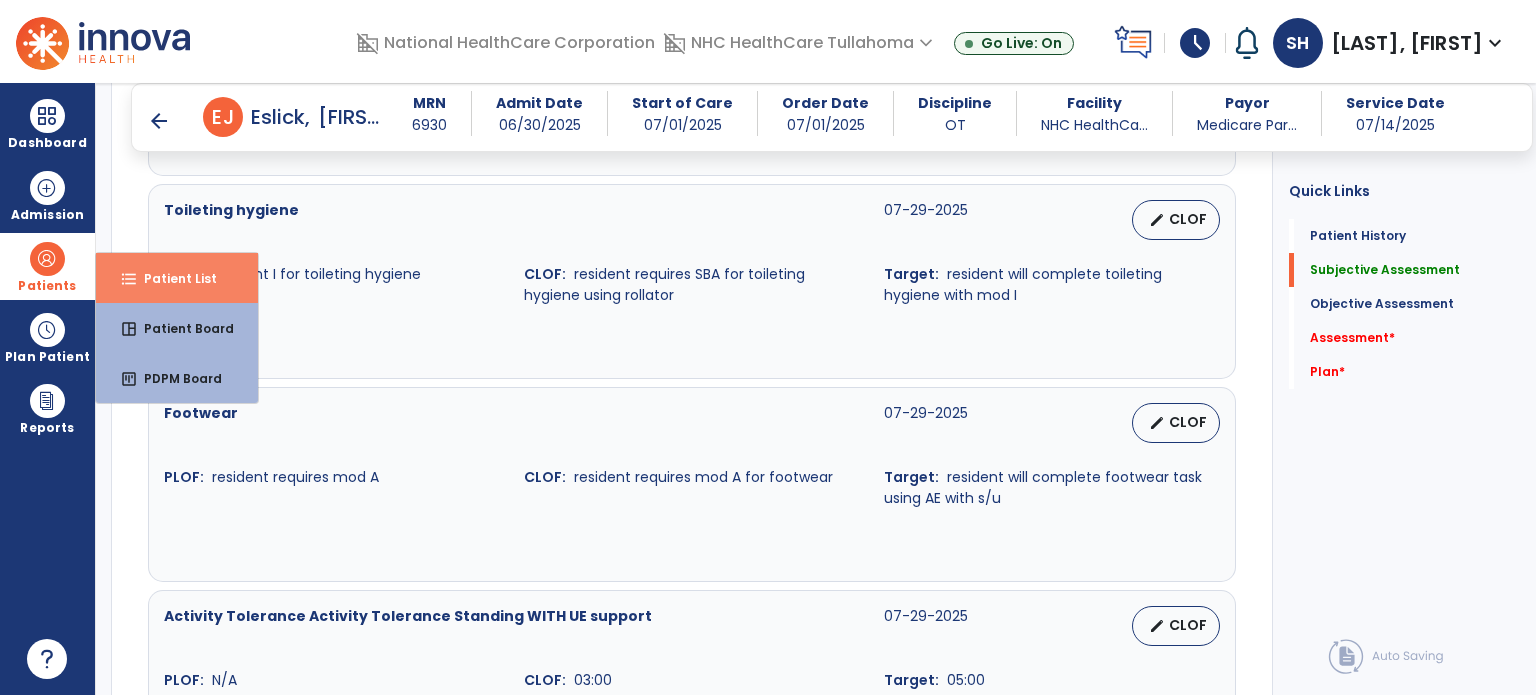 click on "Patient List" at bounding box center (172, 278) 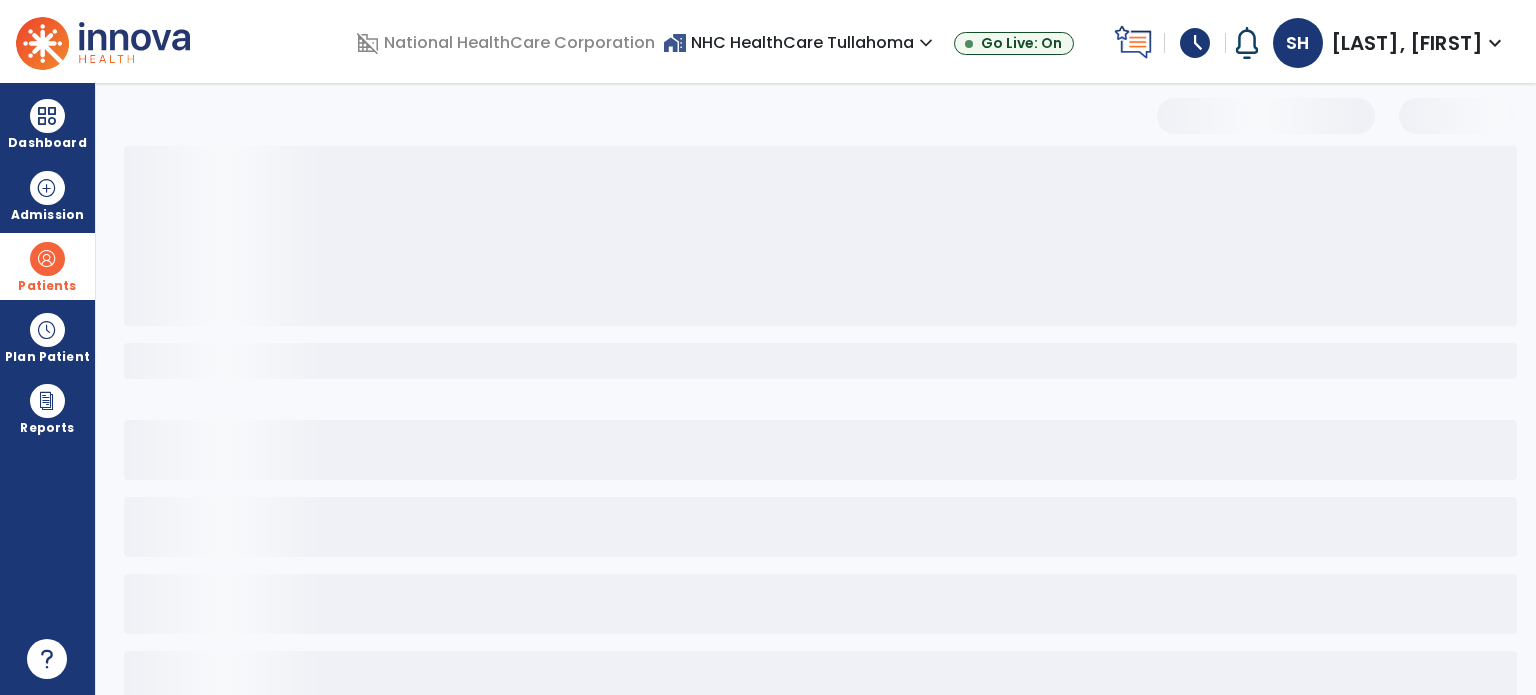 scroll, scrollTop: 46, scrollLeft: 0, axis: vertical 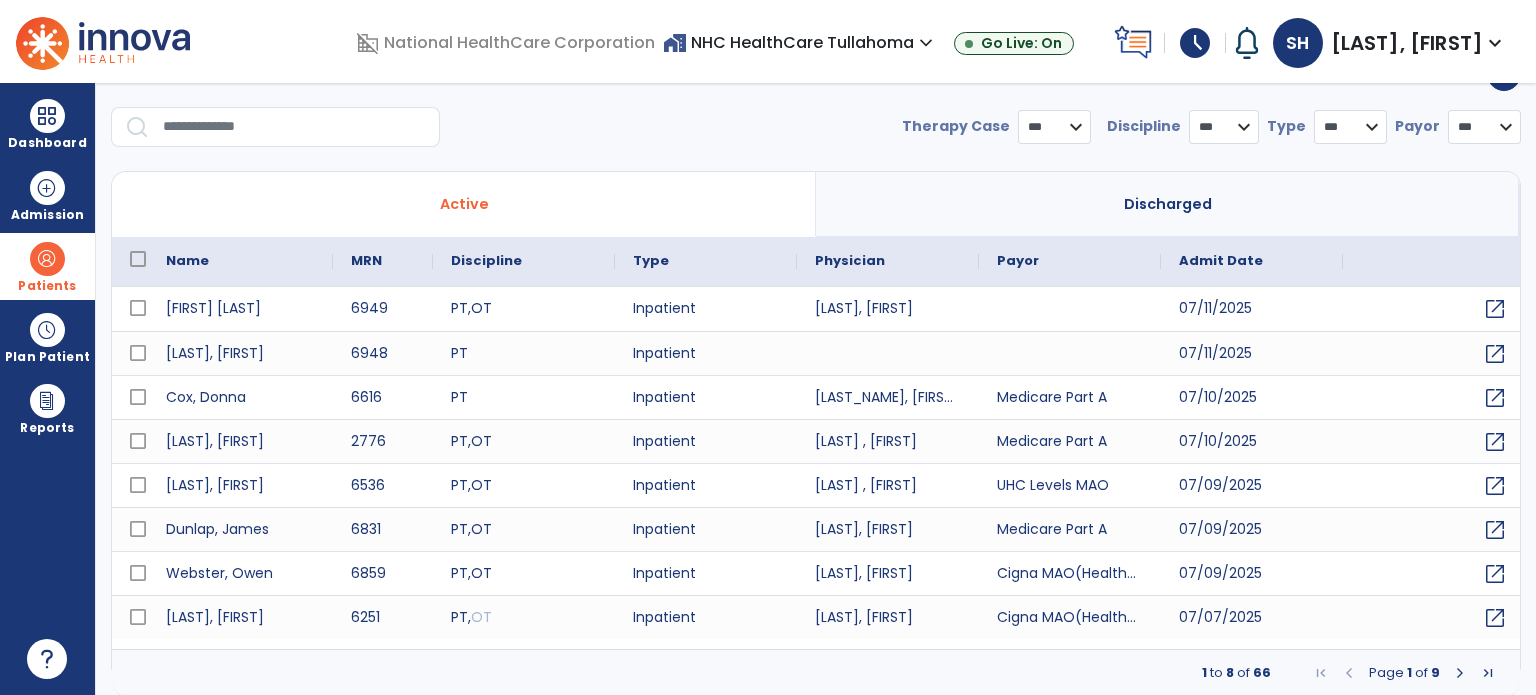 select on "***" 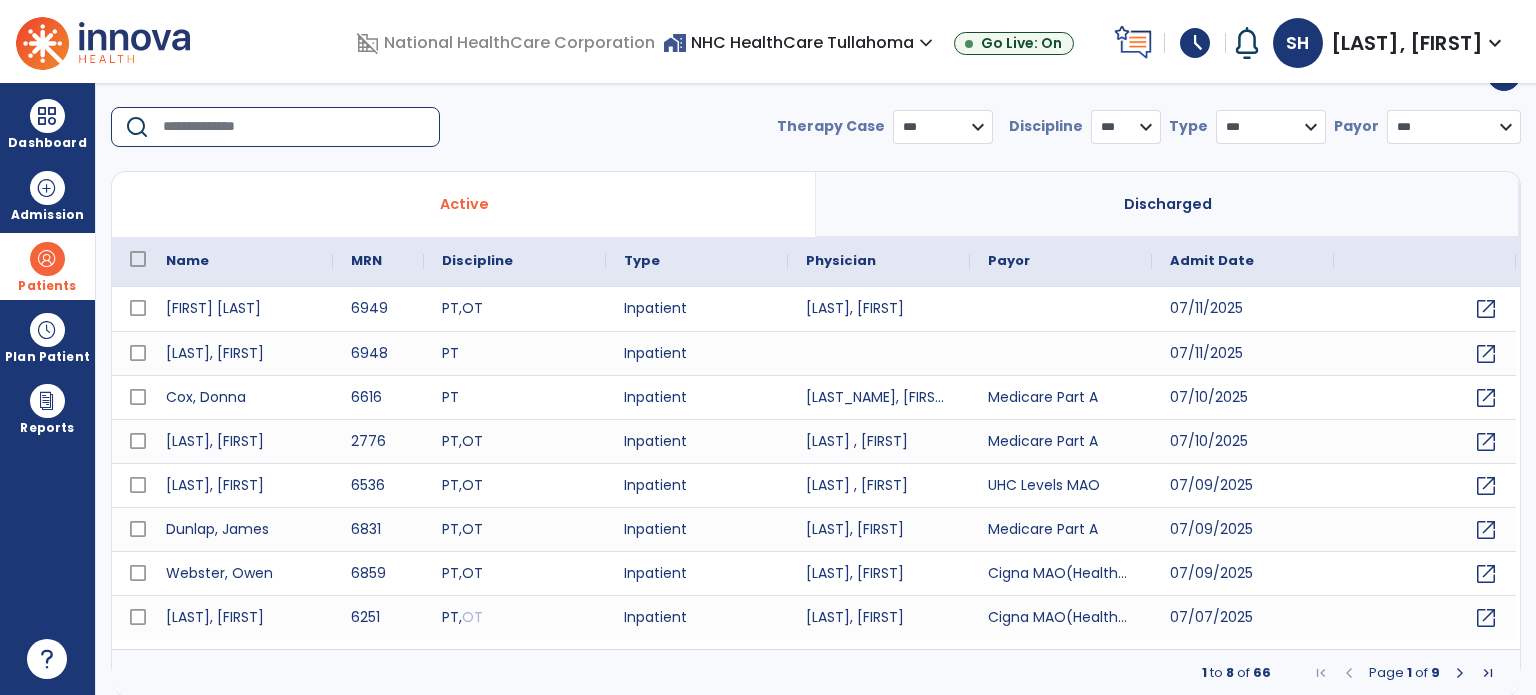 click at bounding box center (294, 127) 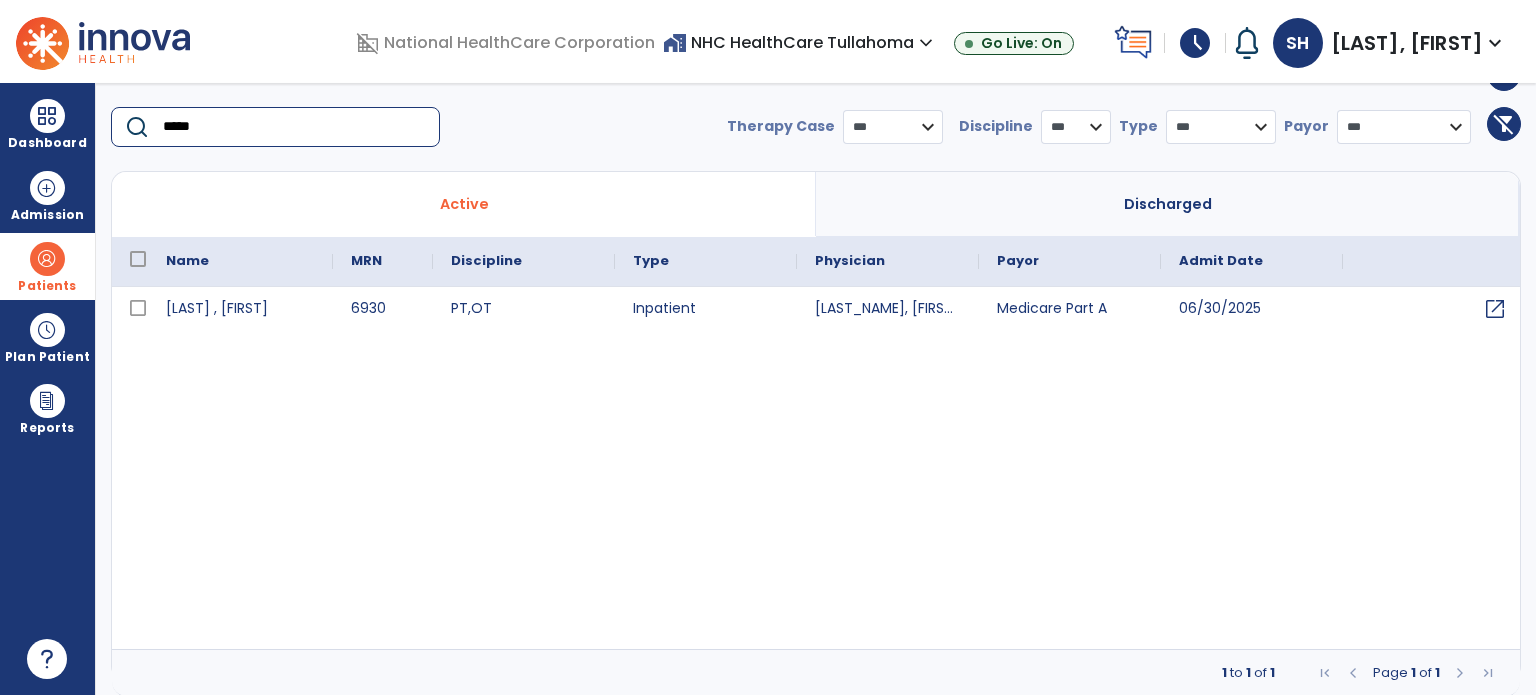 type on "*****" 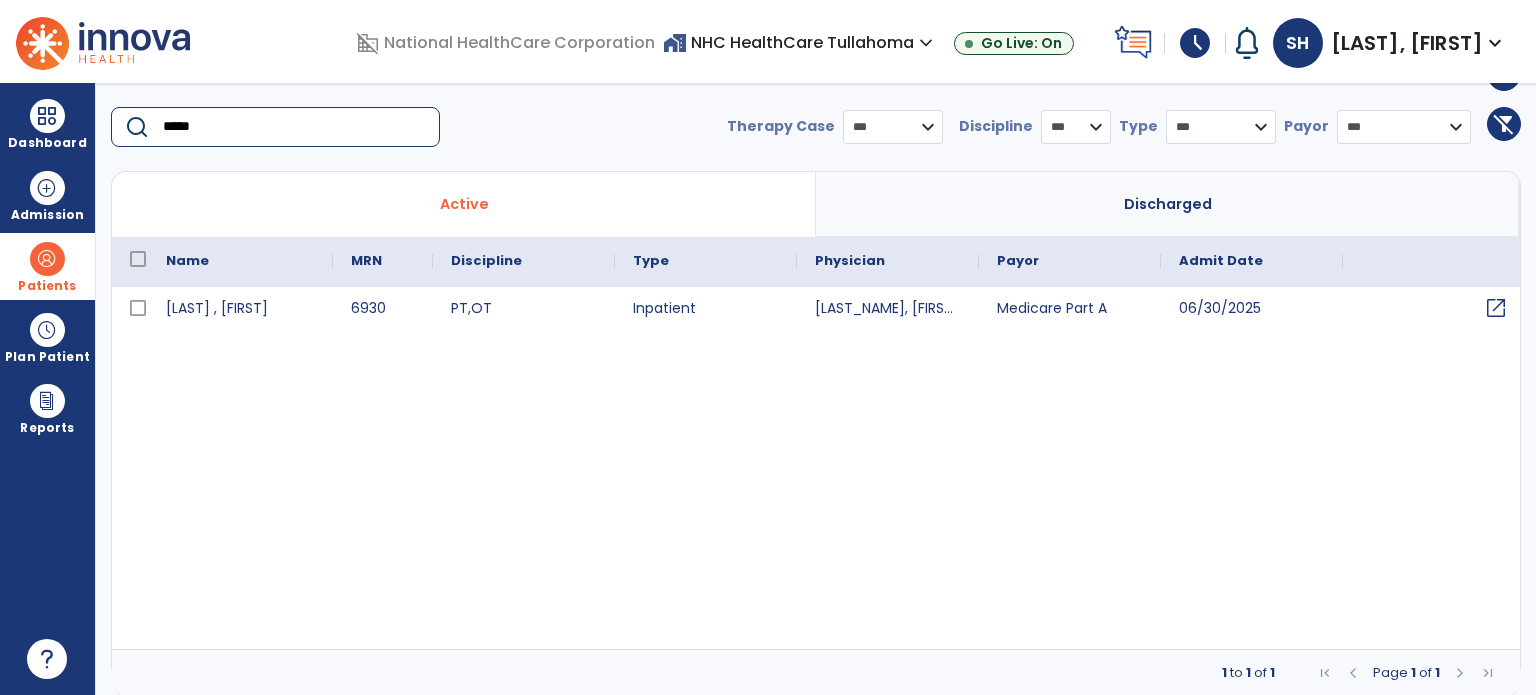 click on "open_in_new" at bounding box center (1496, 308) 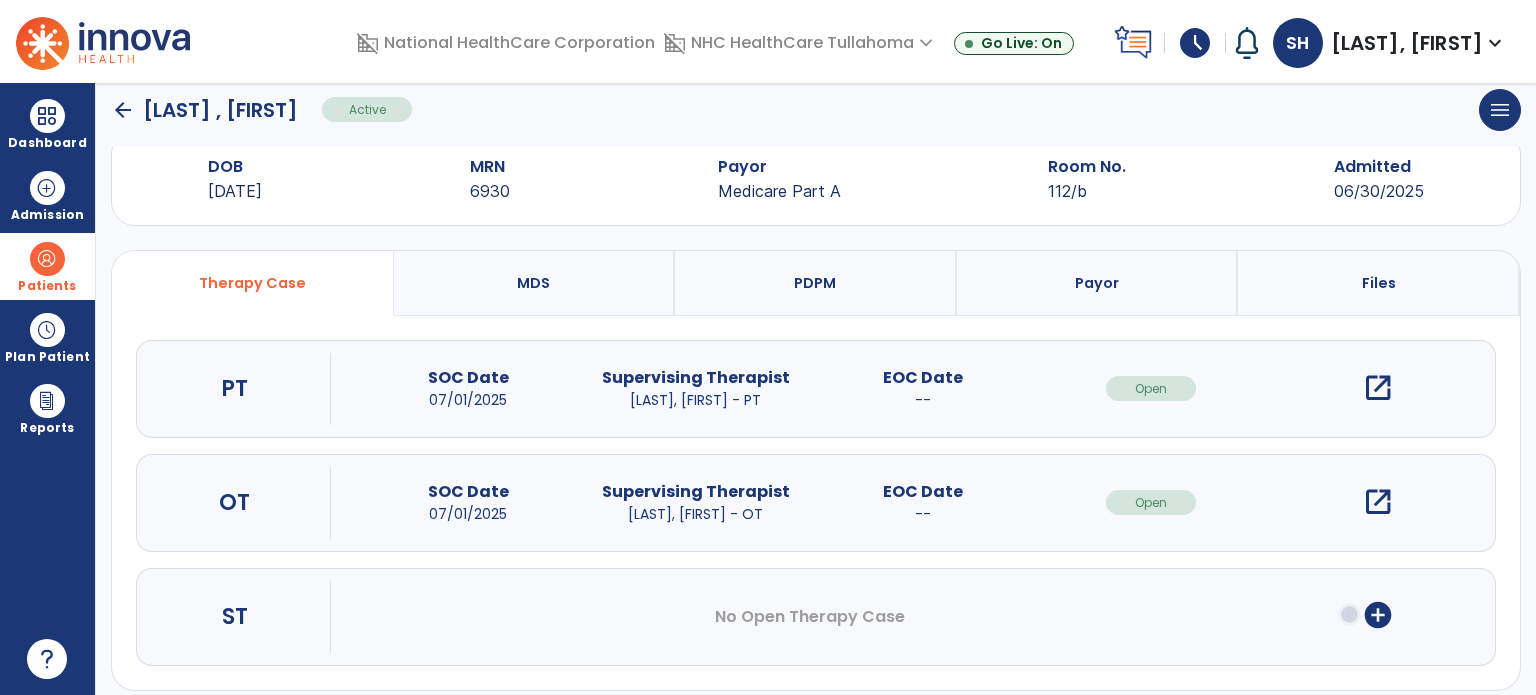 click on "open_in_new" at bounding box center [1378, 502] 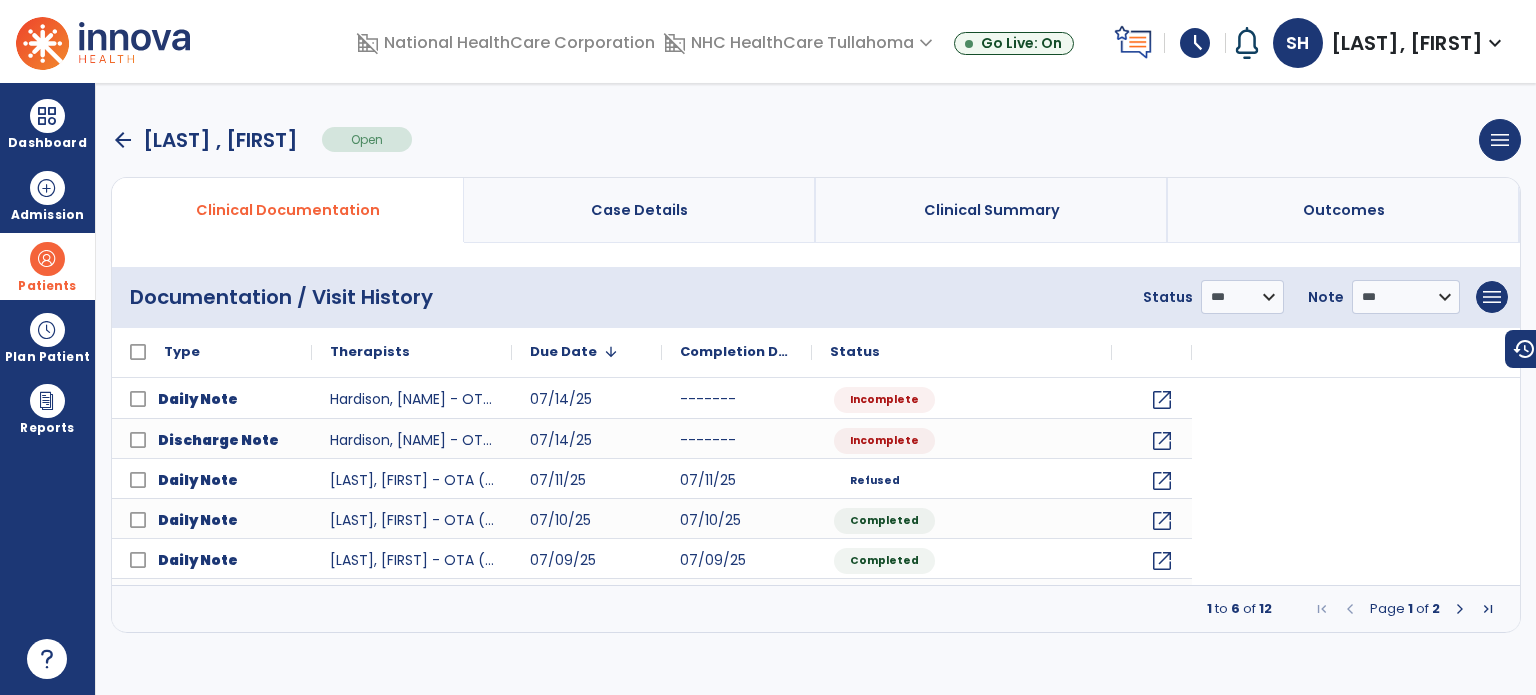 scroll, scrollTop: 0, scrollLeft: 0, axis: both 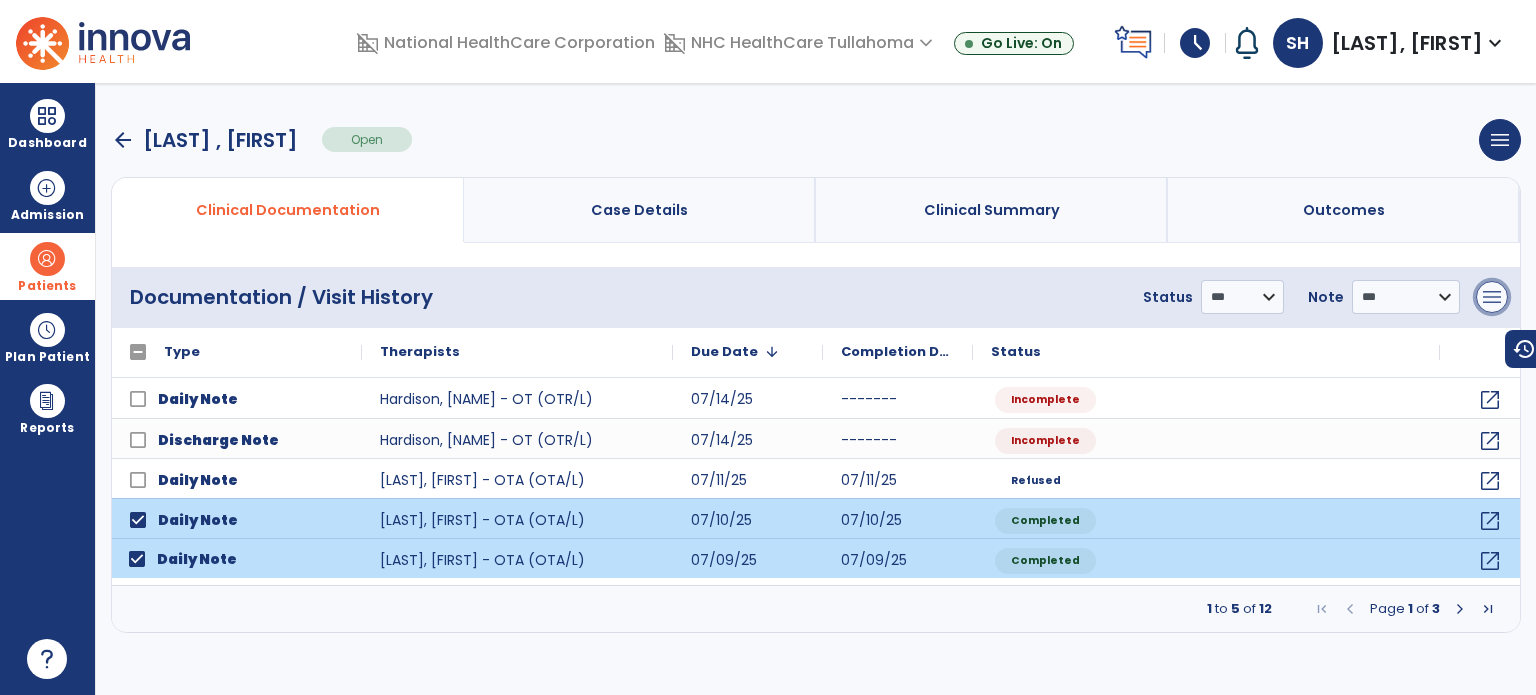 click on "menu" at bounding box center (1492, 297) 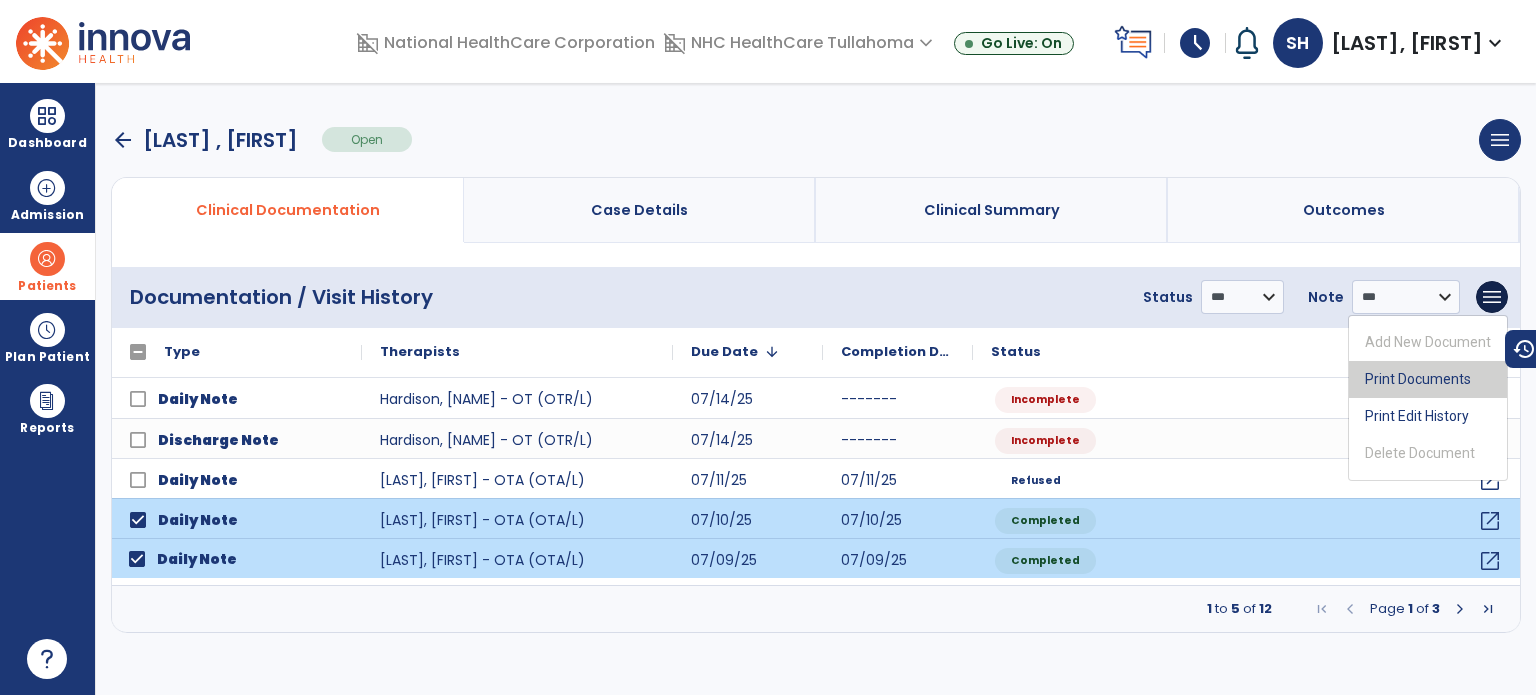click on "Print Documents" at bounding box center (1428, 379) 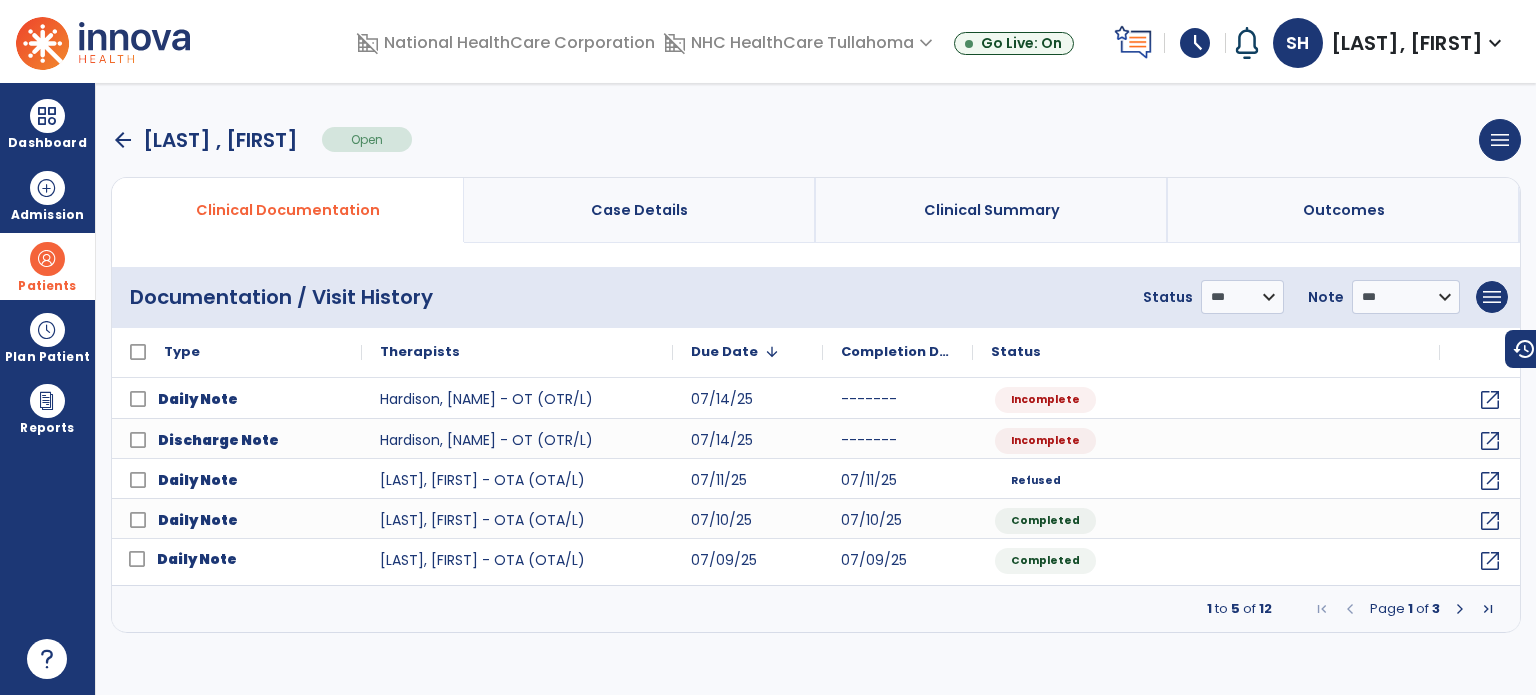 click at bounding box center [1460, 609] 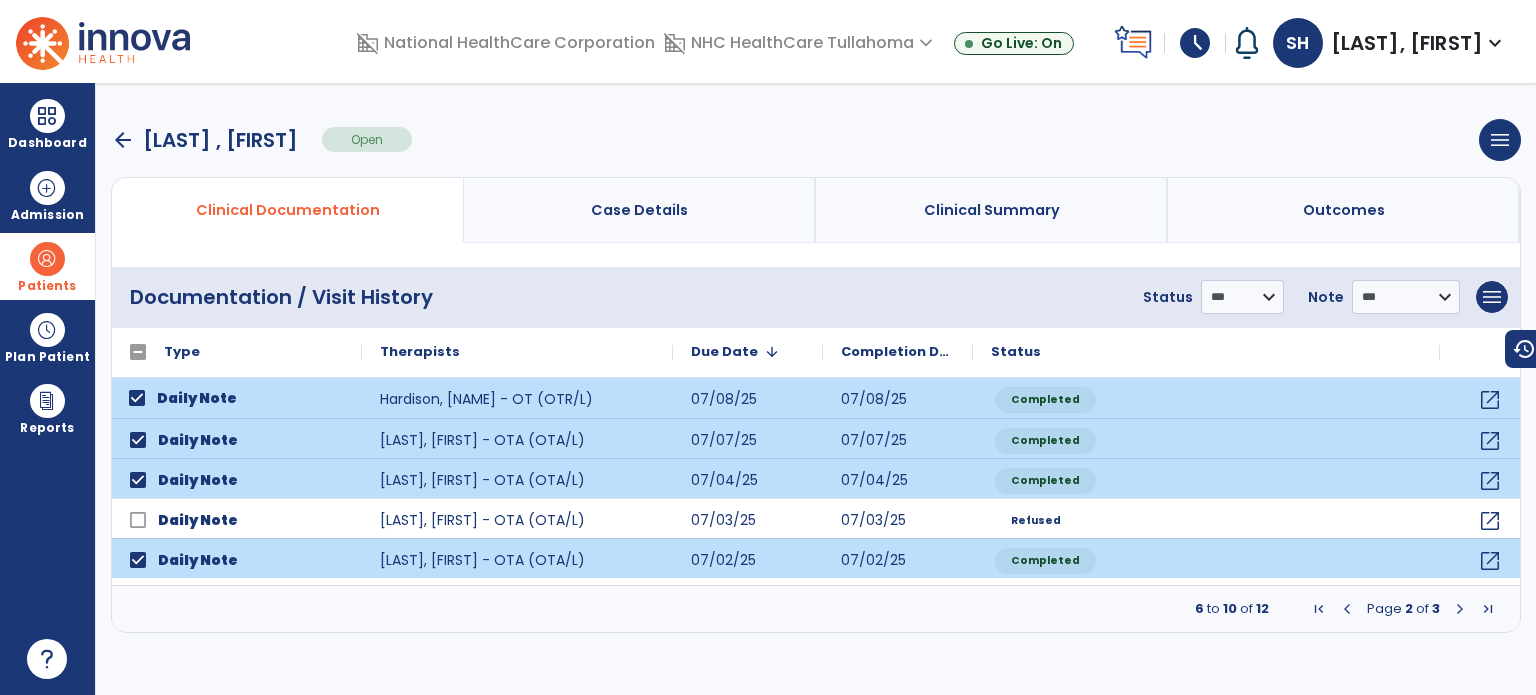 click on "**********" 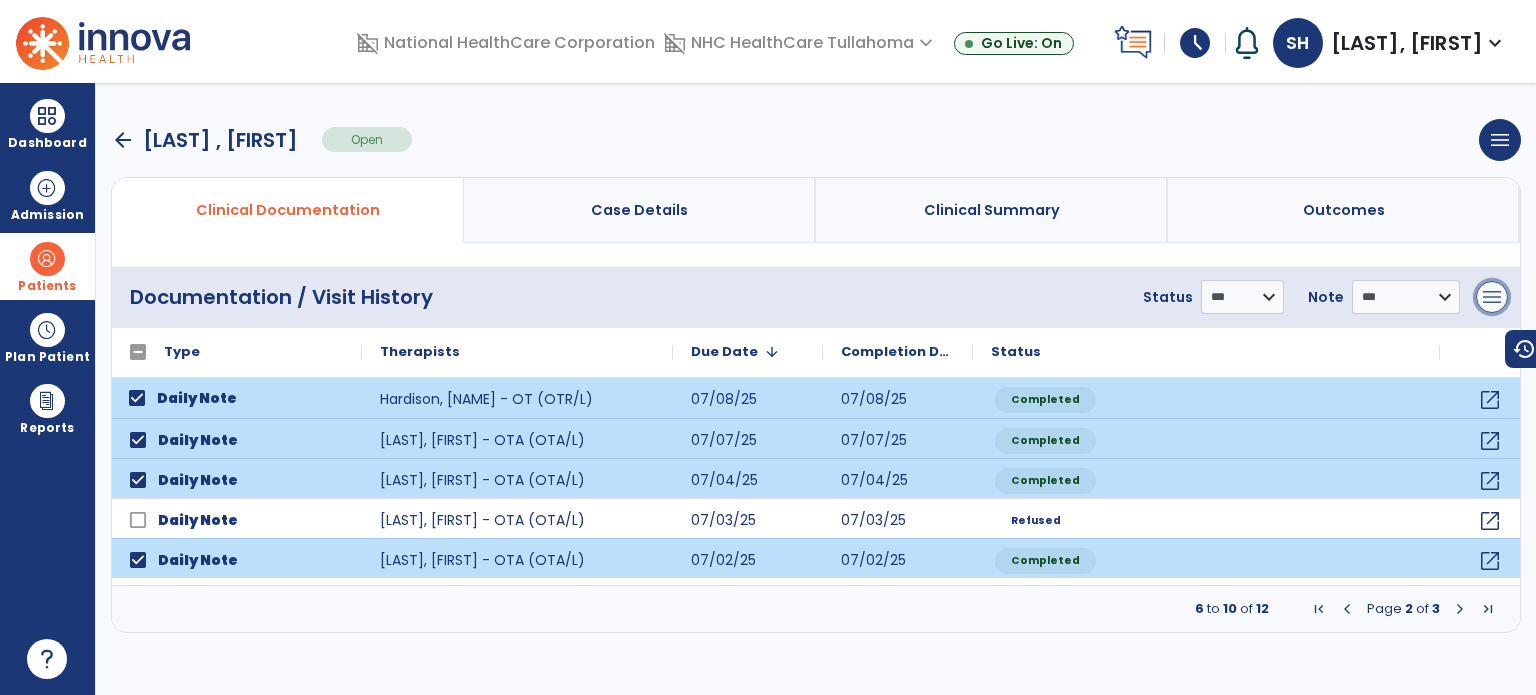 click on "menu" at bounding box center [1492, 297] 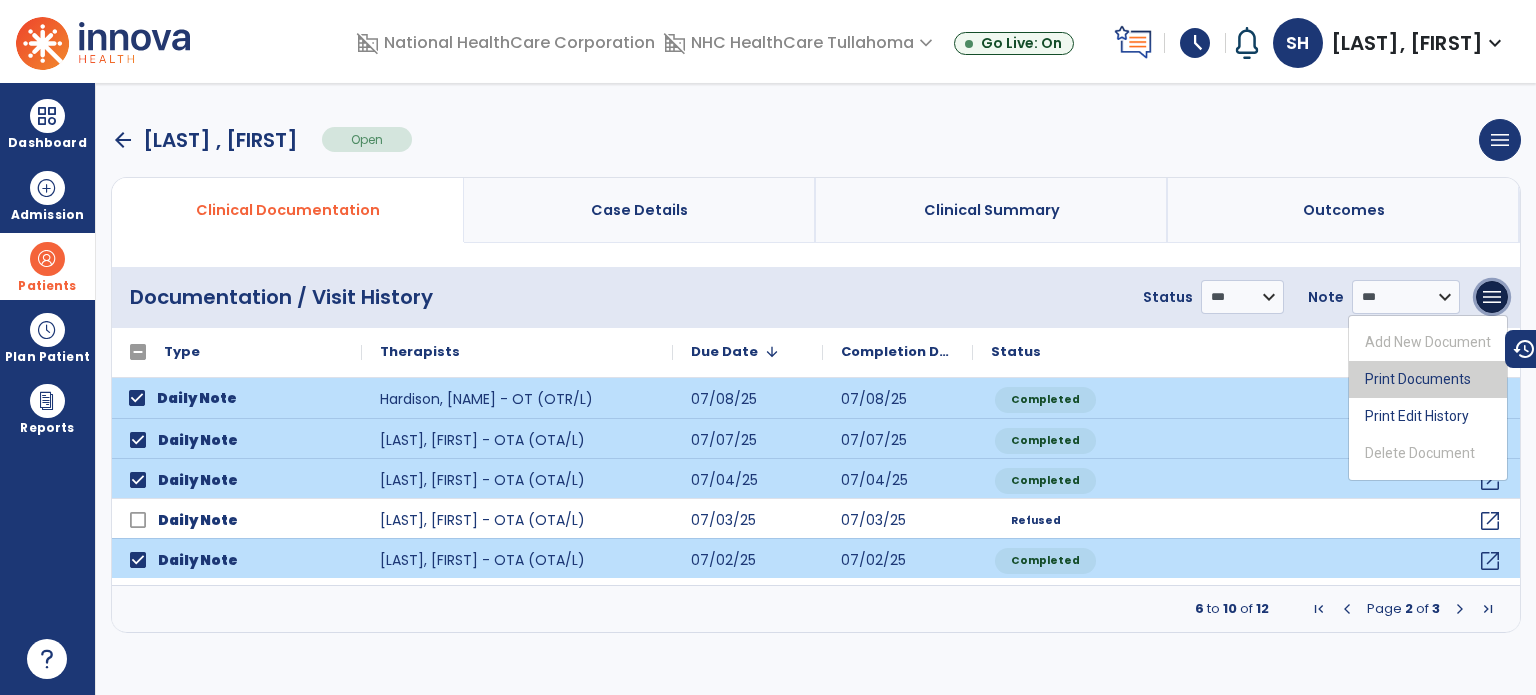 click on "Print Documents" at bounding box center (1428, 379) 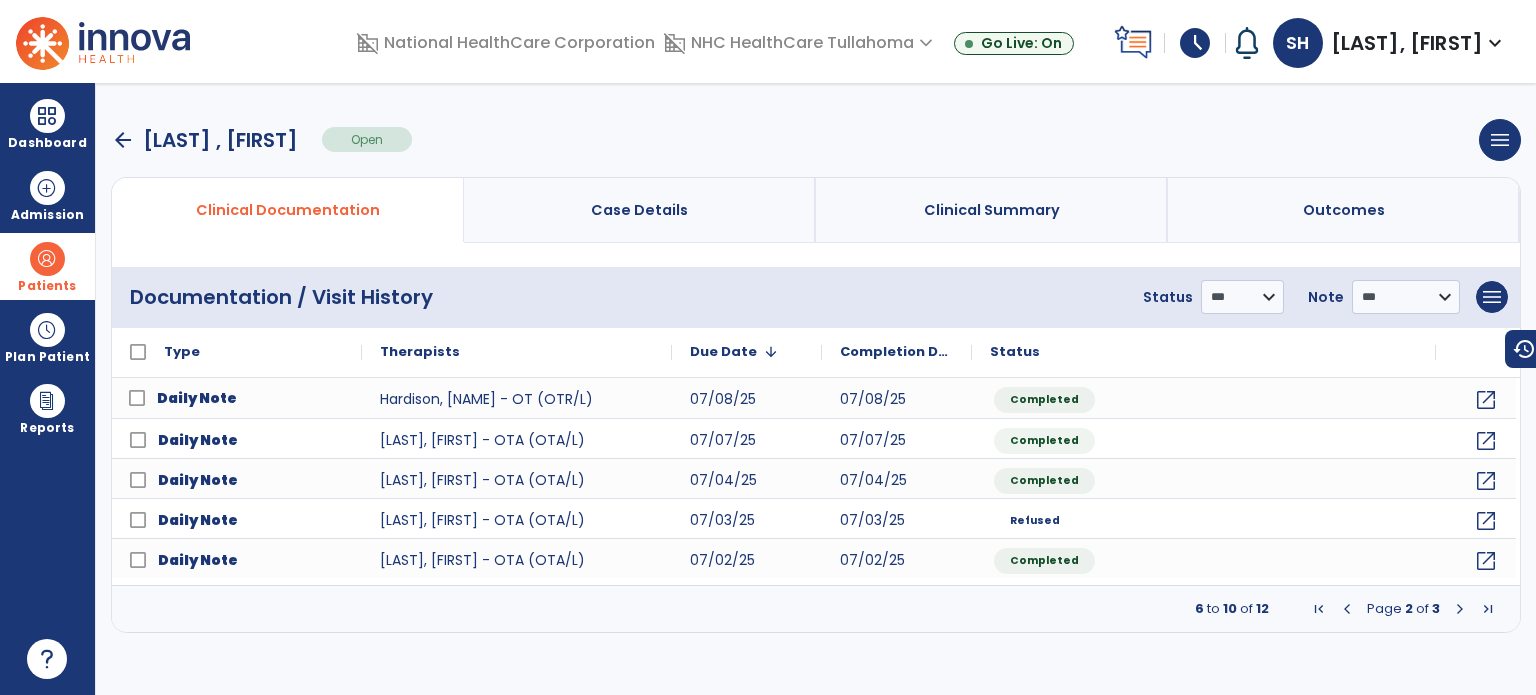 click at bounding box center [1460, 609] 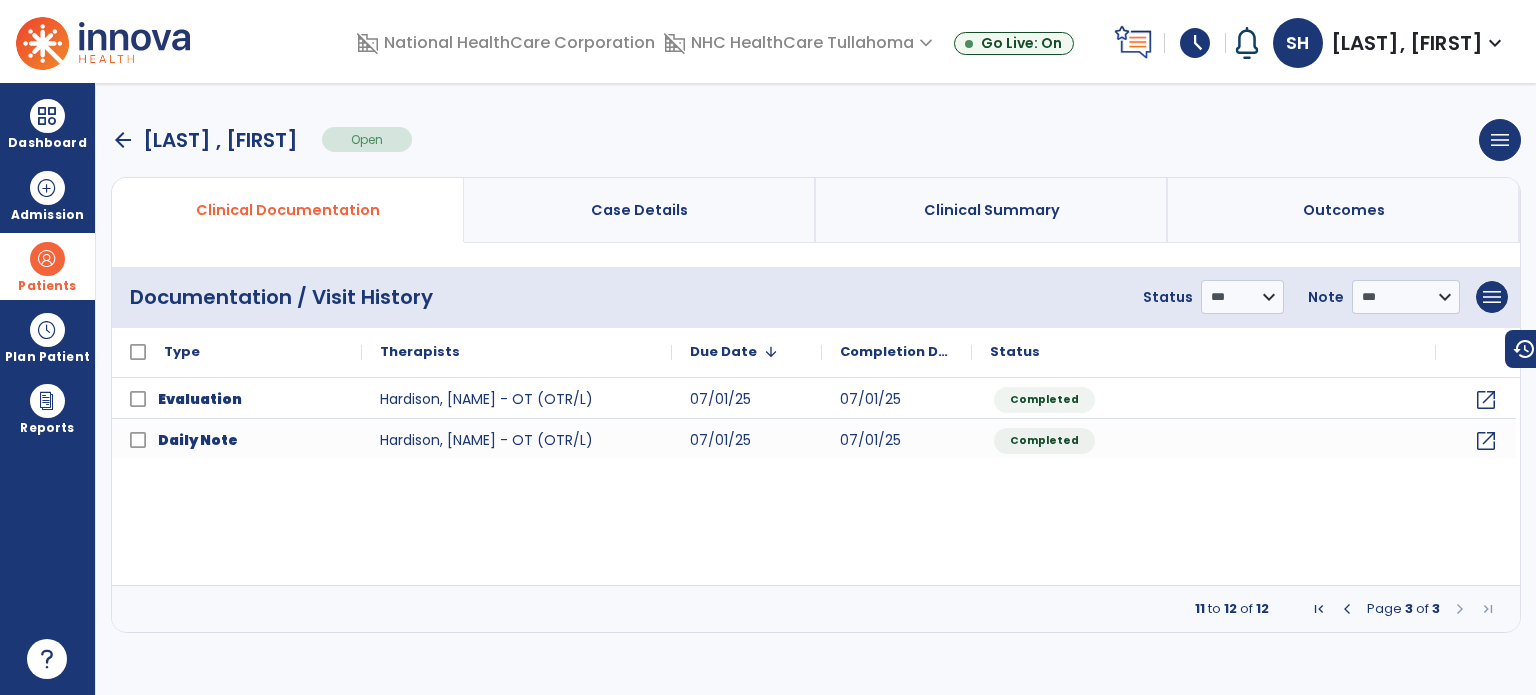 click at bounding box center [1347, 609] 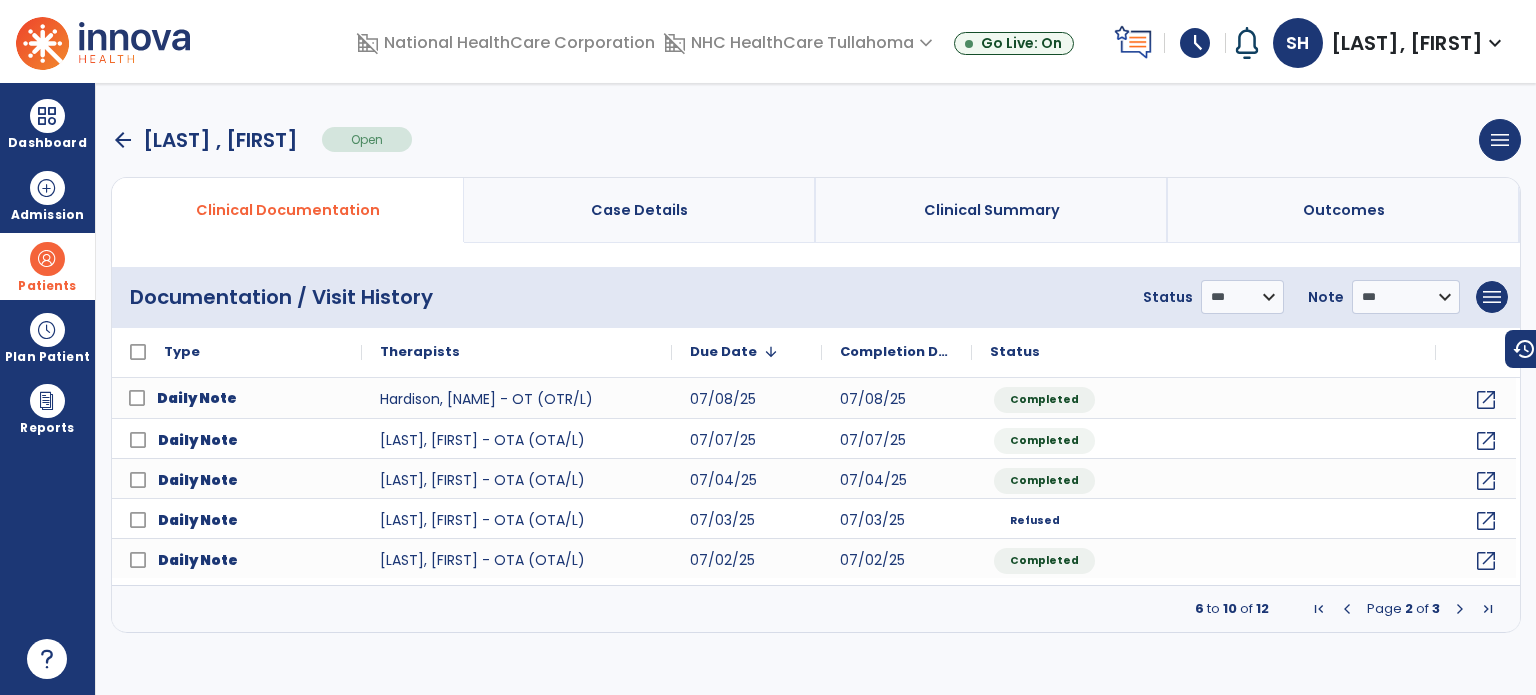 click at bounding box center [1347, 609] 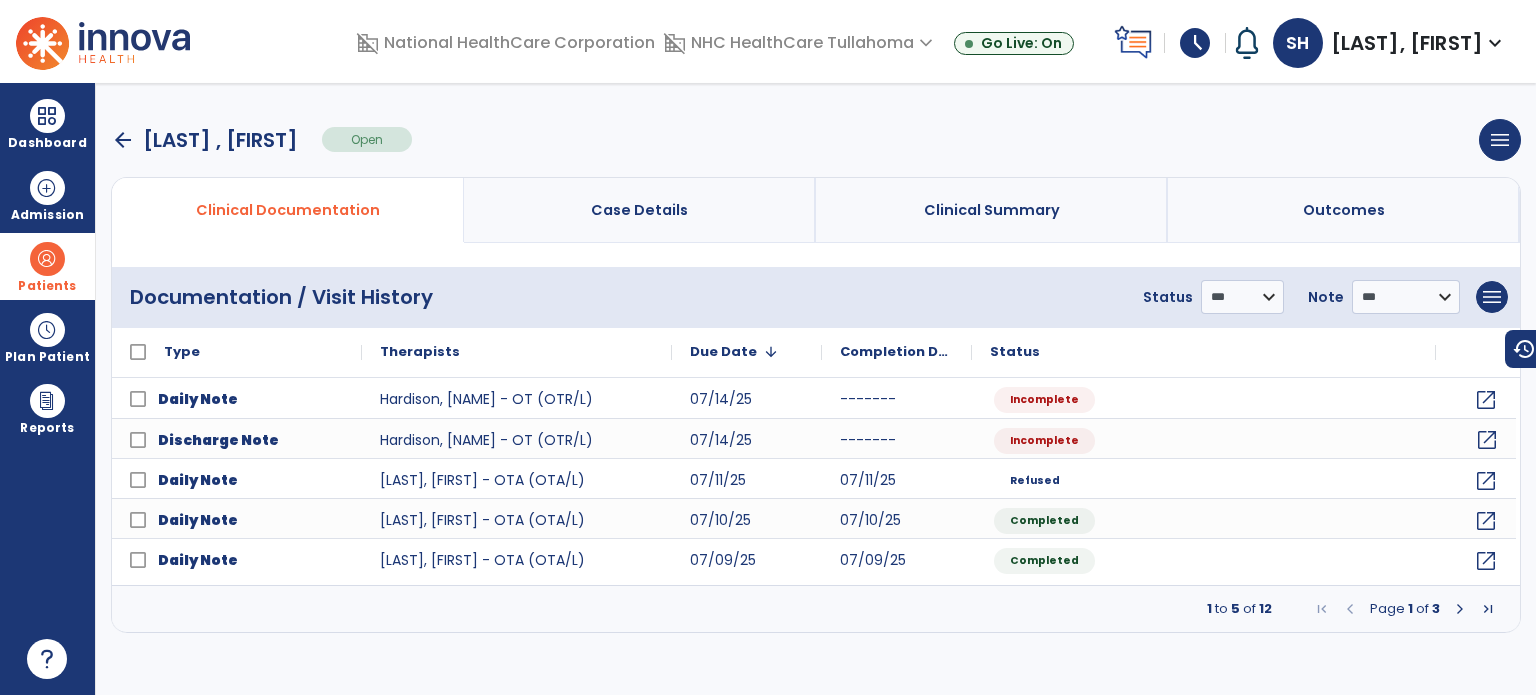click on "open_in_new" 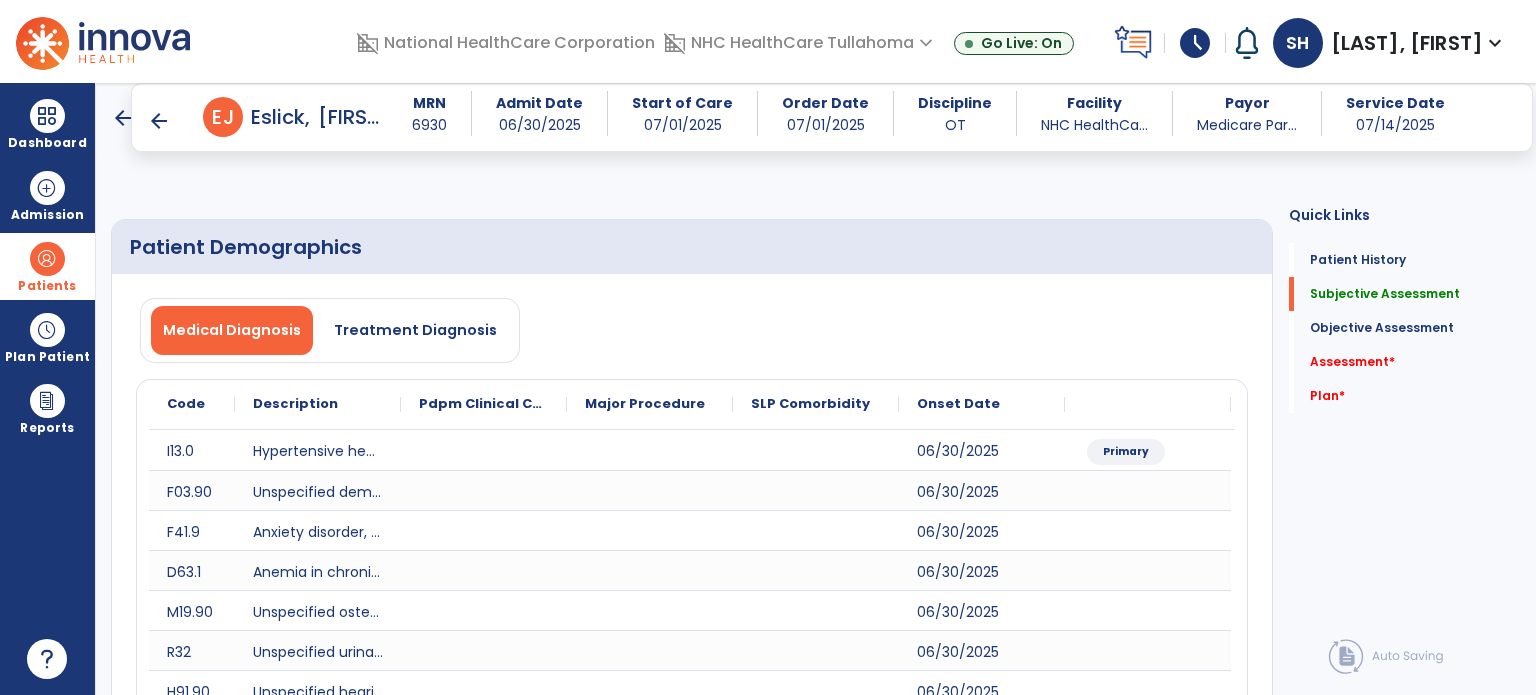 click on "CLOF" at bounding box center (1188, 1592) 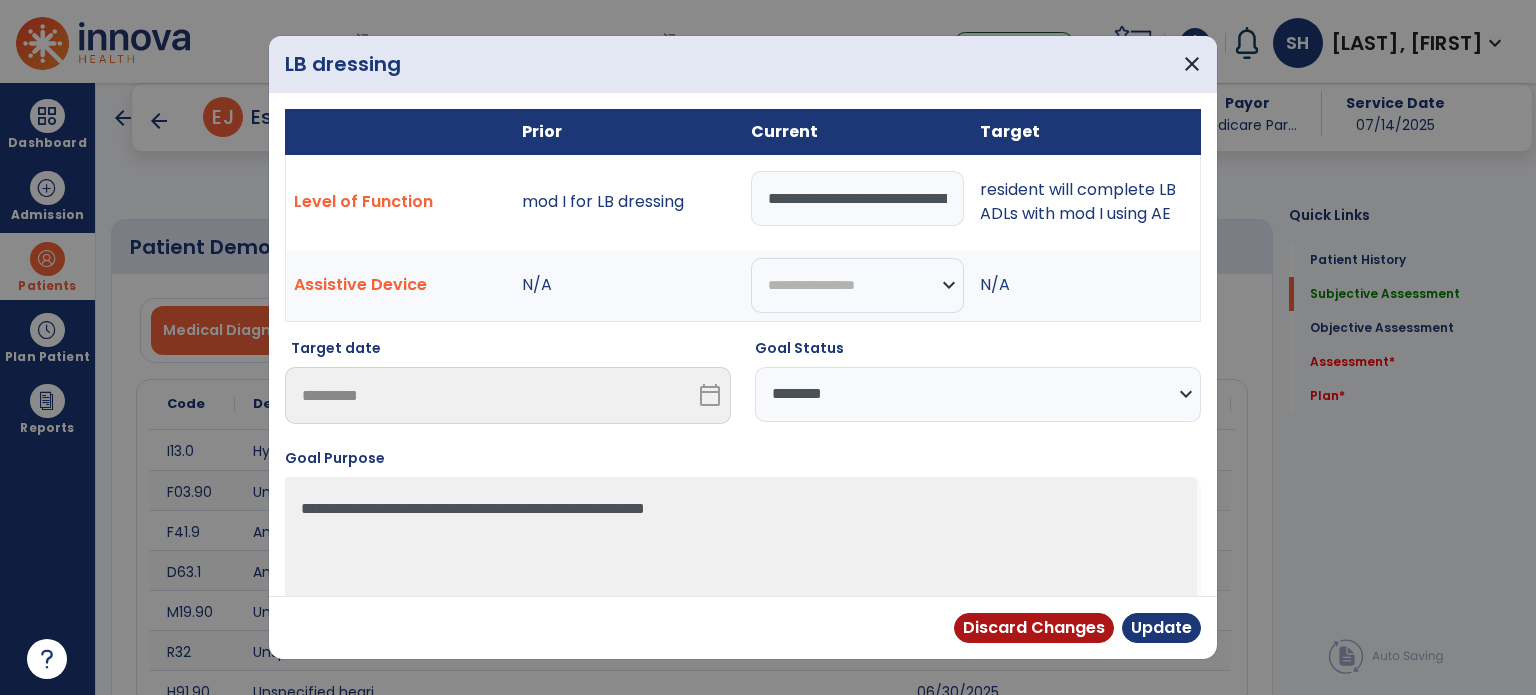 click on "**********" at bounding box center (857, 198) 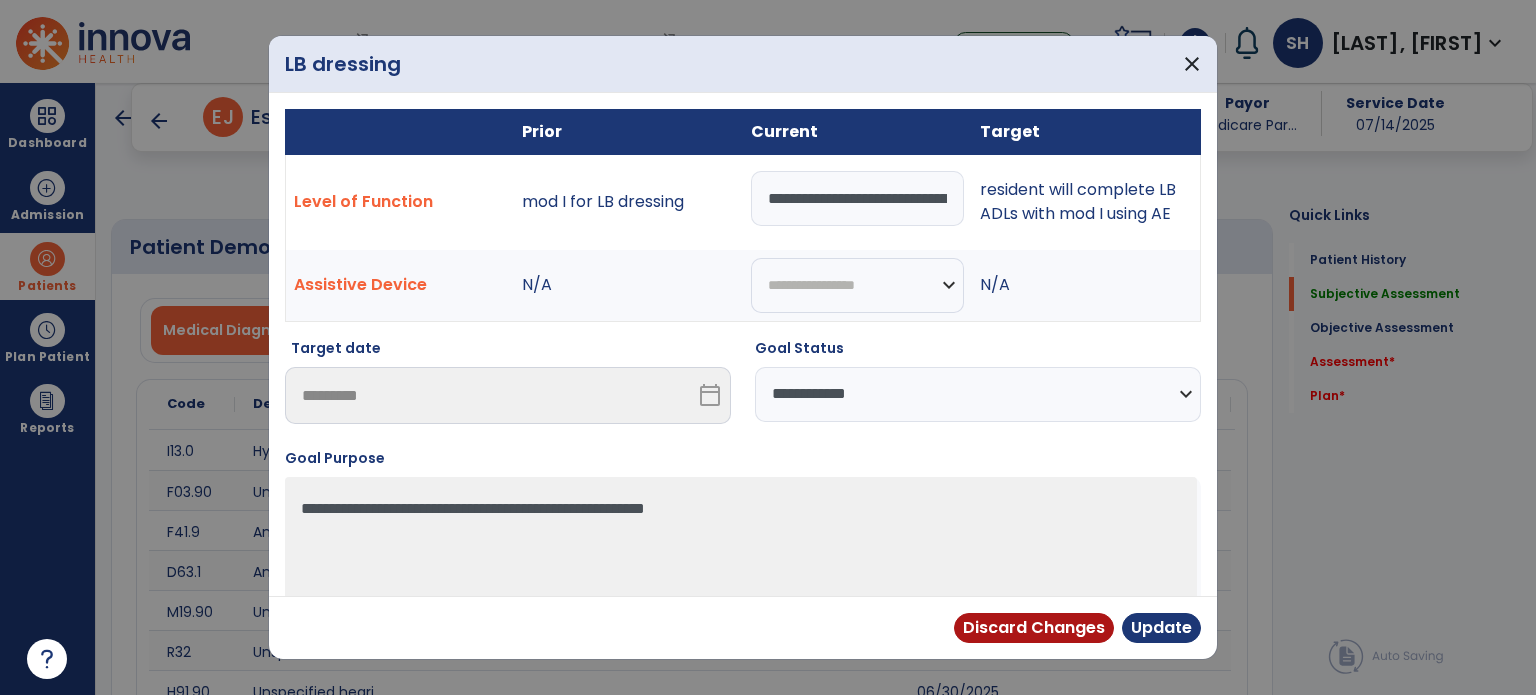 click on "**********" at bounding box center (978, 394) 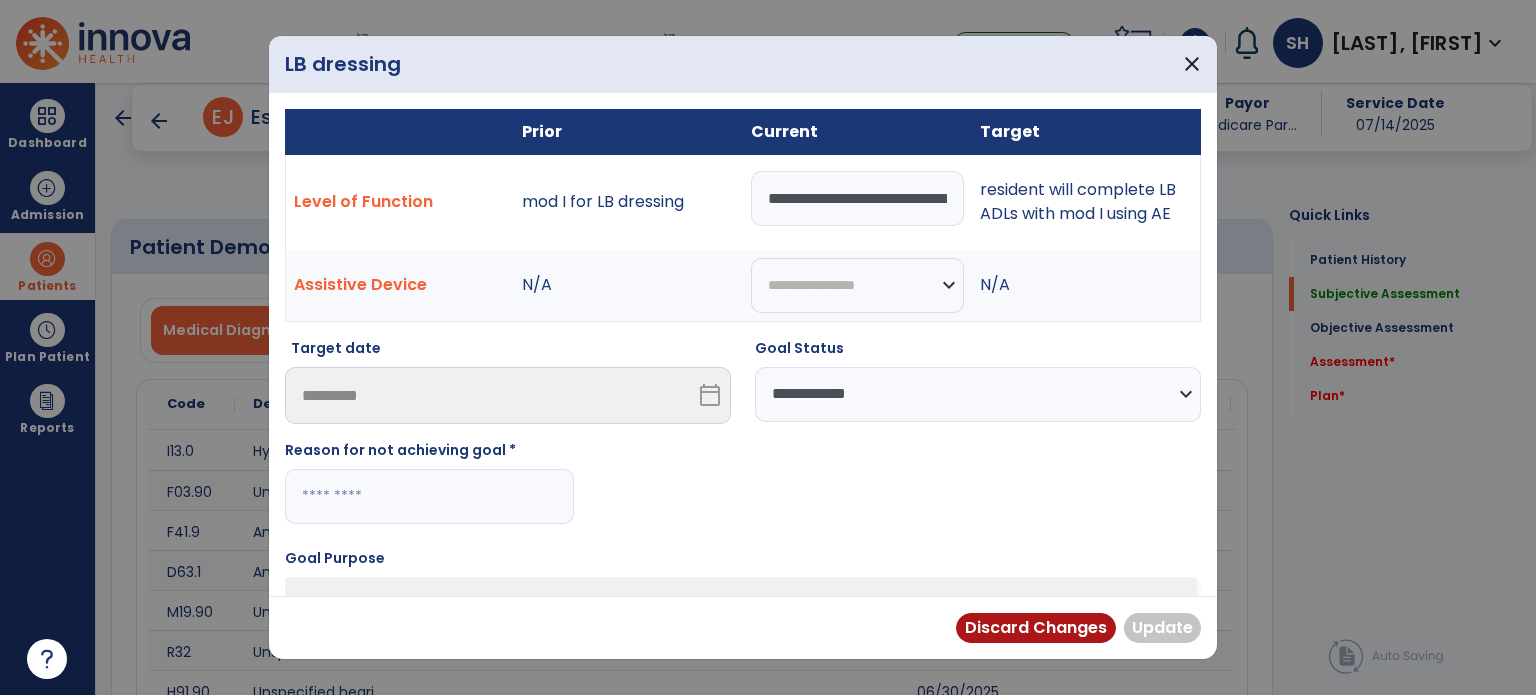 click at bounding box center [429, 496] 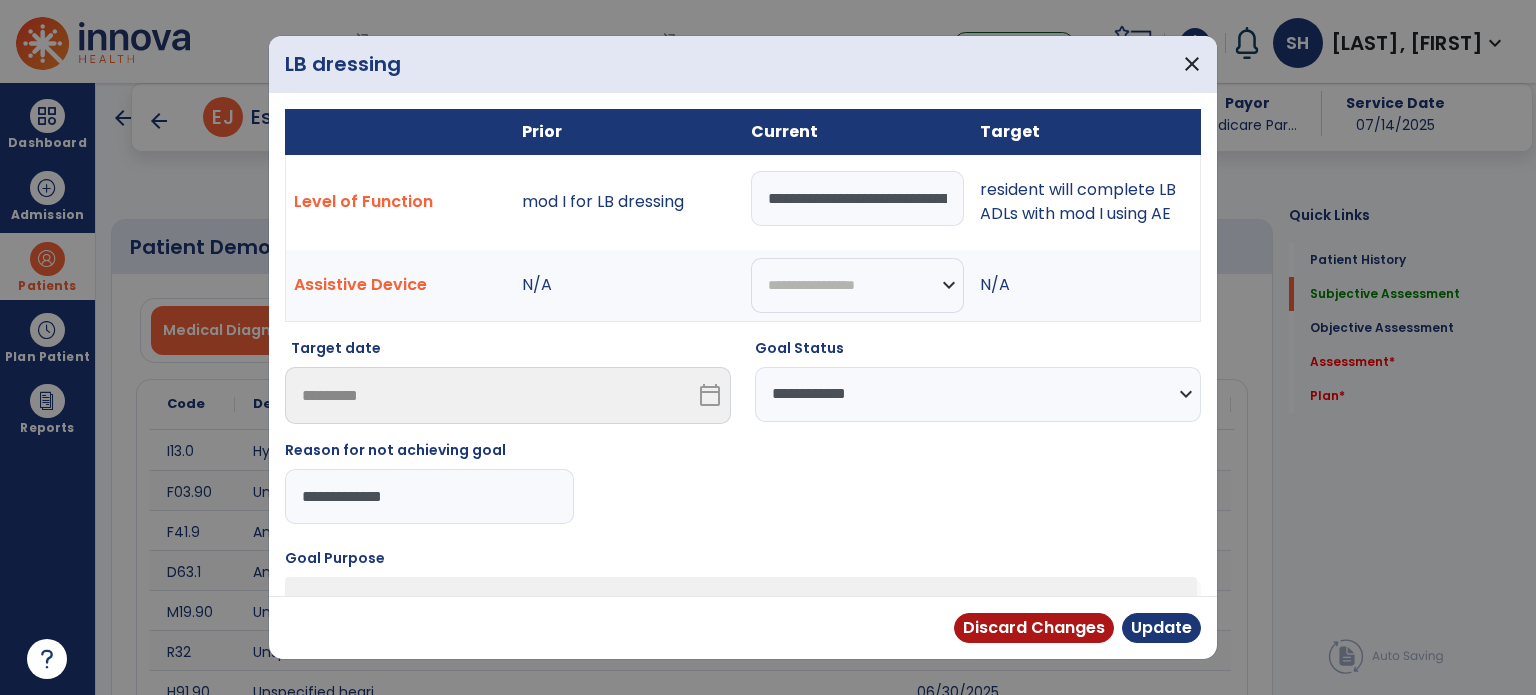 type on "**********" 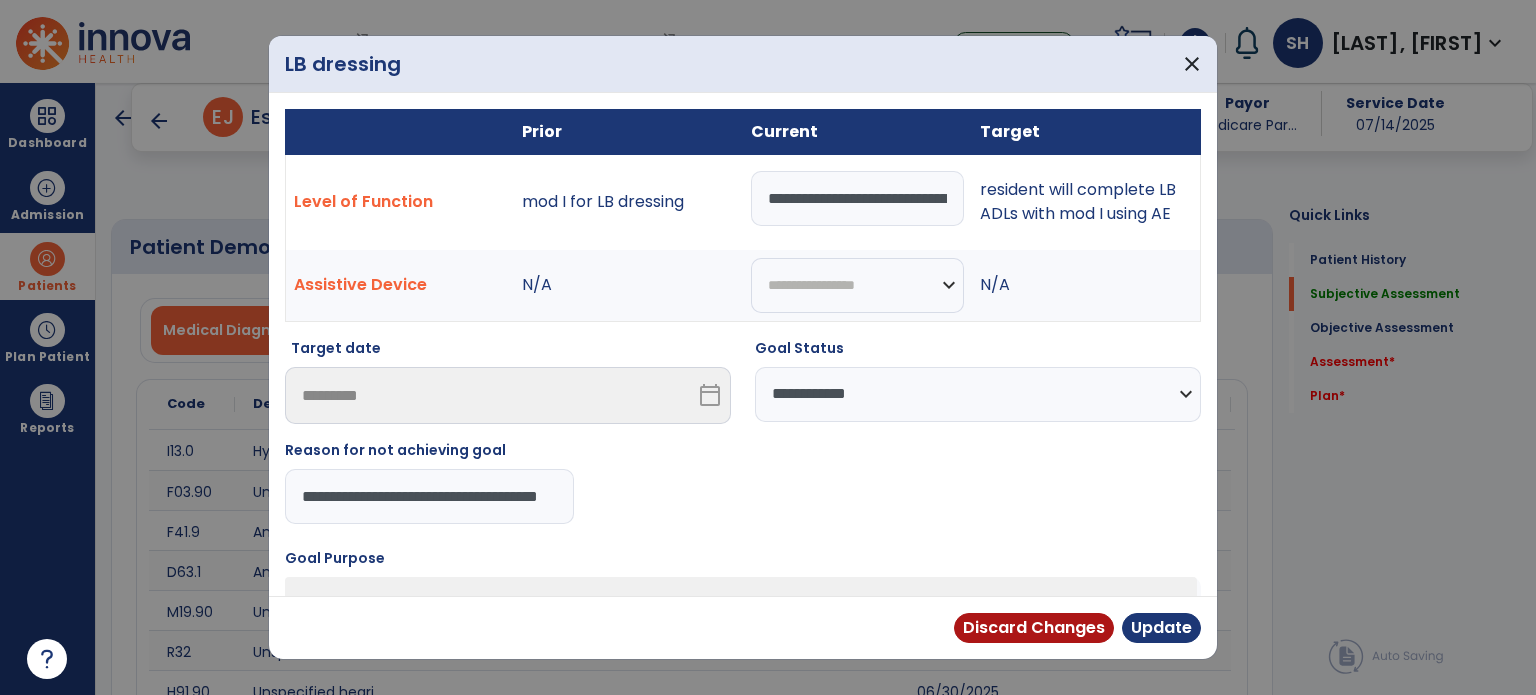 type on "**********" 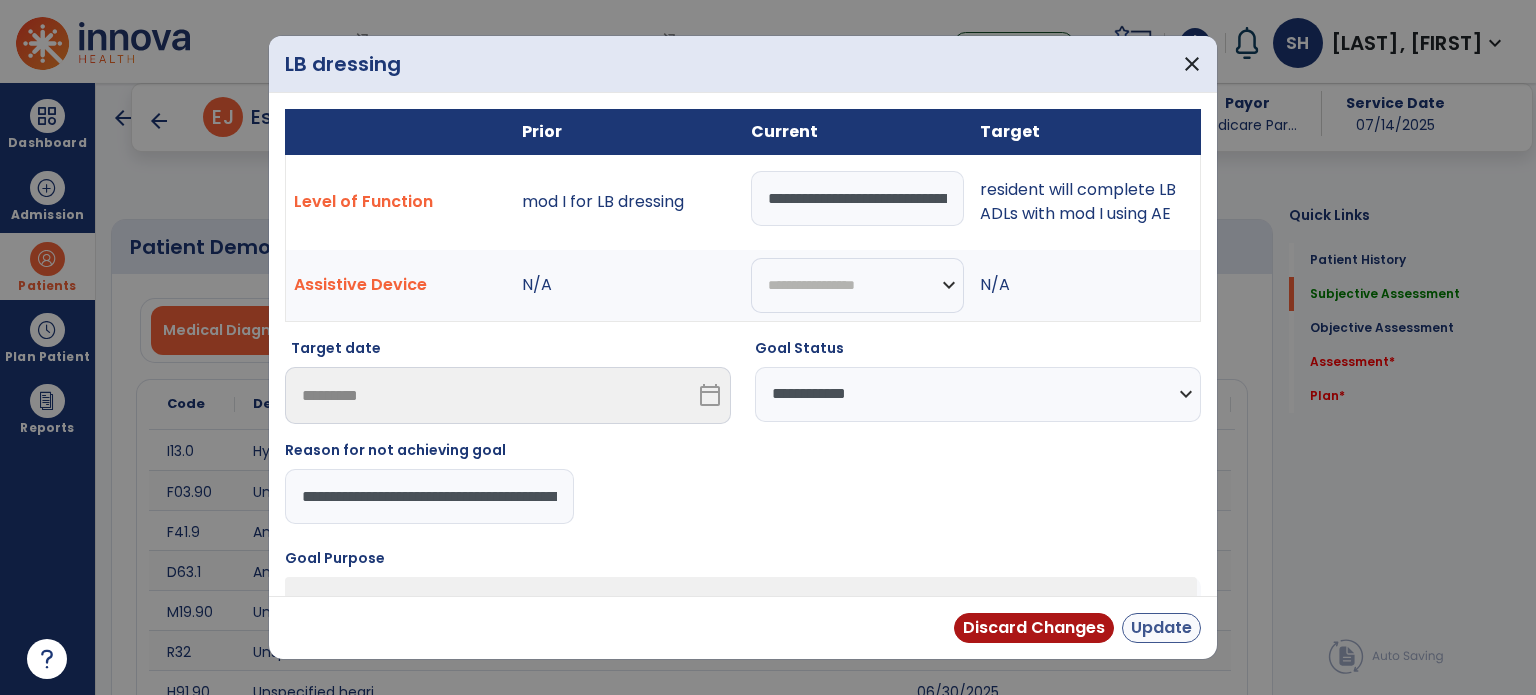 click on "Update" at bounding box center (1161, 628) 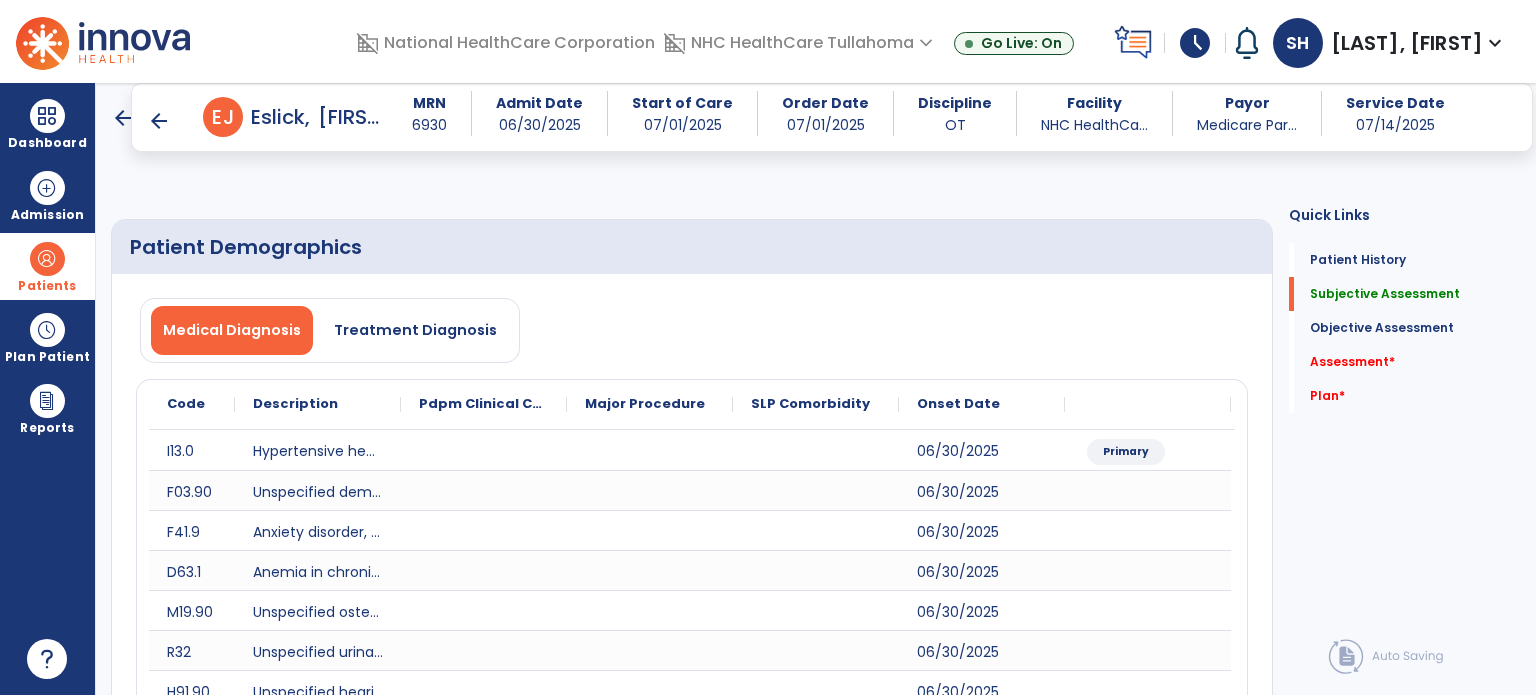click on "edit   CLOF" at bounding box center (1176, 1796) 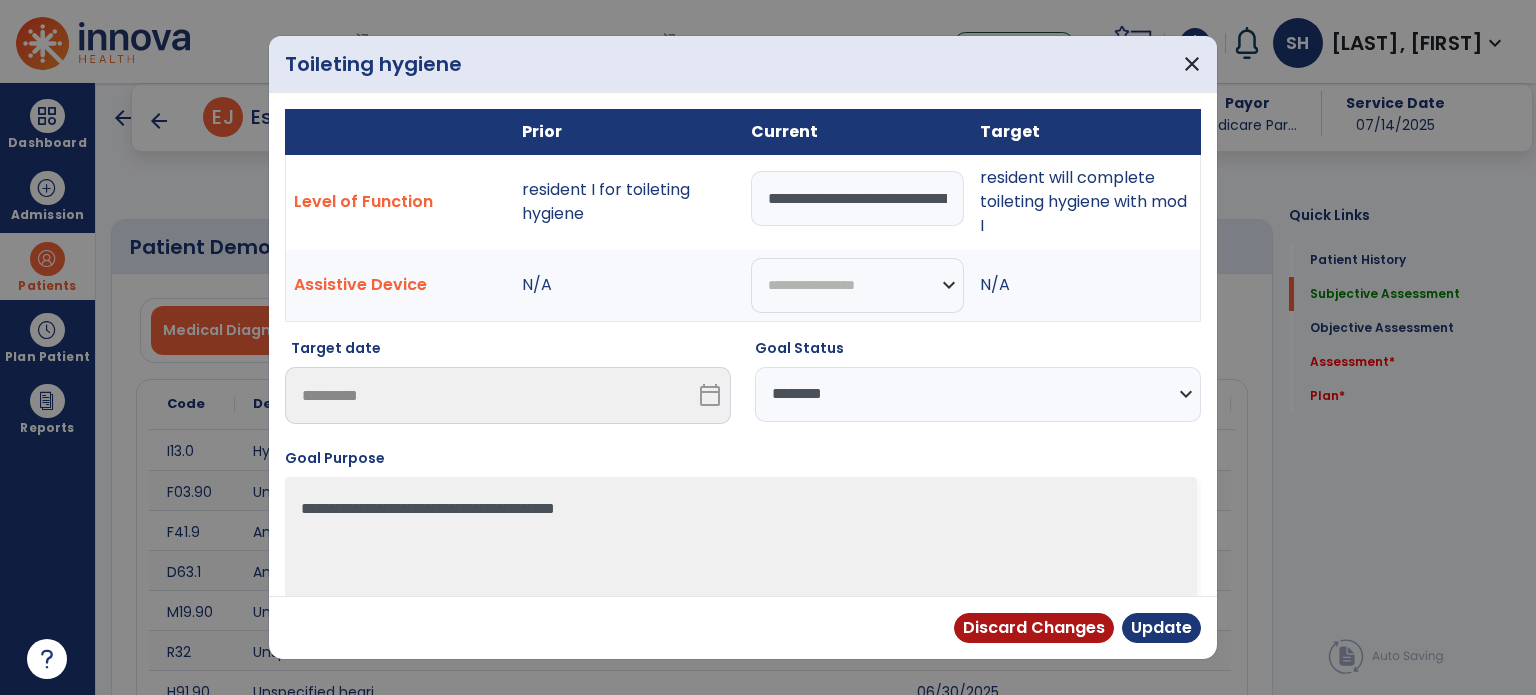 click on "**********" at bounding box center (978, 394) 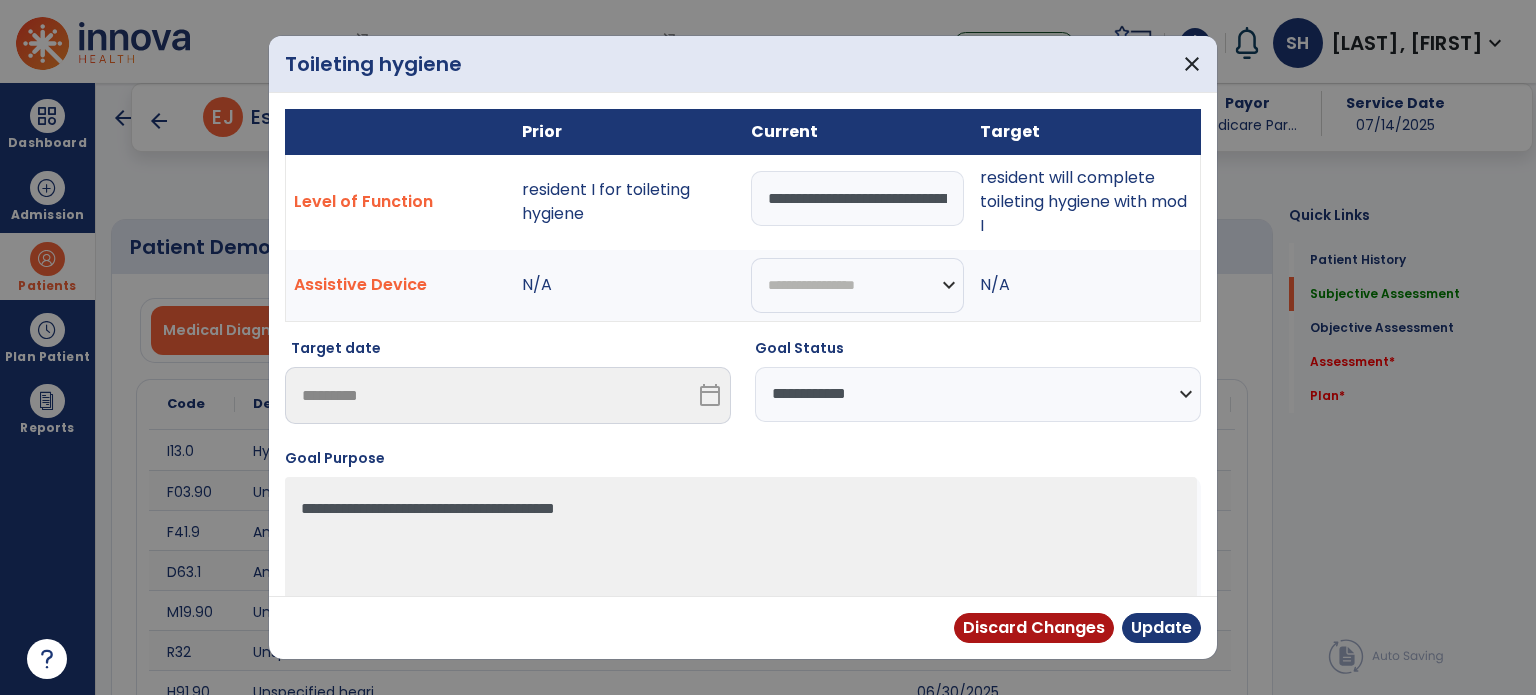 click on "**********" at bounding box center (978, 394) 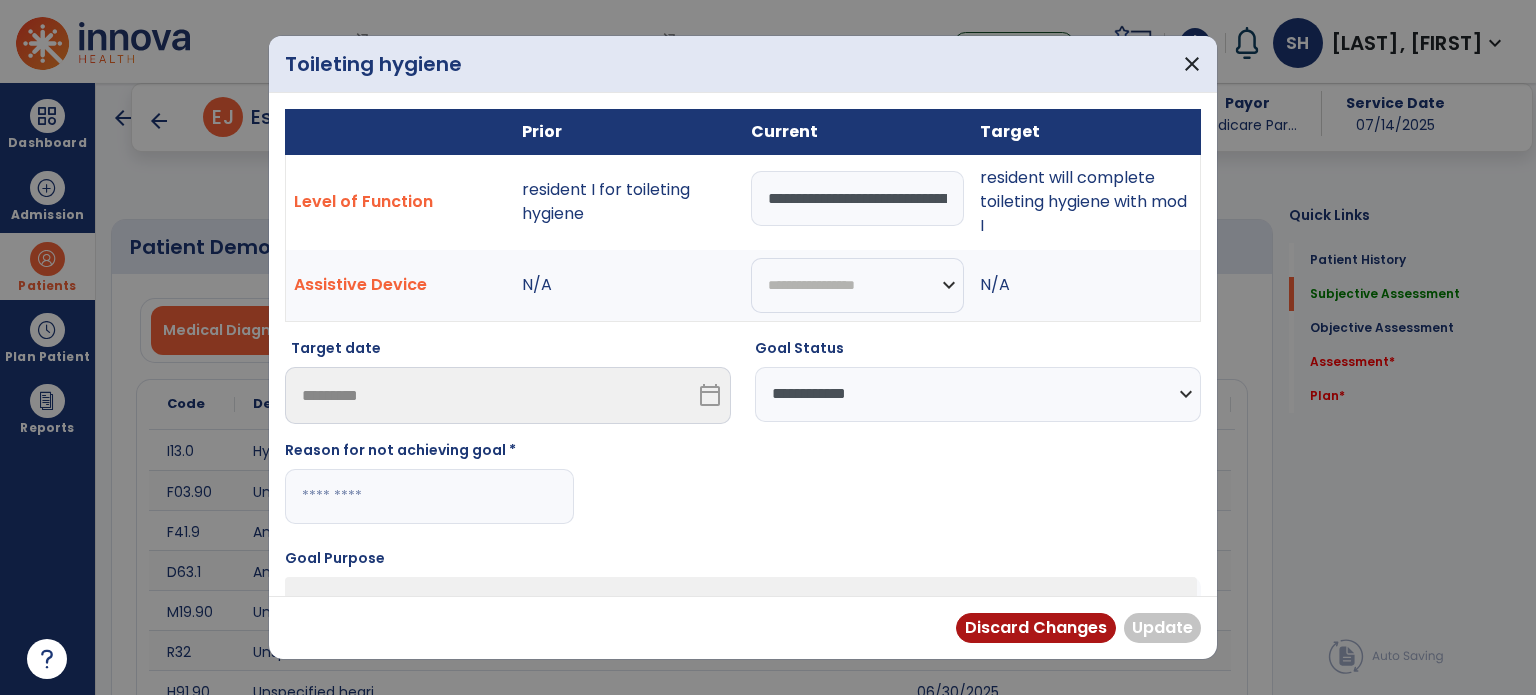 click at bounding box center (429, 496) 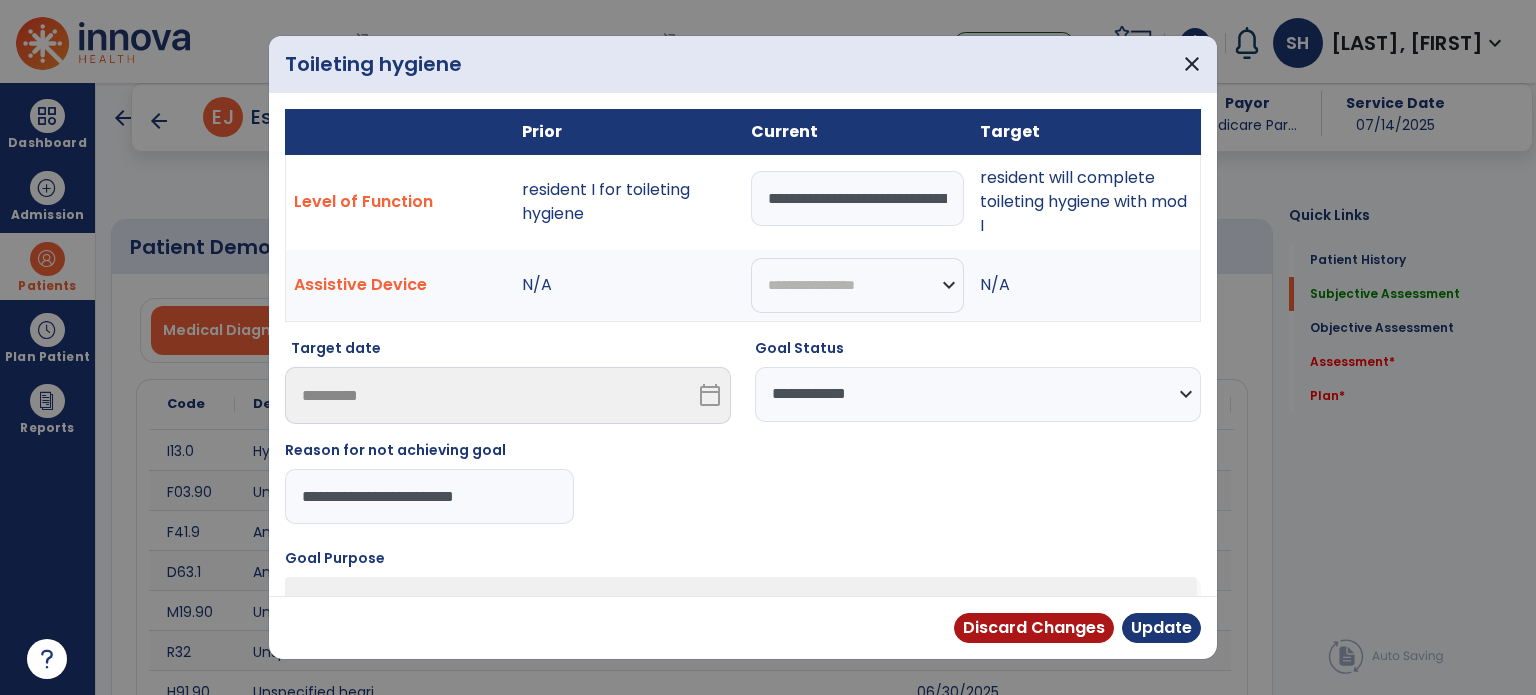 type on "**********" 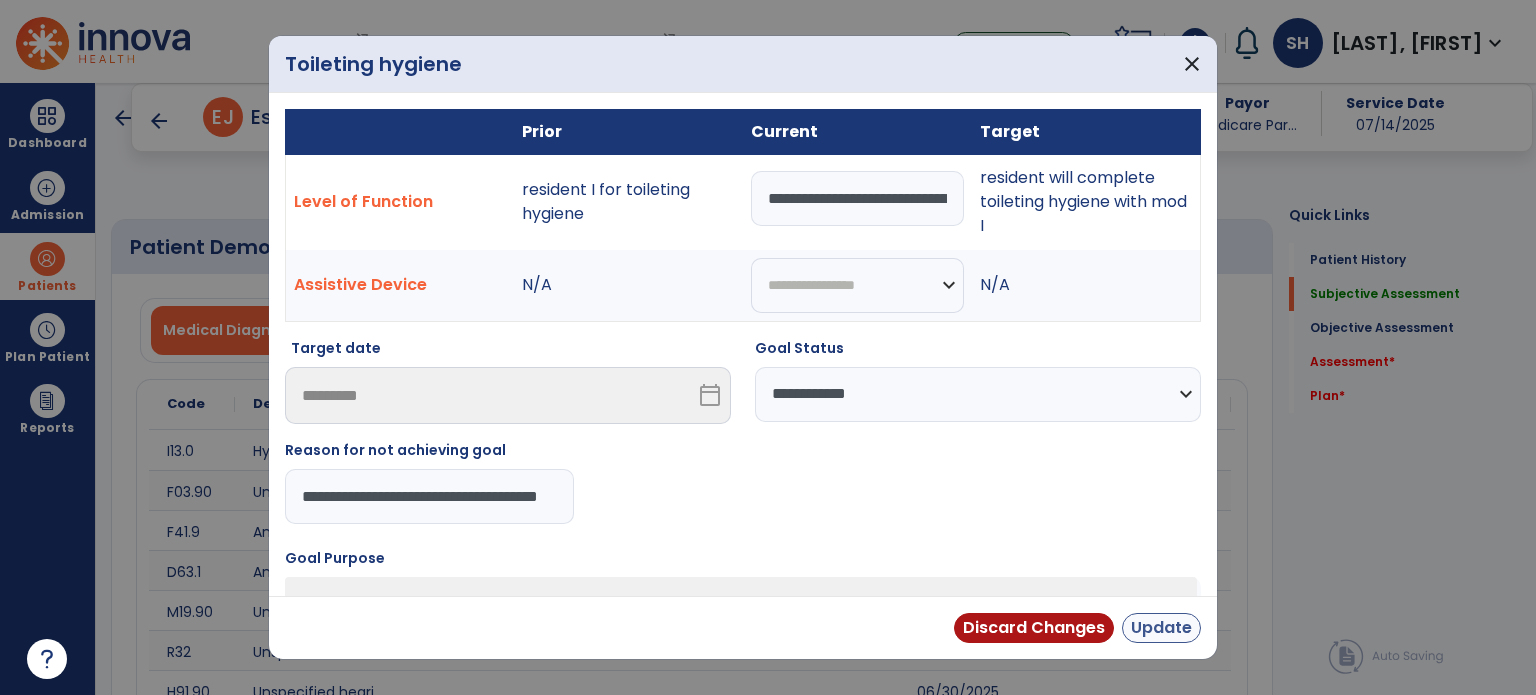click on "Update" at bounding box center [1161, 628] 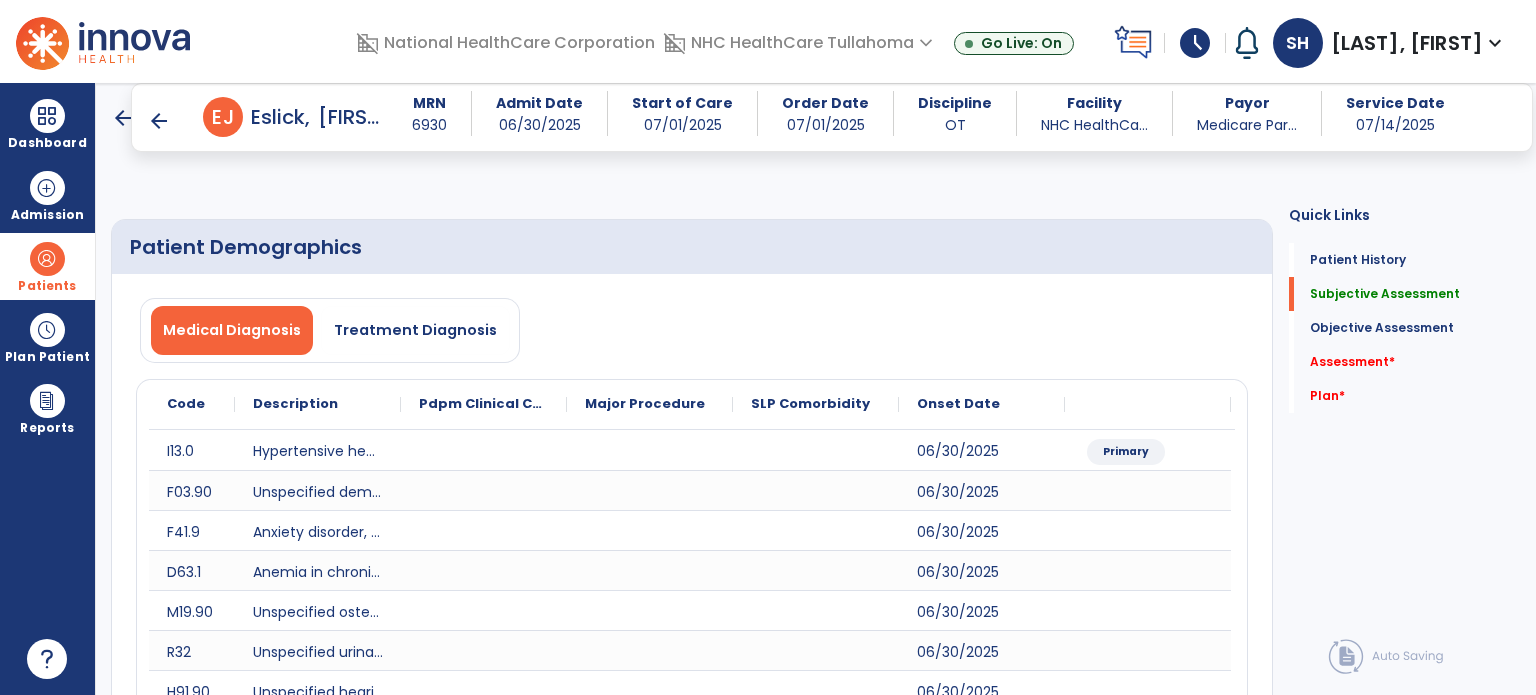 click on "CLOF" at bounding box center (1188, 1998) 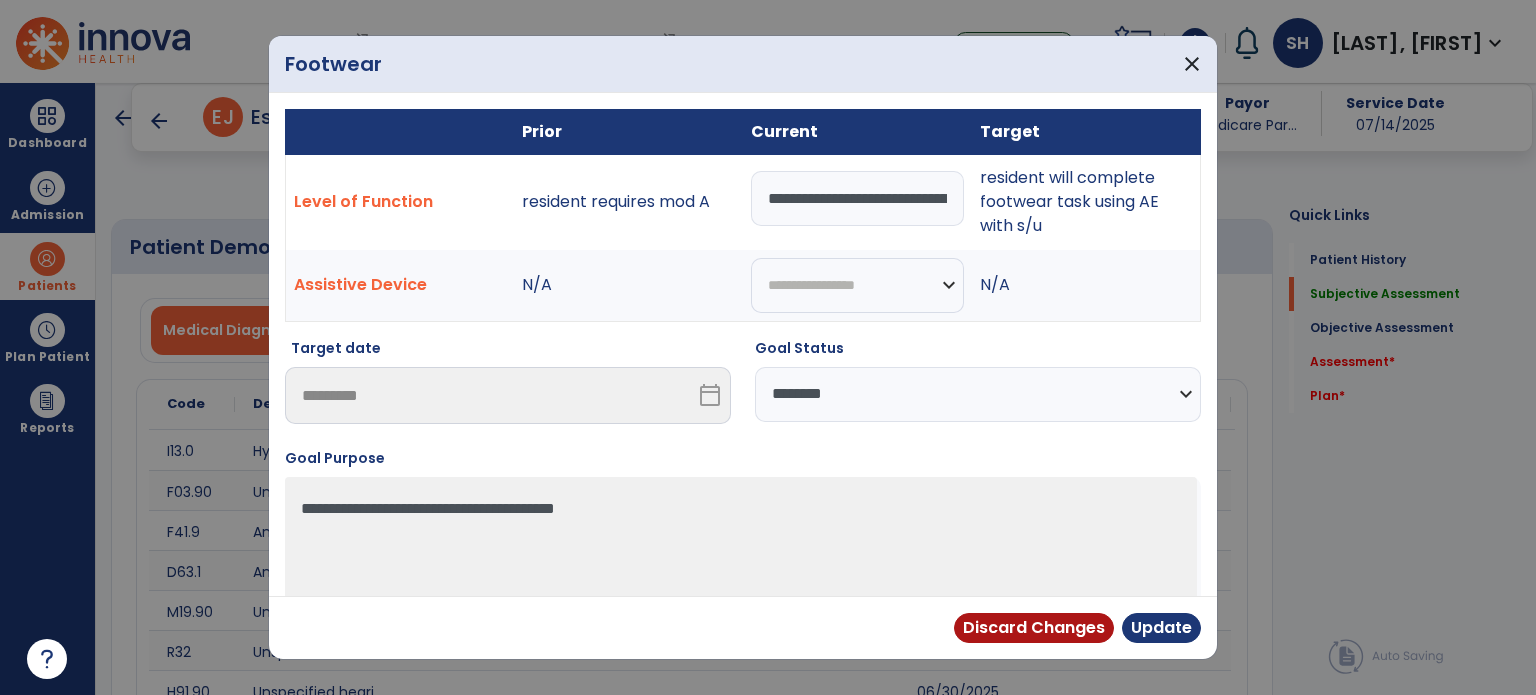 click on "**********" at bounding box center [857, 198] 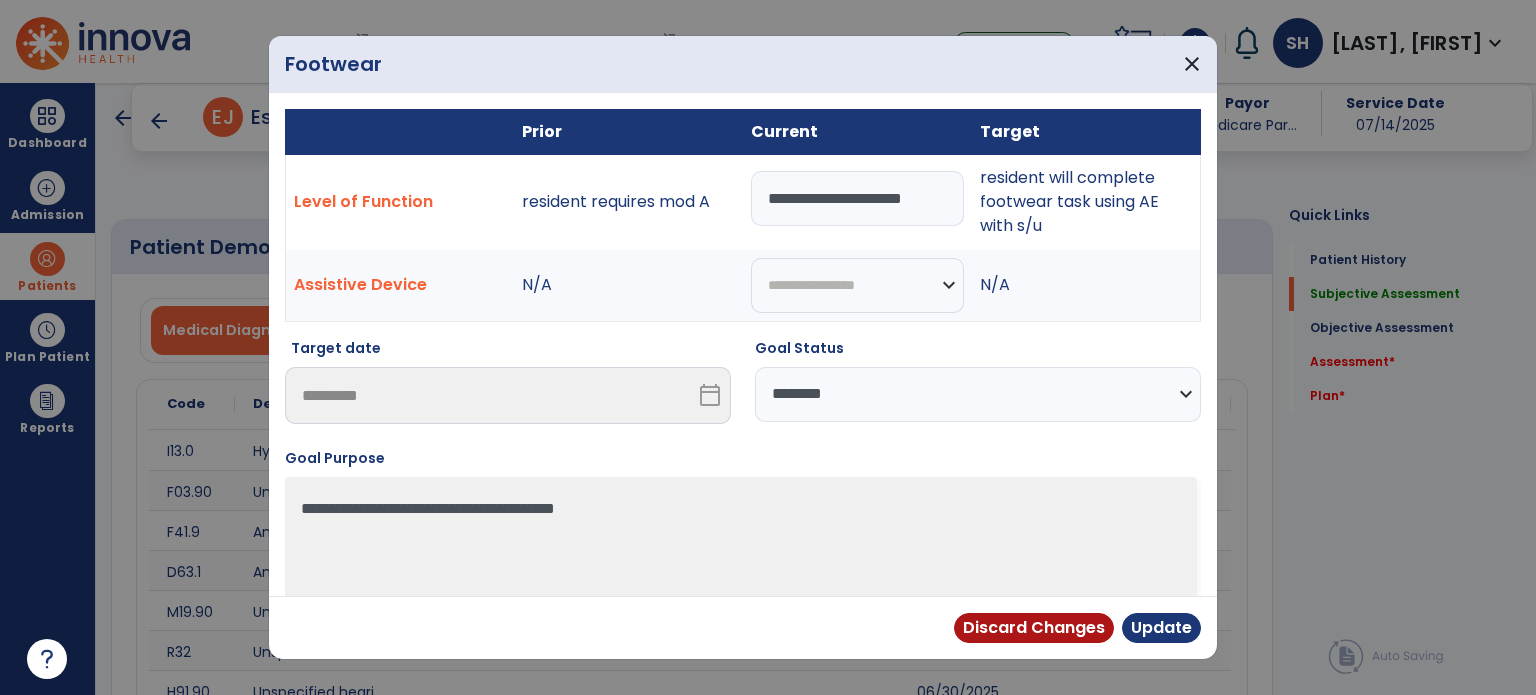 type on "**********" 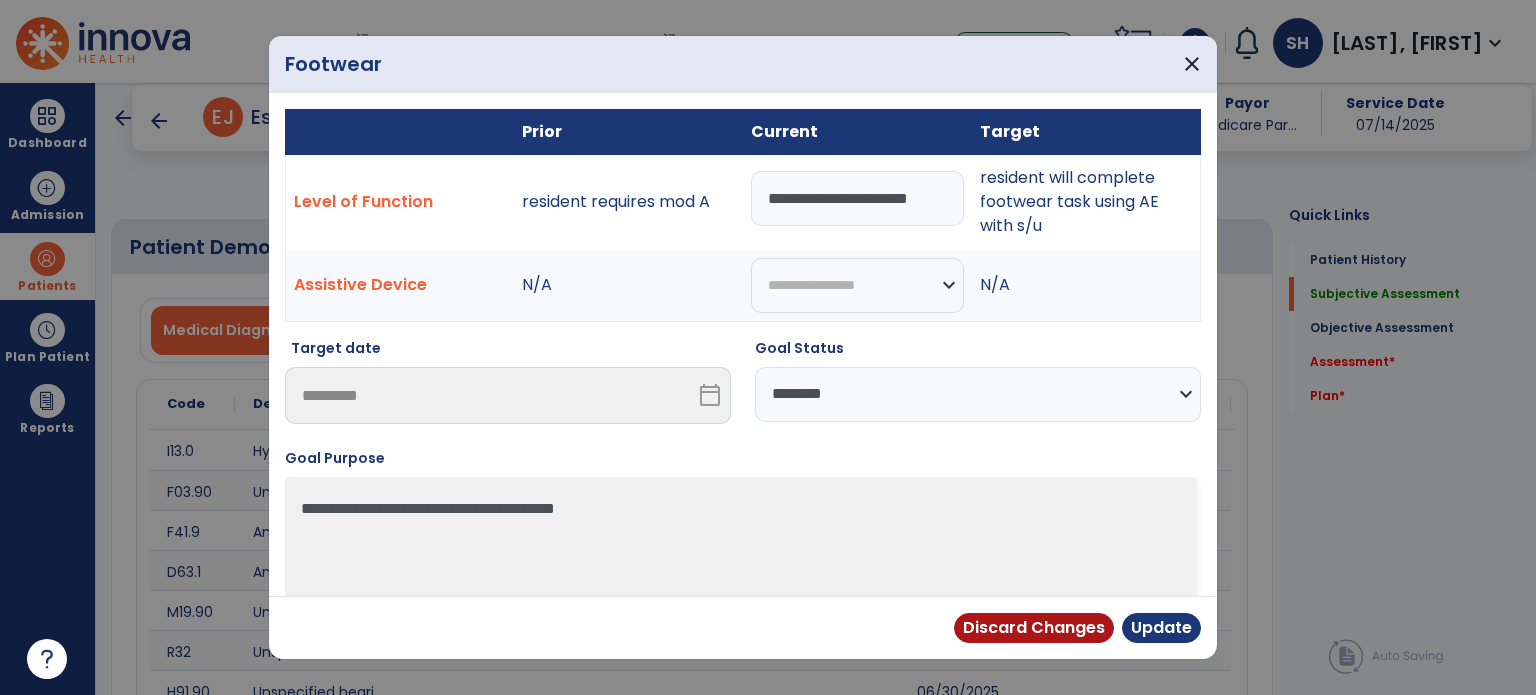click on "**********" at bounding box center [978, 394] 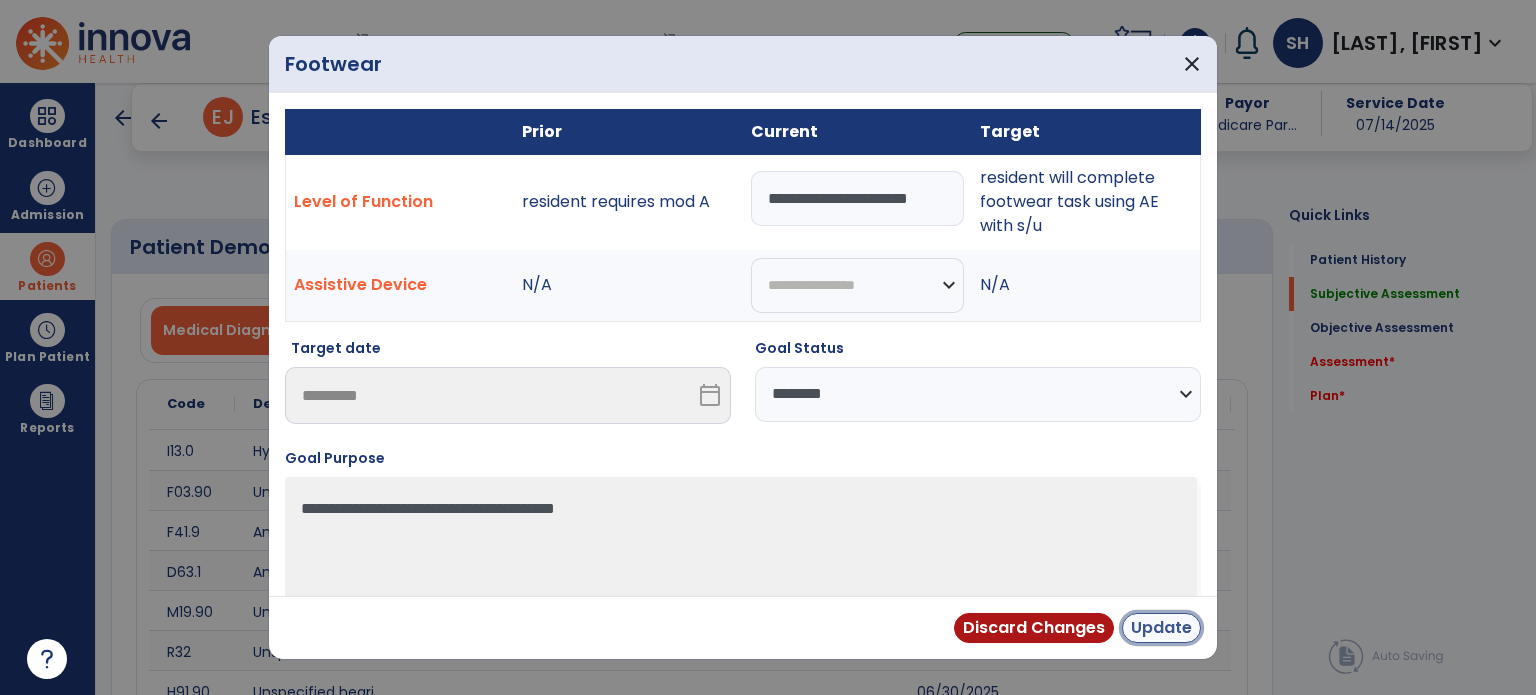 click on "Update" at bounding box center [1161, 628] 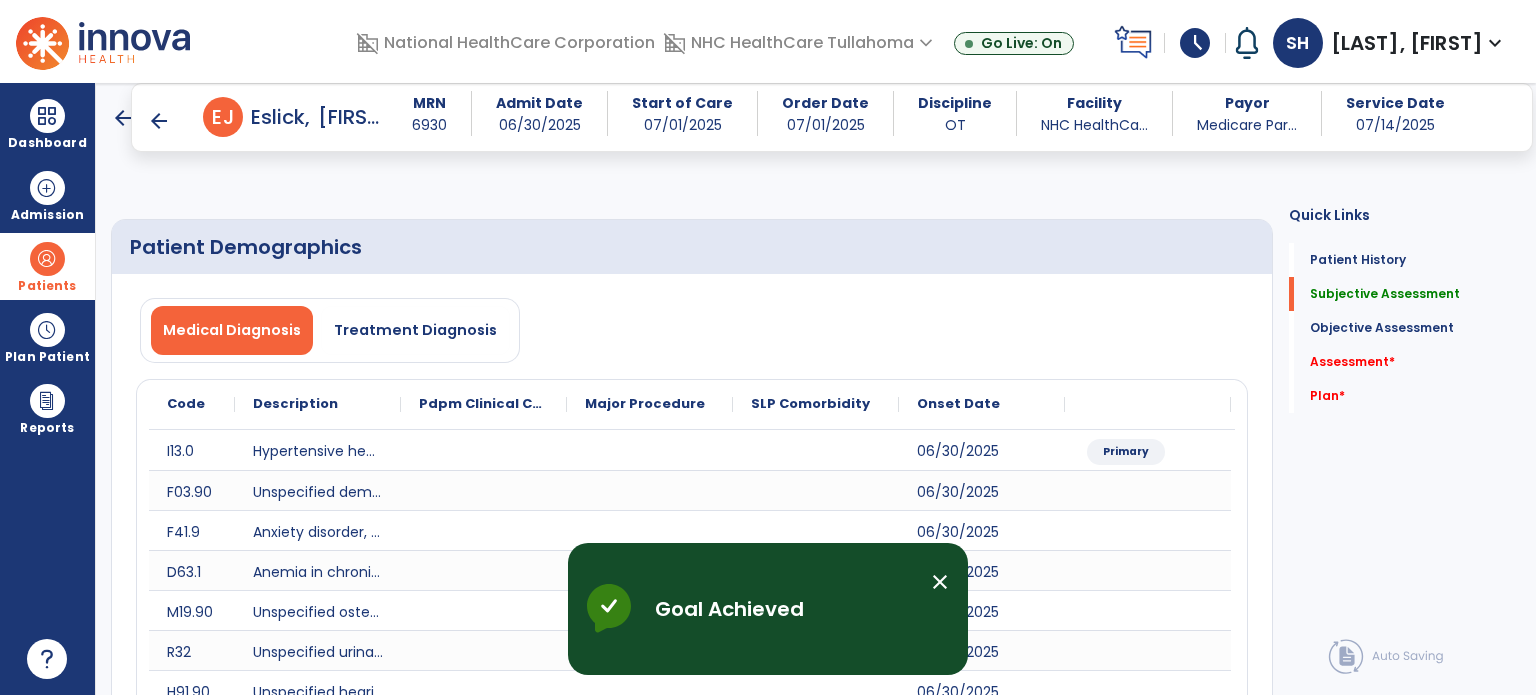 click on "CLOF" at bounding box center [1188, 2201] 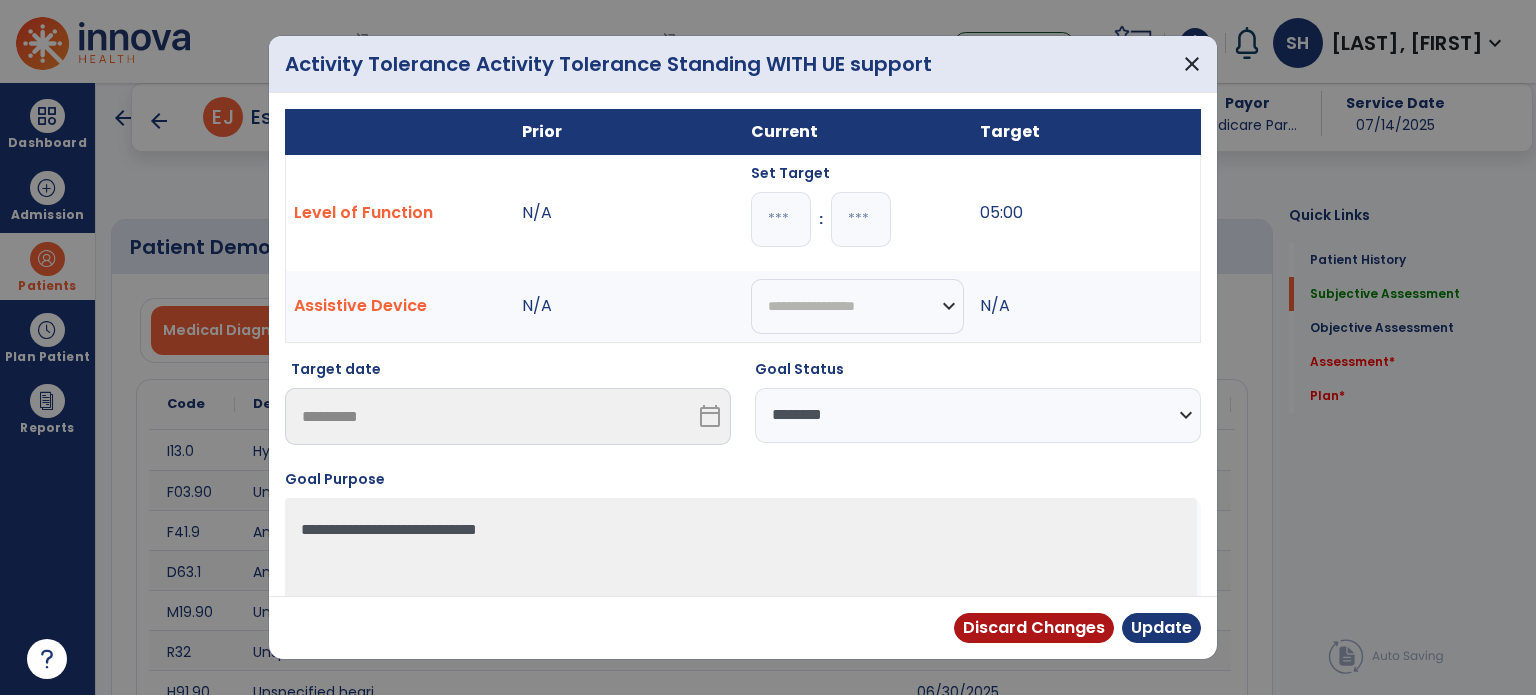 click on "*" at bounding box center (781, 219) 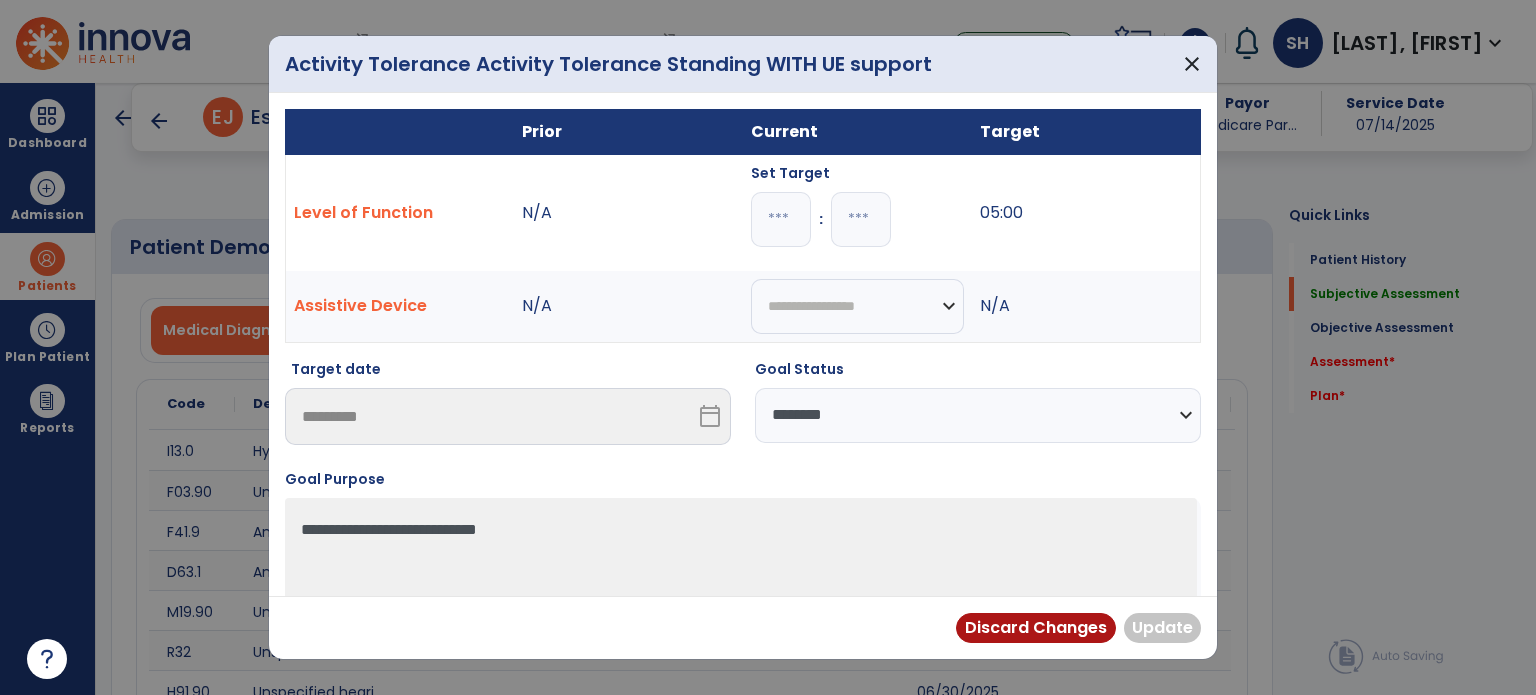 type on "*" 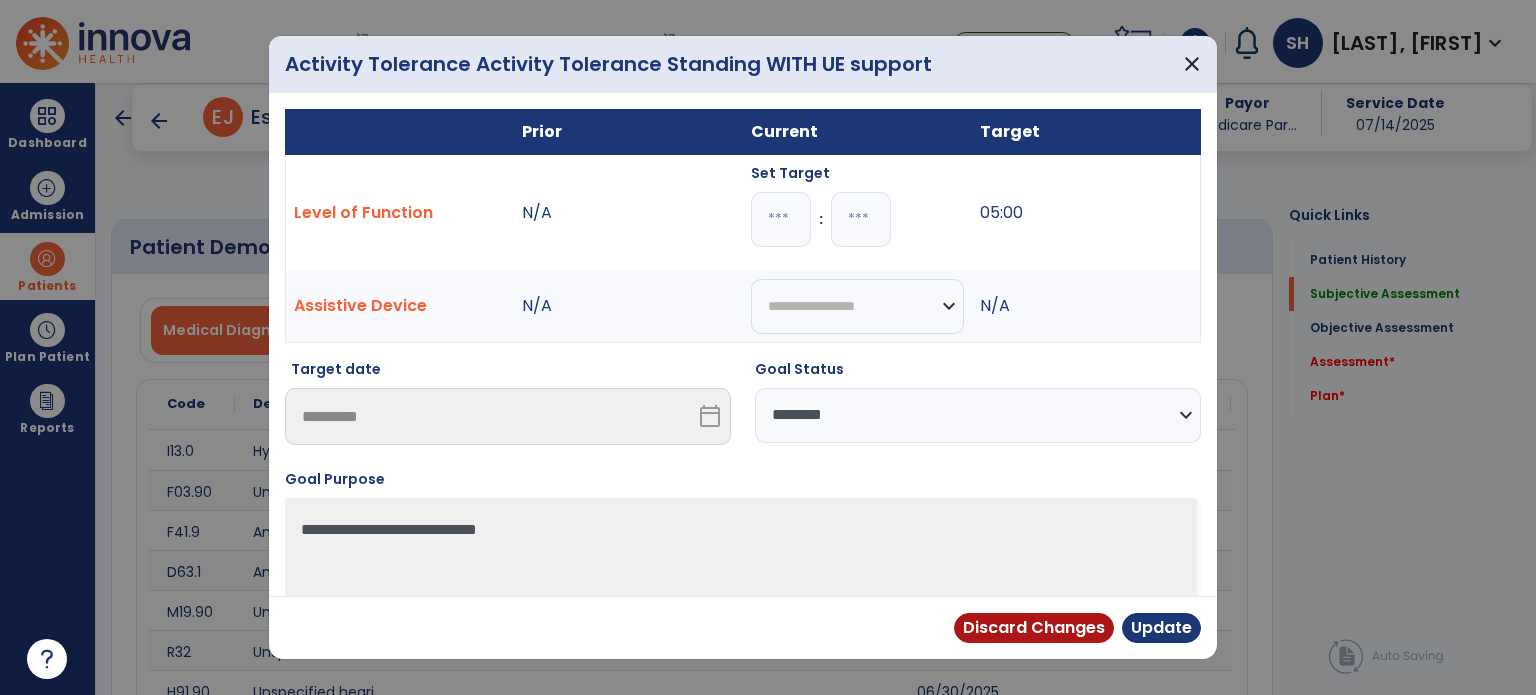 click at bounding box center [861, 219] 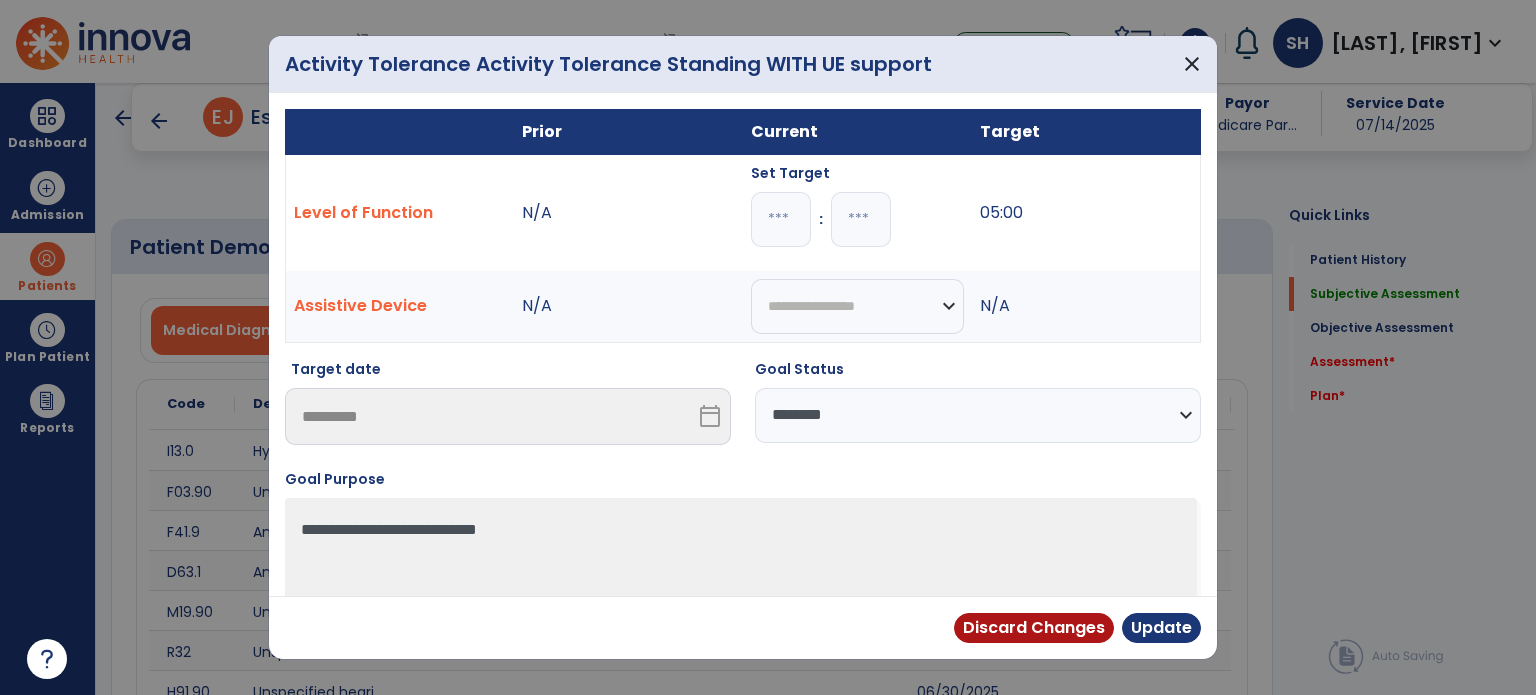 click on "**********" at bounding box center [978, 415] 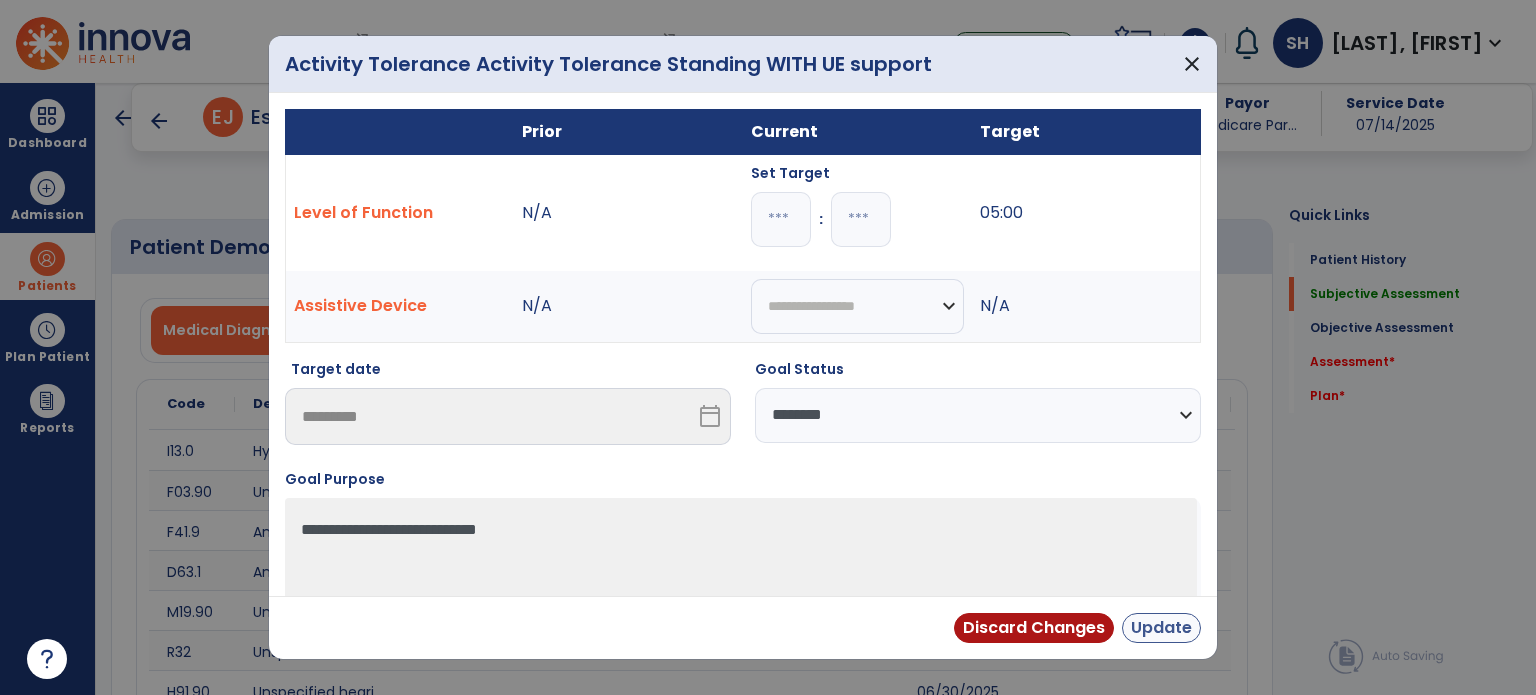 click on "Update" at bounding box center [1161, 628] 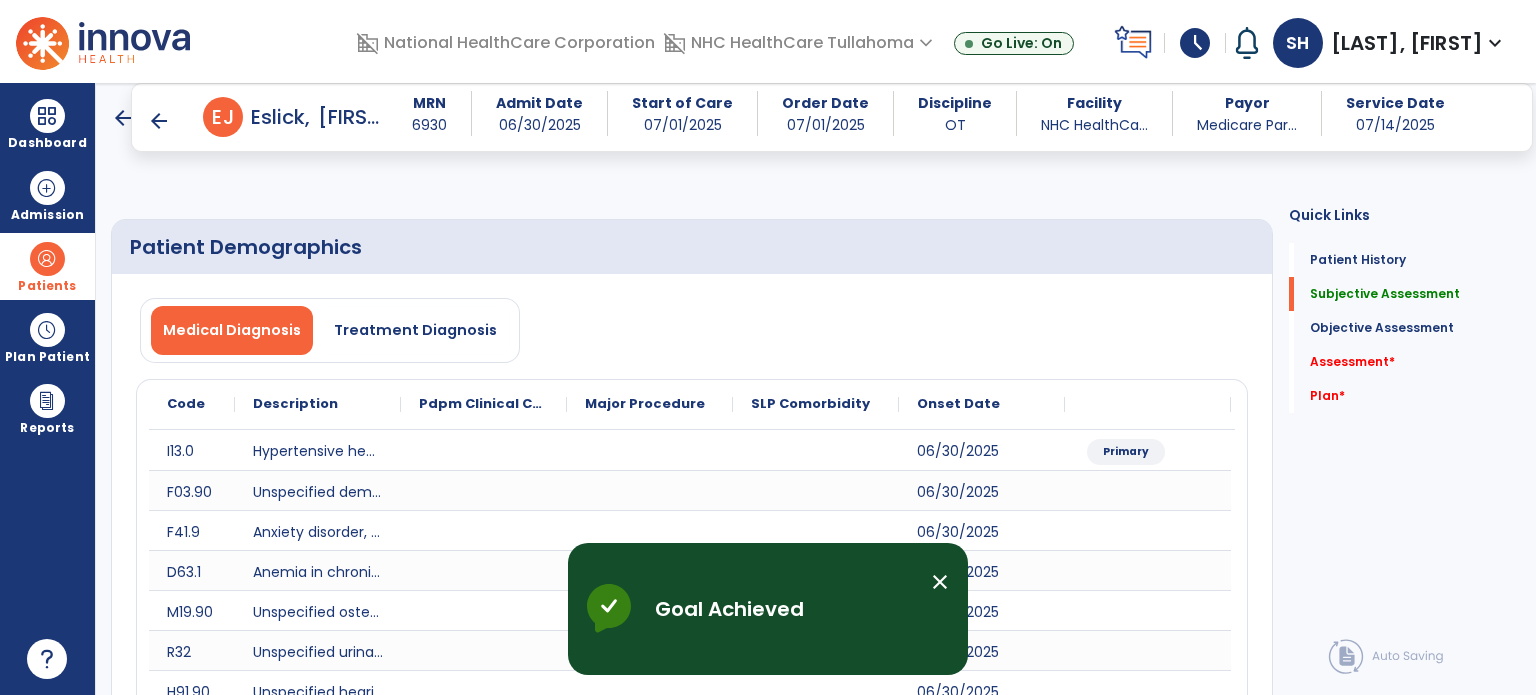 click on "CLOF" at bounding box center [1188, 2383] 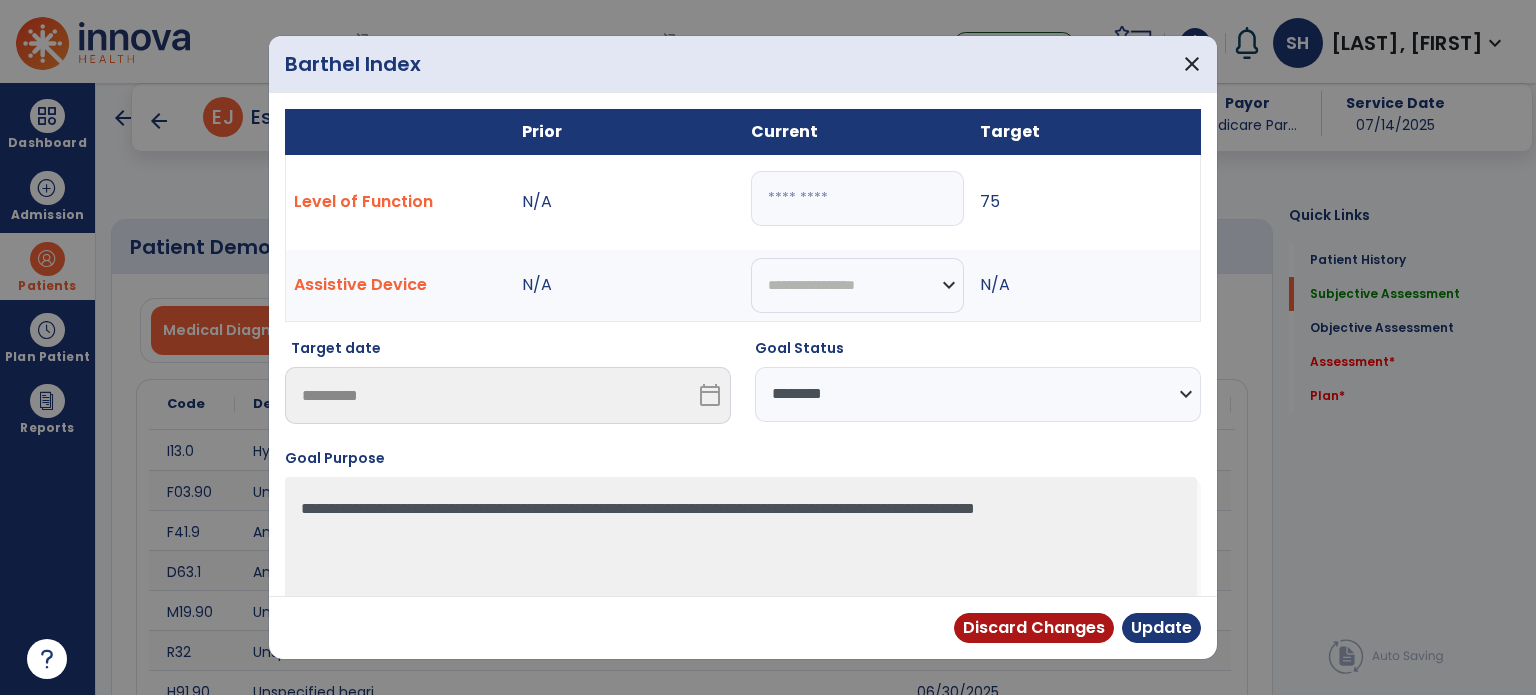 click on "**" at bounding box center (857, 198) 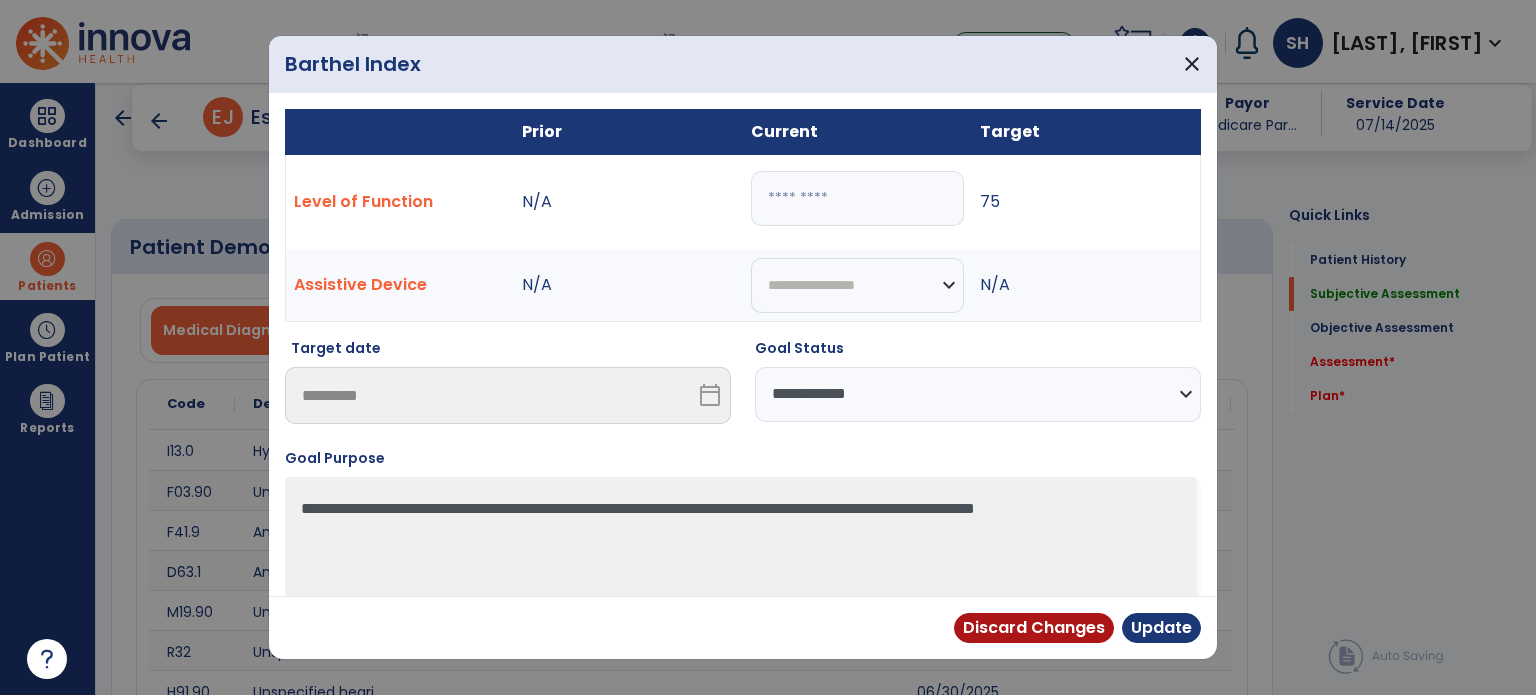 click on "**********" at bounding box center [978, 394] 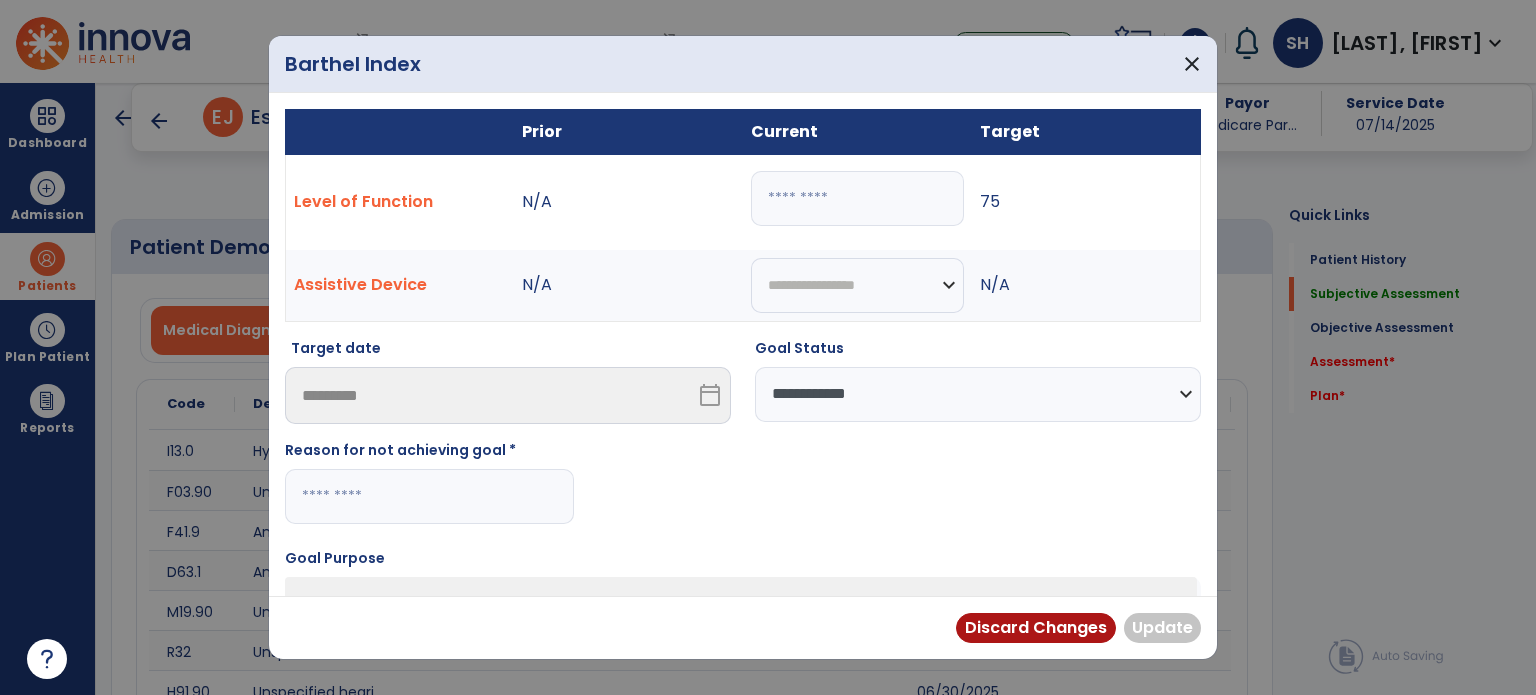 click at bounding box center [429, 496] 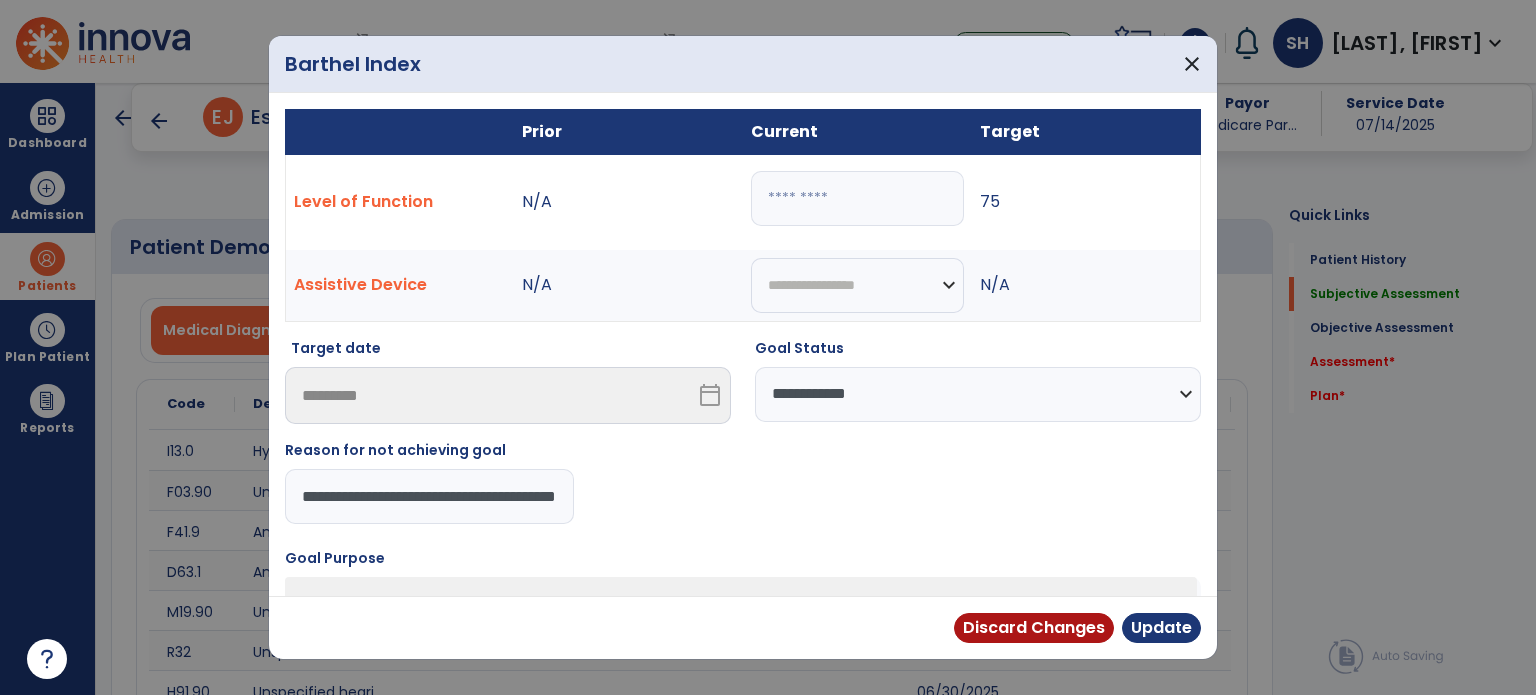 type on "**********" 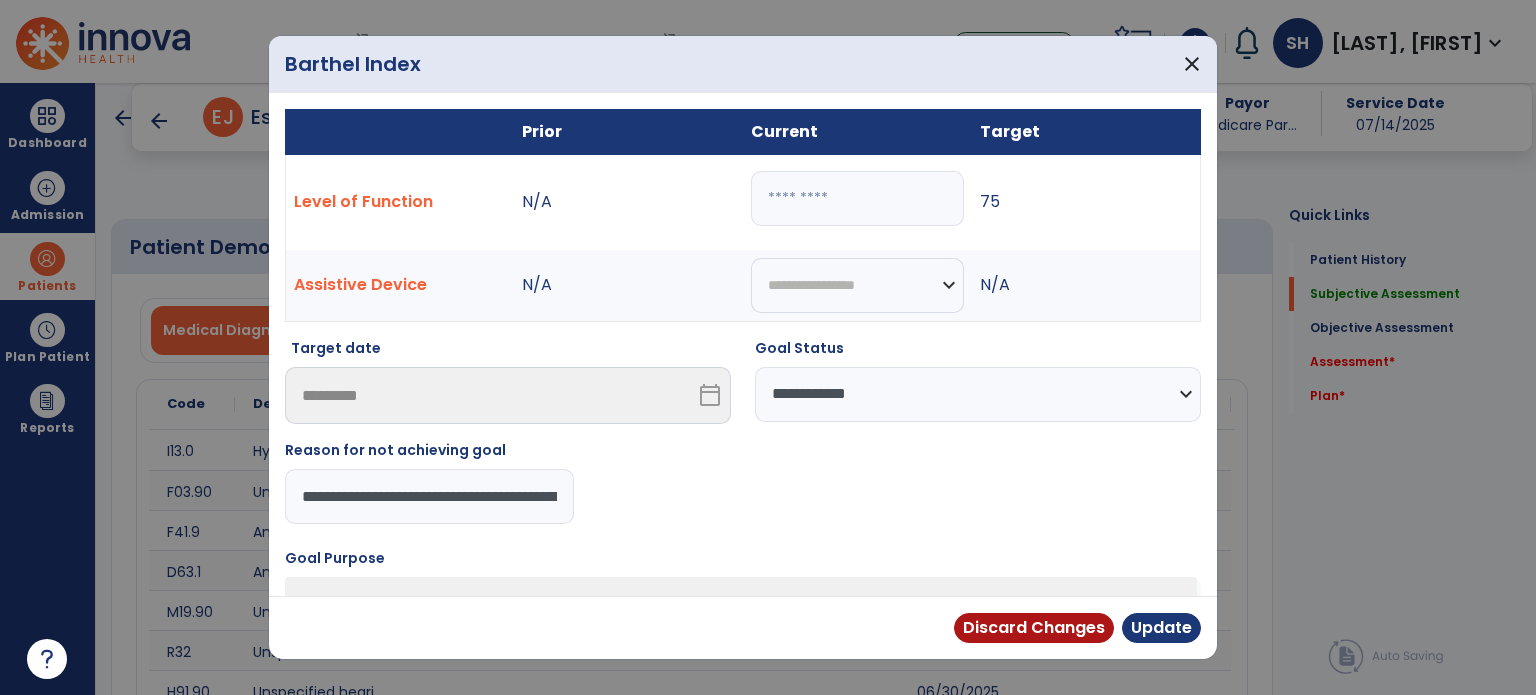 click on "Discard Changes  Update" at bounding box center (743, 627) 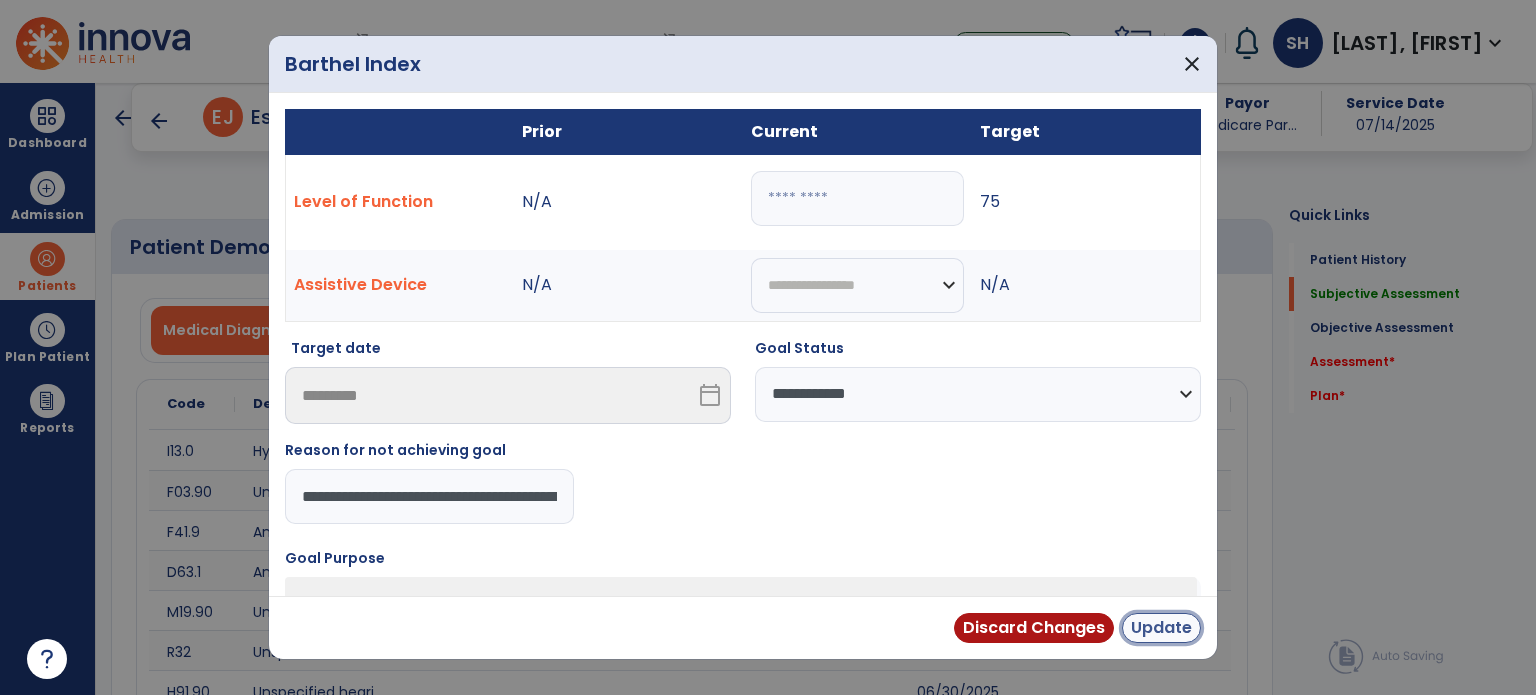 click on "Update" at bounding box center [1161, 628] 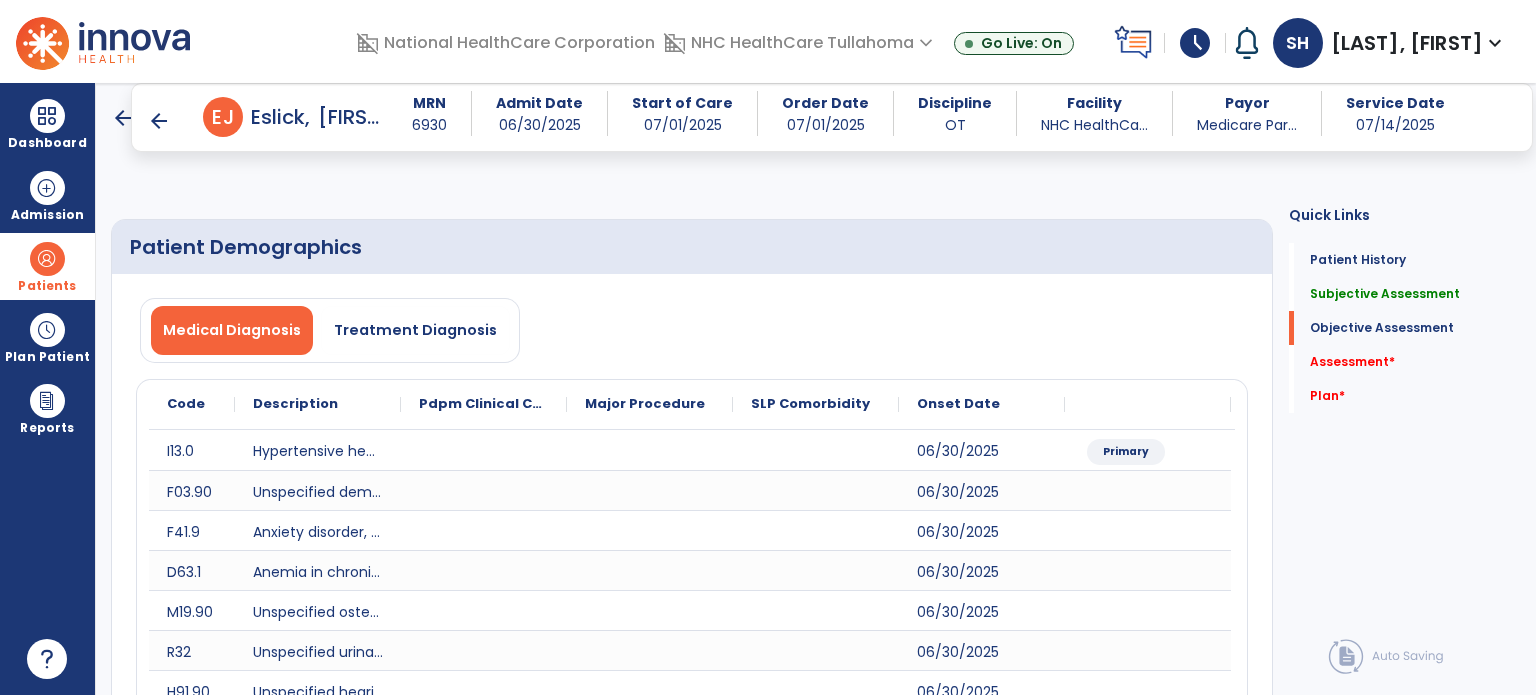click on "Sit to stand" at bounding box center (728, 2788) 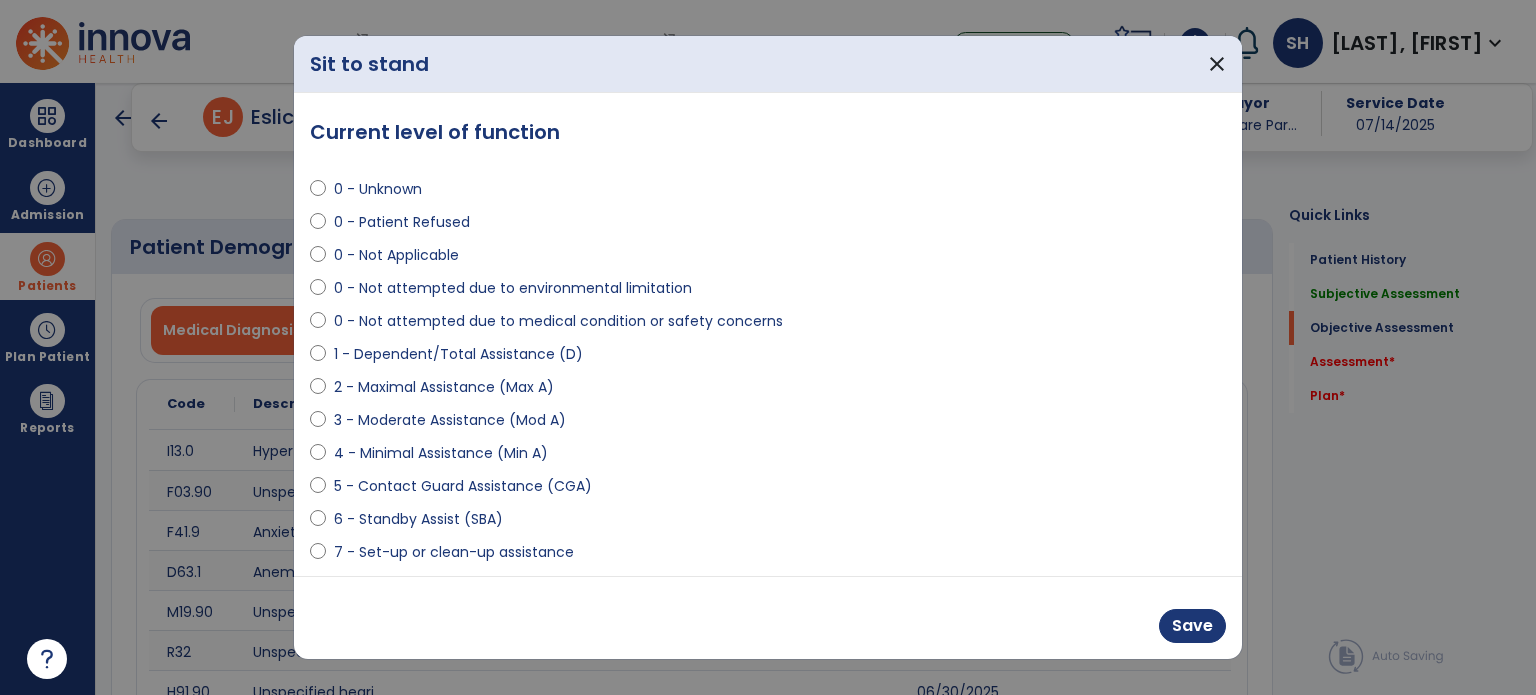 click on "2 - Maximal Assistance (Max A)" at bounding box center [768, 391] 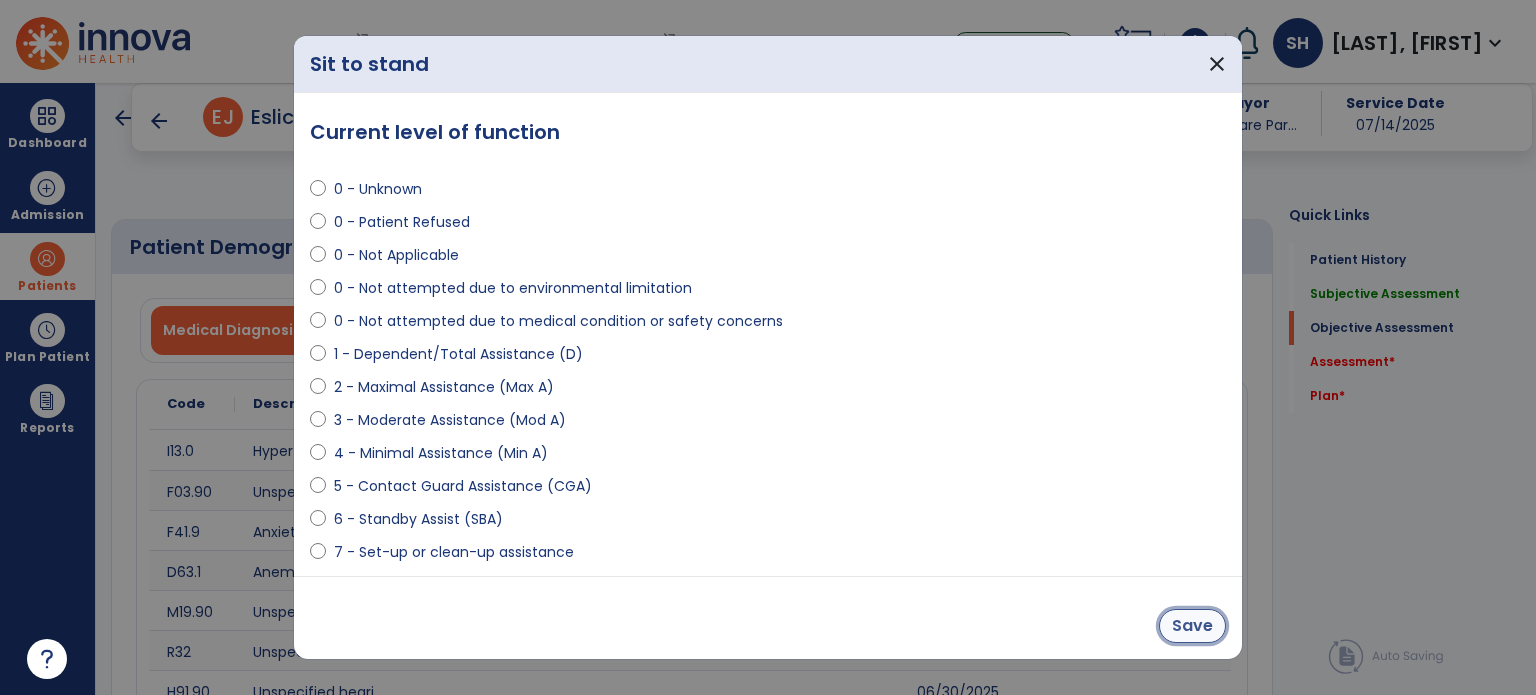 click on "Save" at bounding box center [1192, 626] 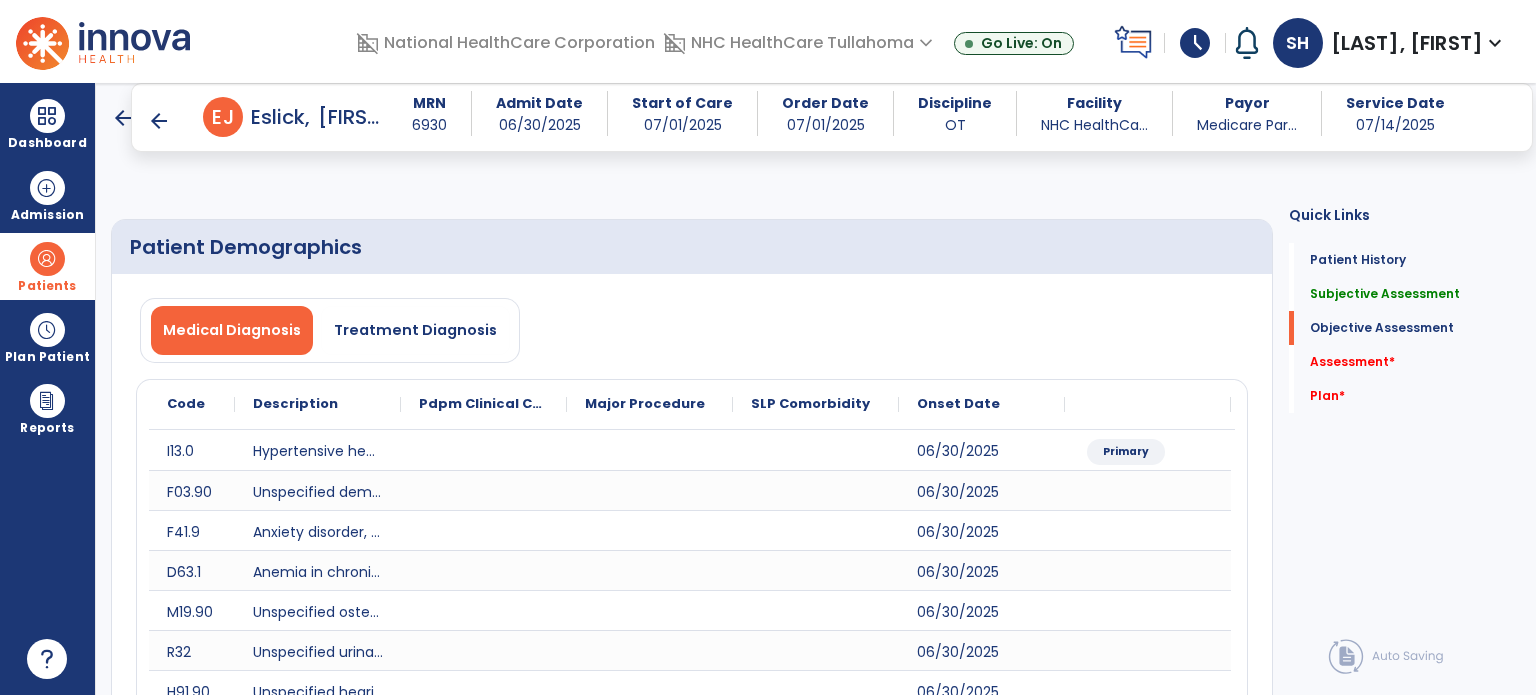 click on "Lower body dressing" at bounding box center (342, 2786) 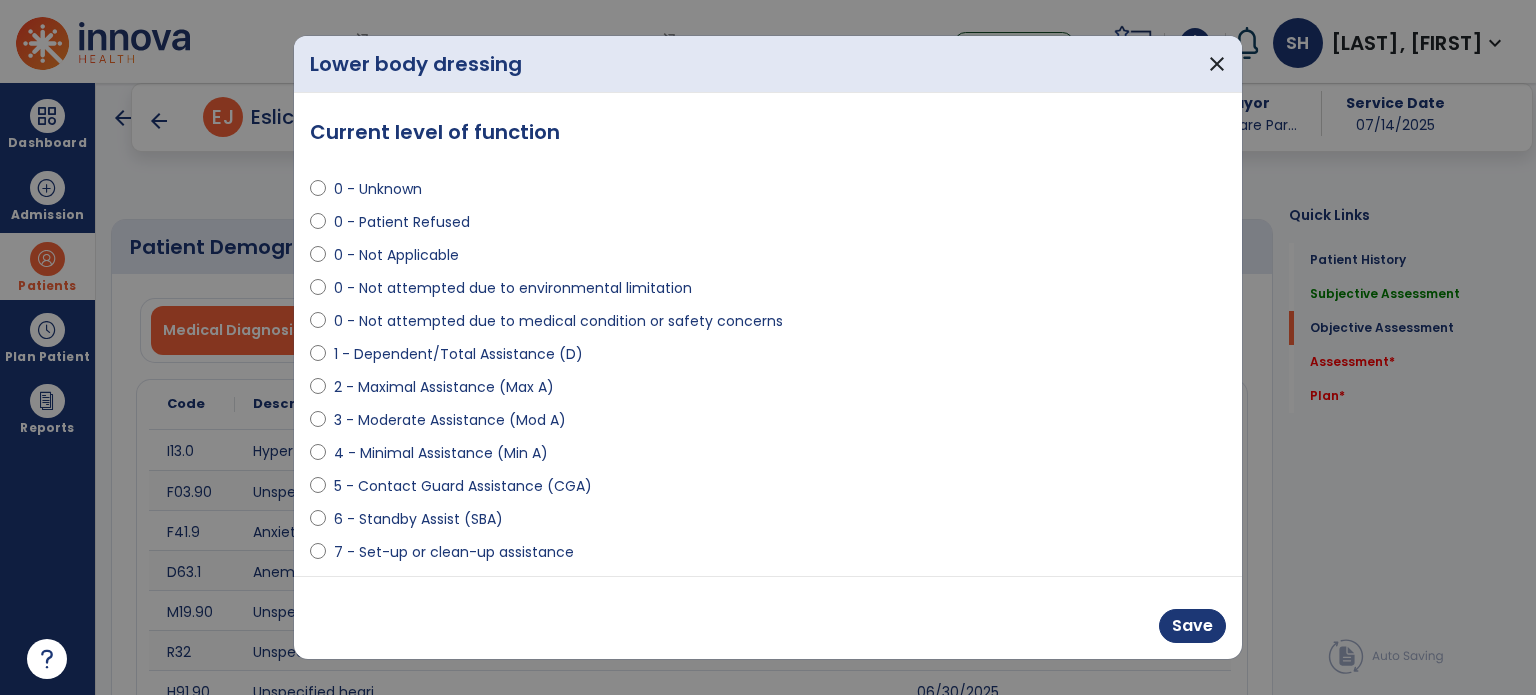 click on "**********" at bounding box center [768, 335] 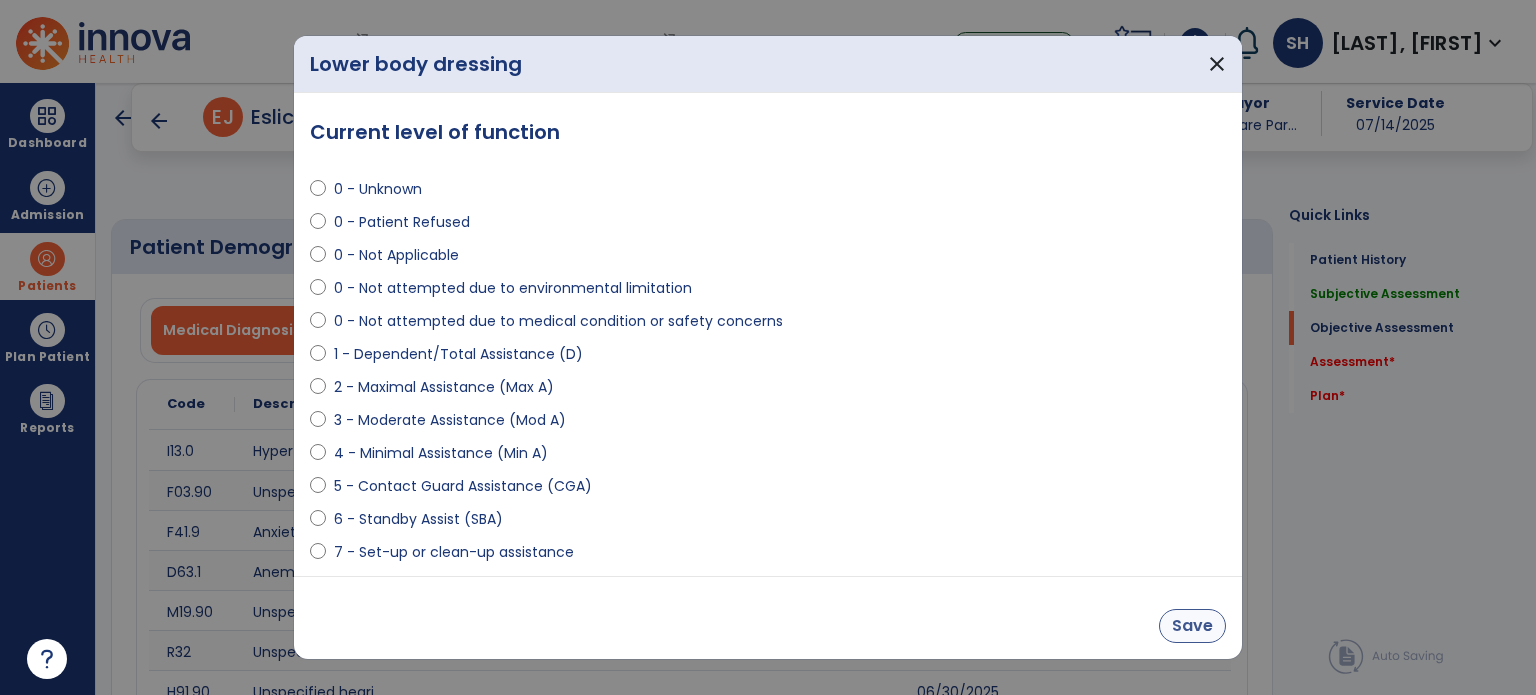 click on "Save" at bounding box center (1192, 626) 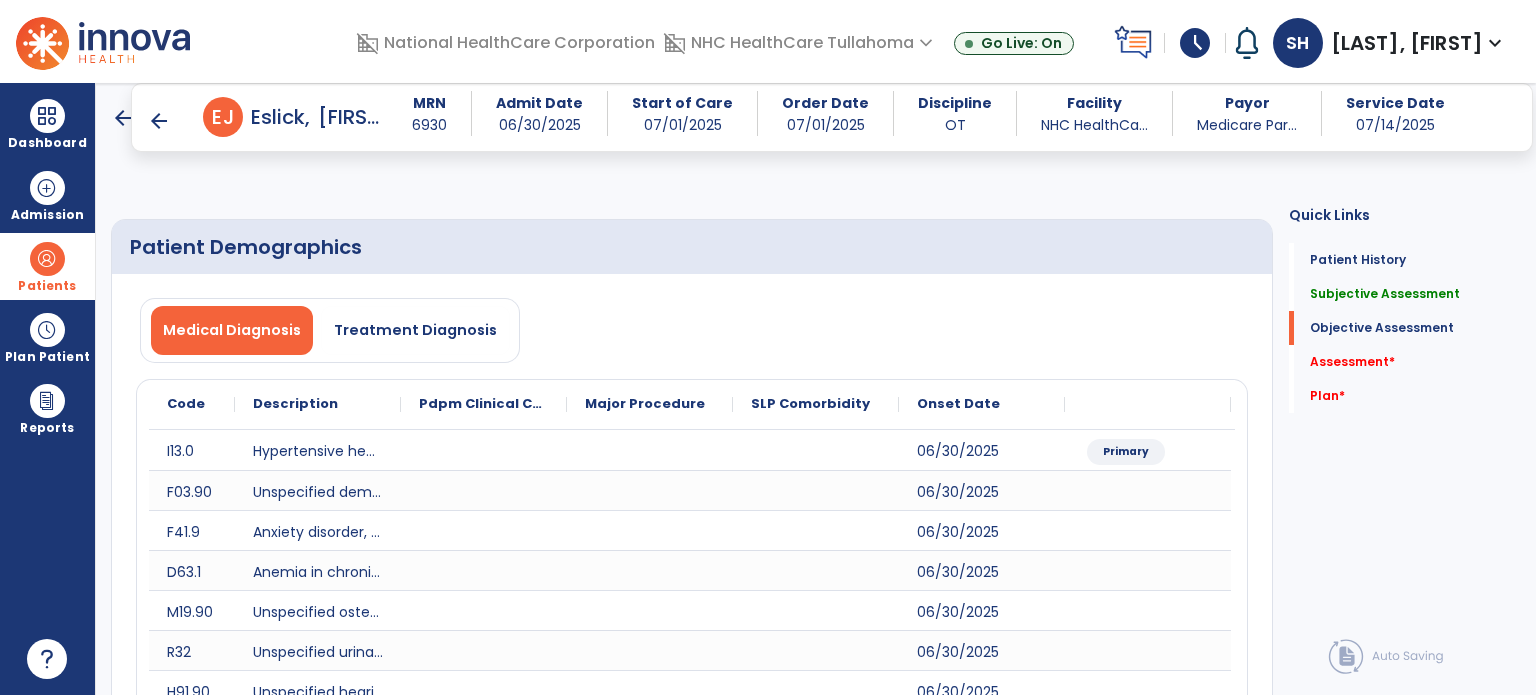 click on "Put on/take off footwear" at bounding box center (342, 2786) 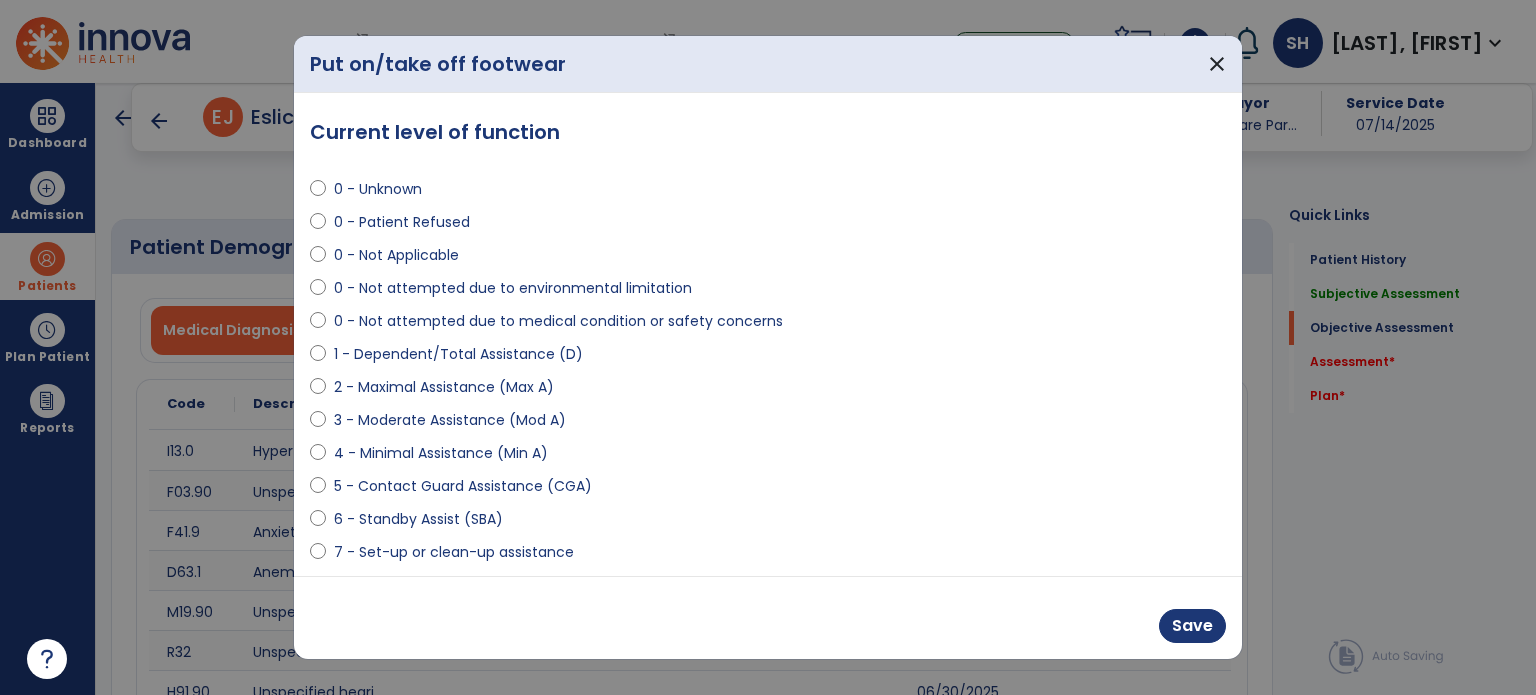 click on "**********" at bounding box center (768, 335) 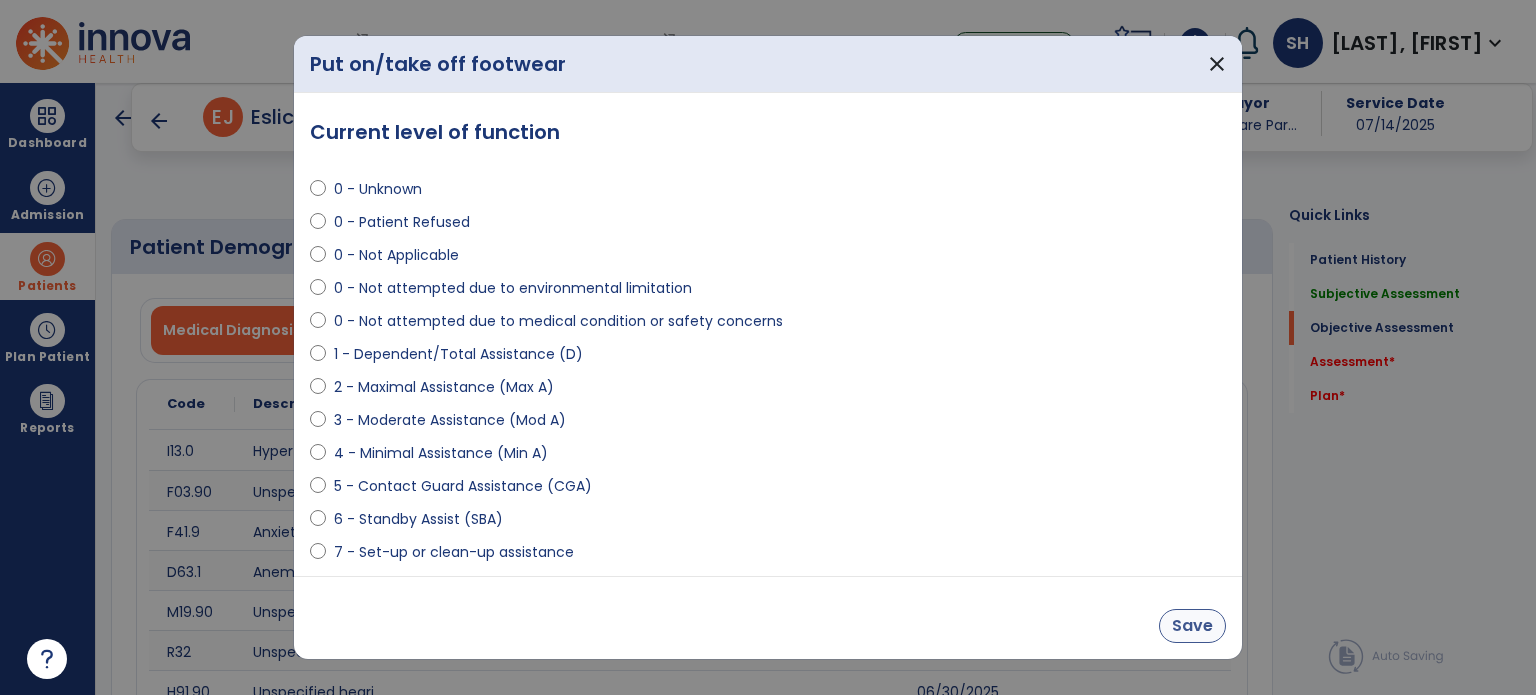click on "Save" at bounding box center (1192, 626) 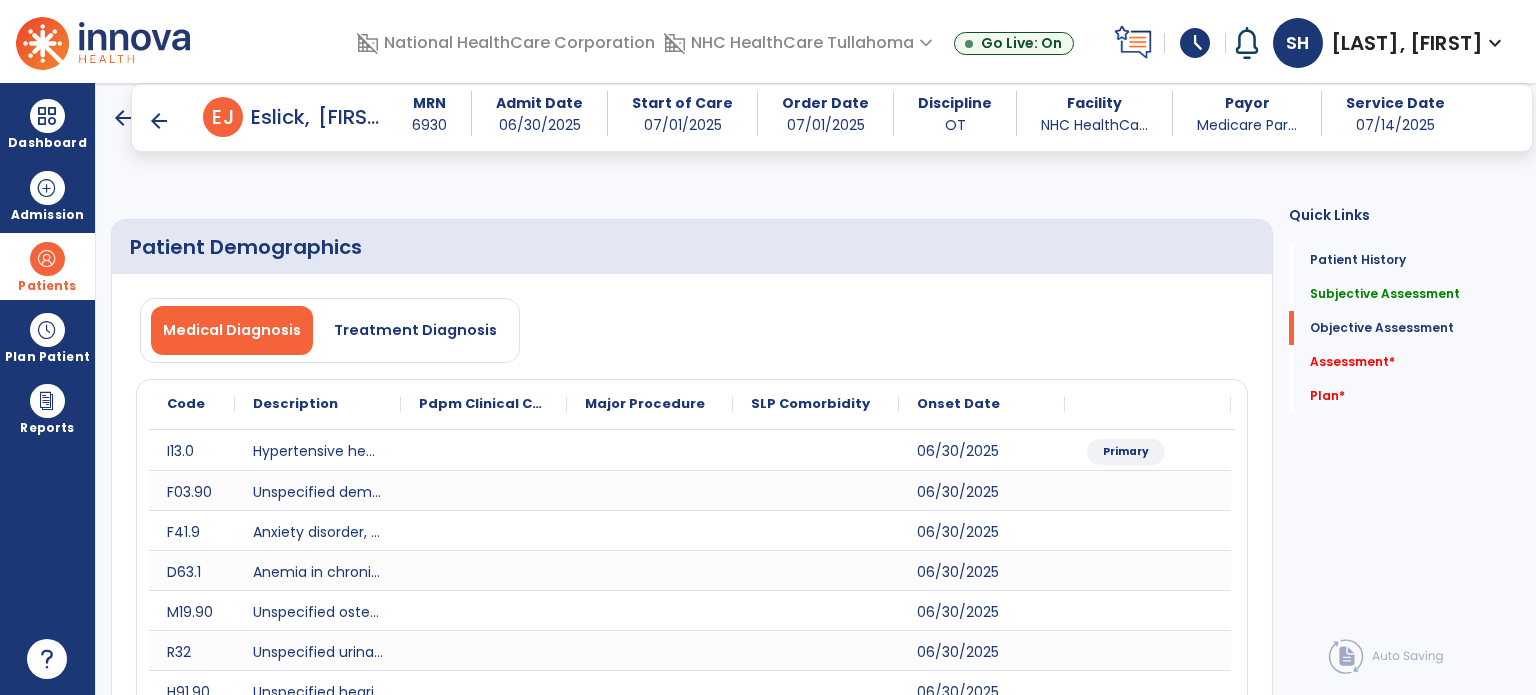 click on "Dashboard  dashboard  Therapist Dashboard Admission Patients  format_list_bulleted  Patient List  space_dashboard  Patient Board  insert_chart  PDPM Board Plan Patient  event_note  Planner  content_paste_go  Scheduler  content_paste_go  Whiteboard Reports  export_notes  Billing Exports  note_alt  EOM Report  event_note  Minutes By Payor  inbox_customize  Service Log  playlist_add_check  Triple Check Report" at bounding box center (48, 389) 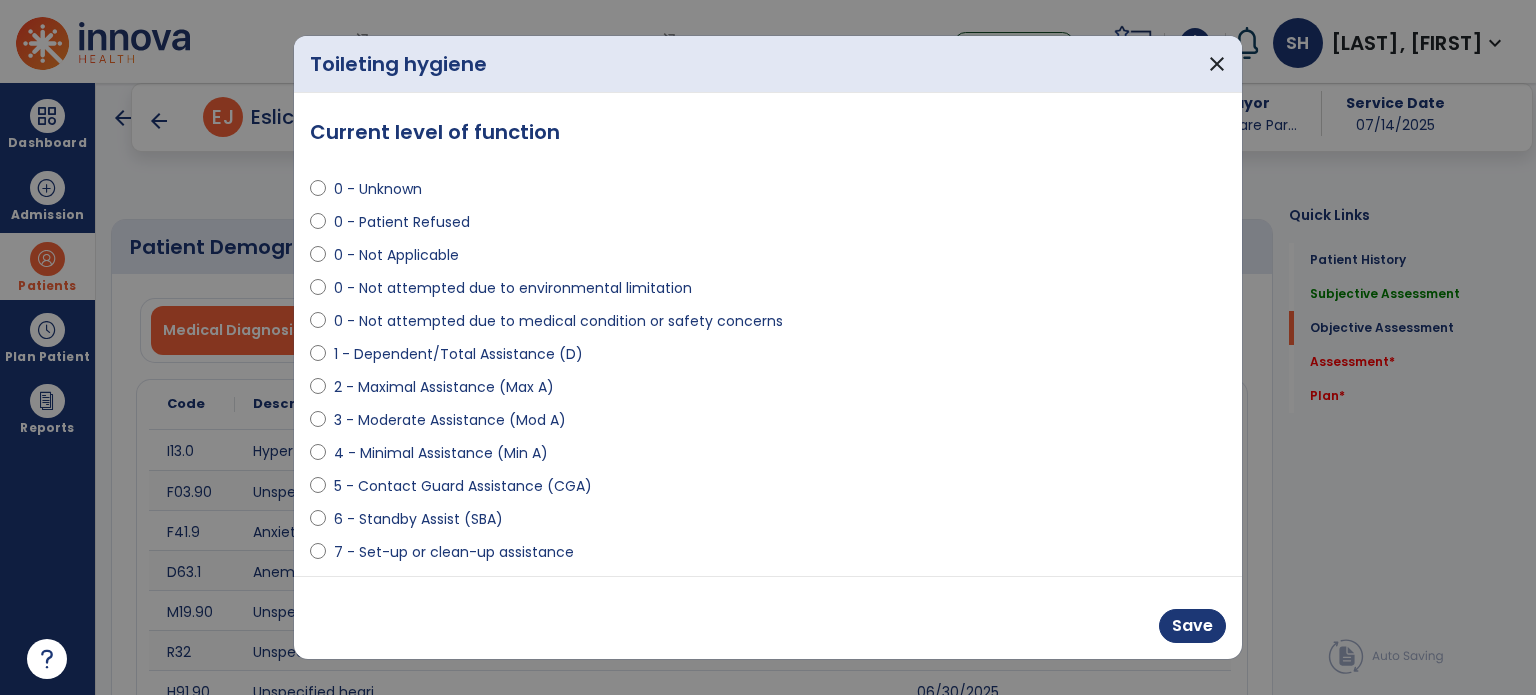 click on "**********" at bounding box center [768, 335] 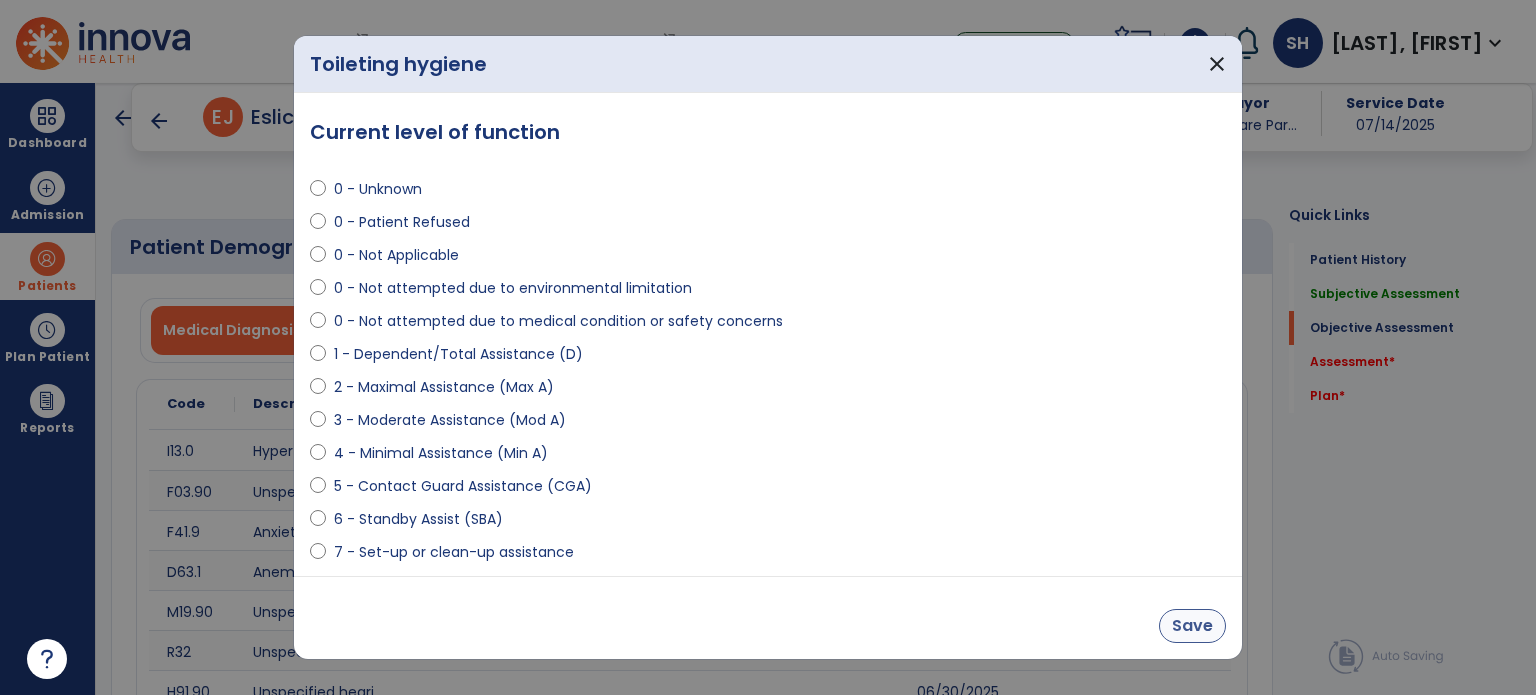 click on "Save" at bounding box center [1192, 626] 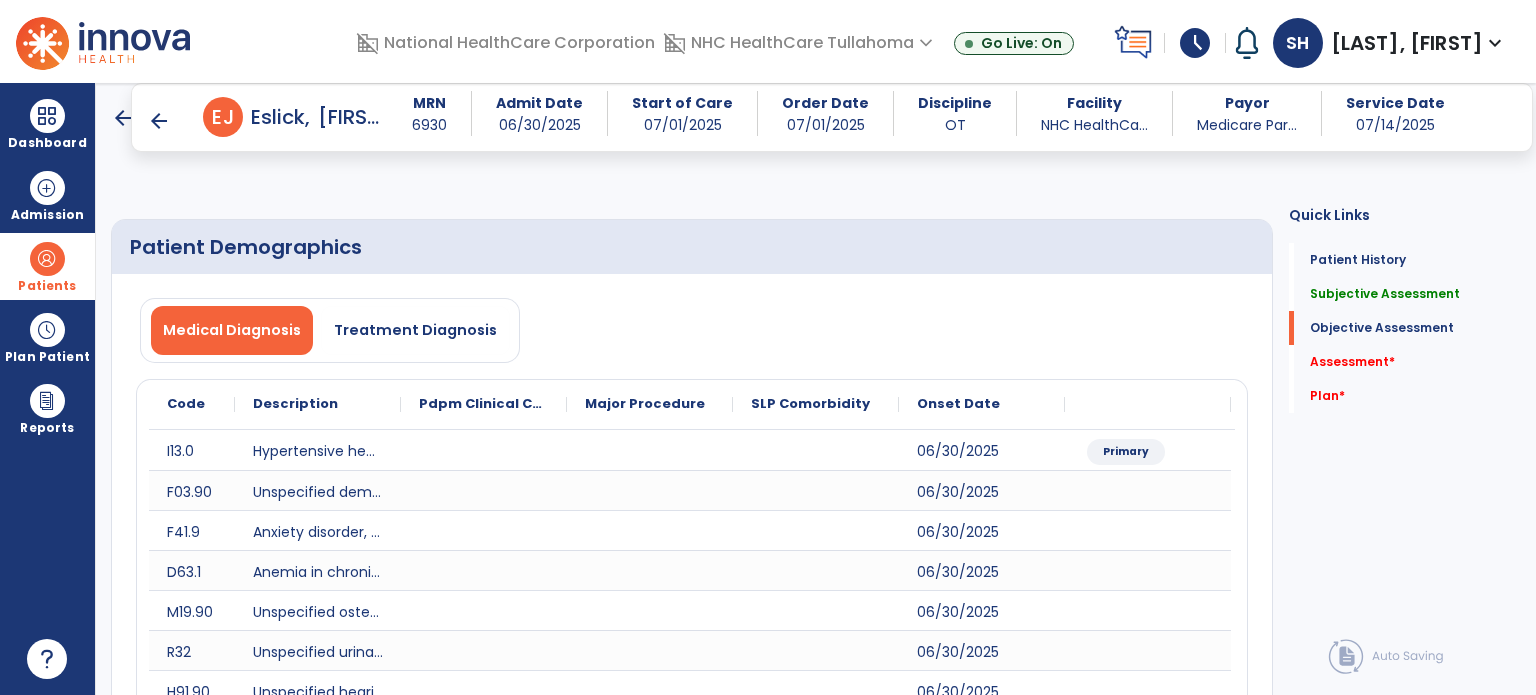 click on "Shower/Bathe self" at bounding box center [342, 2786] 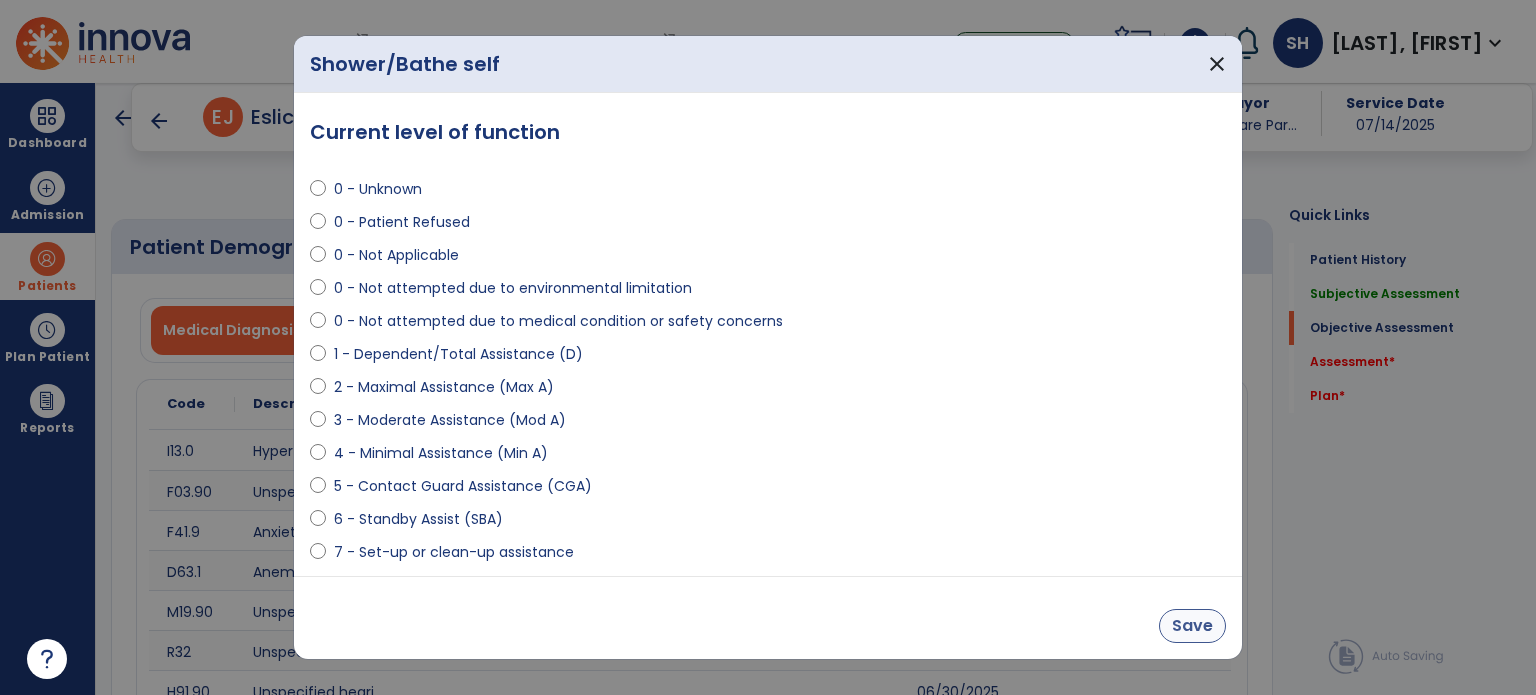 click on "Save" at bounding box center [1192, 626] 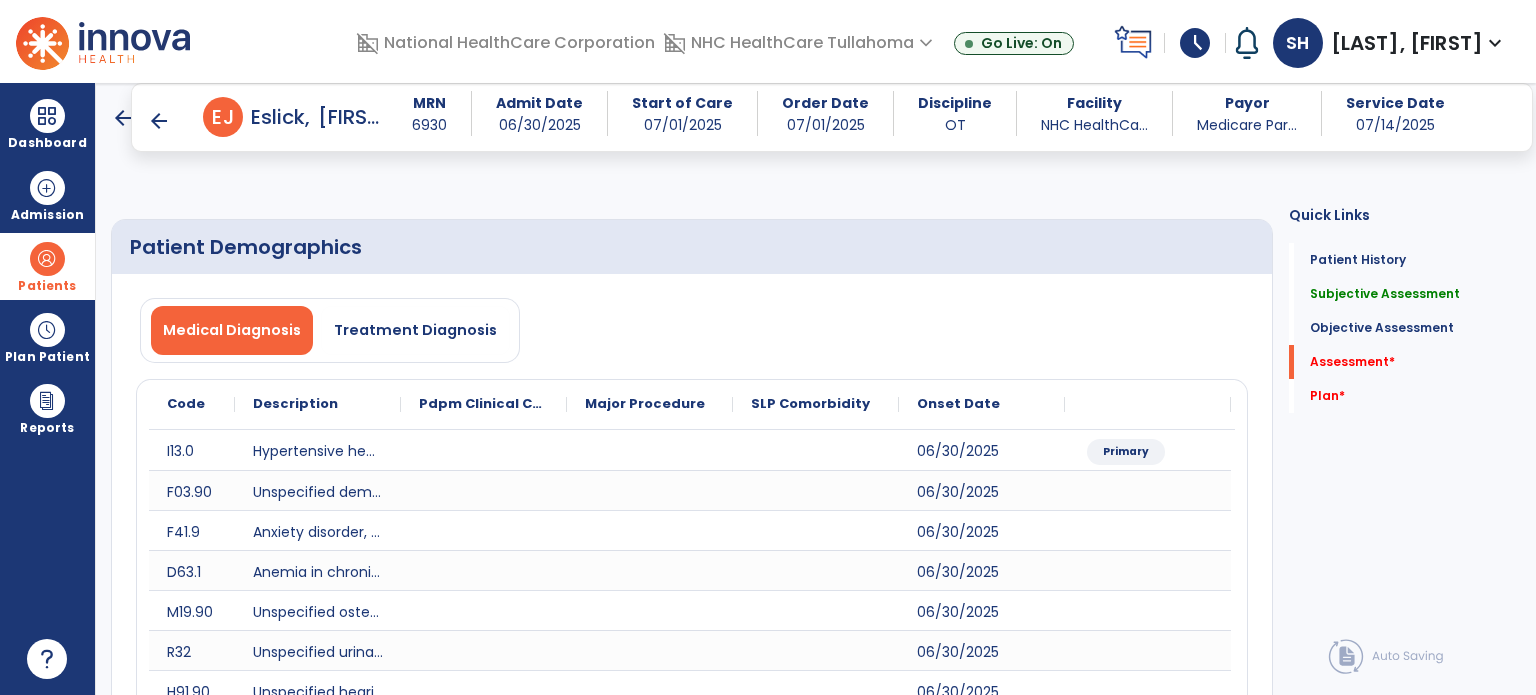 click 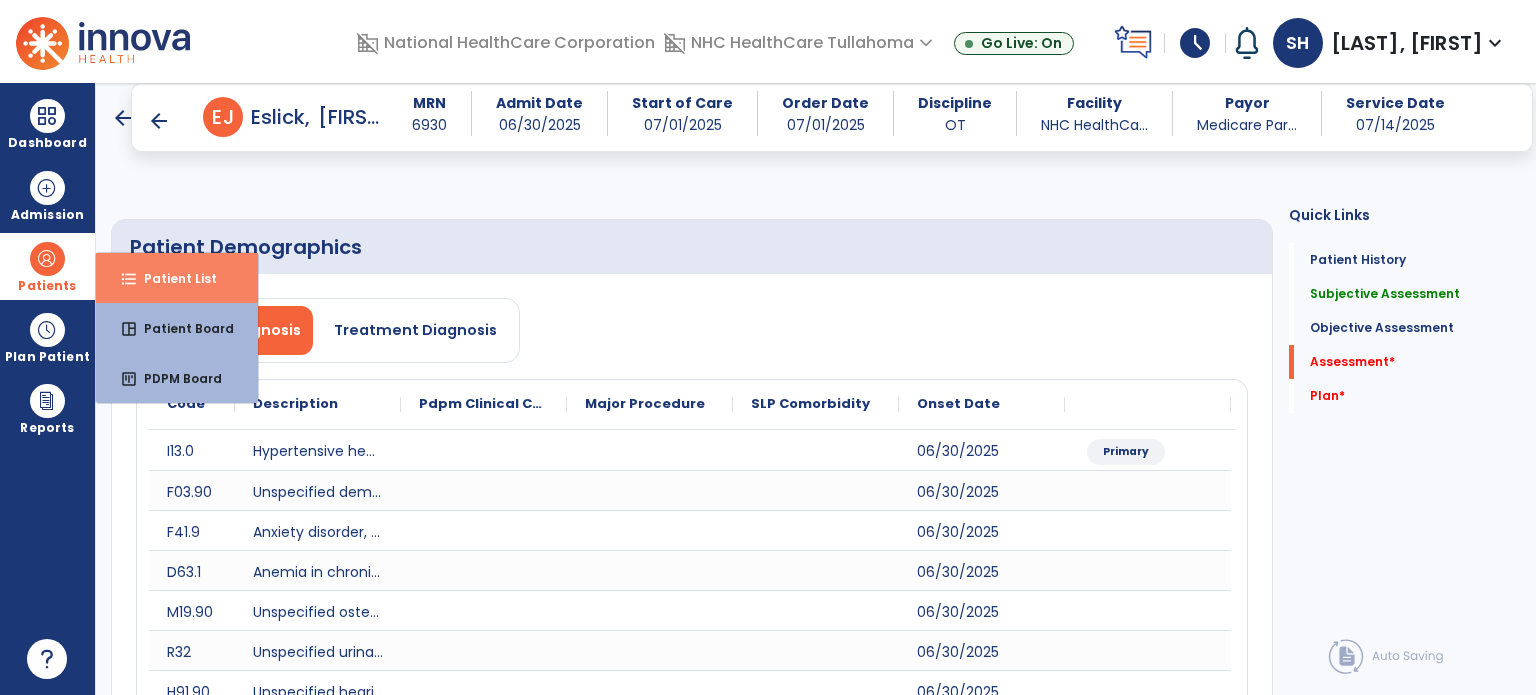 click on "format_list_bulleted  Patient List" at bounding box center [177, 278] 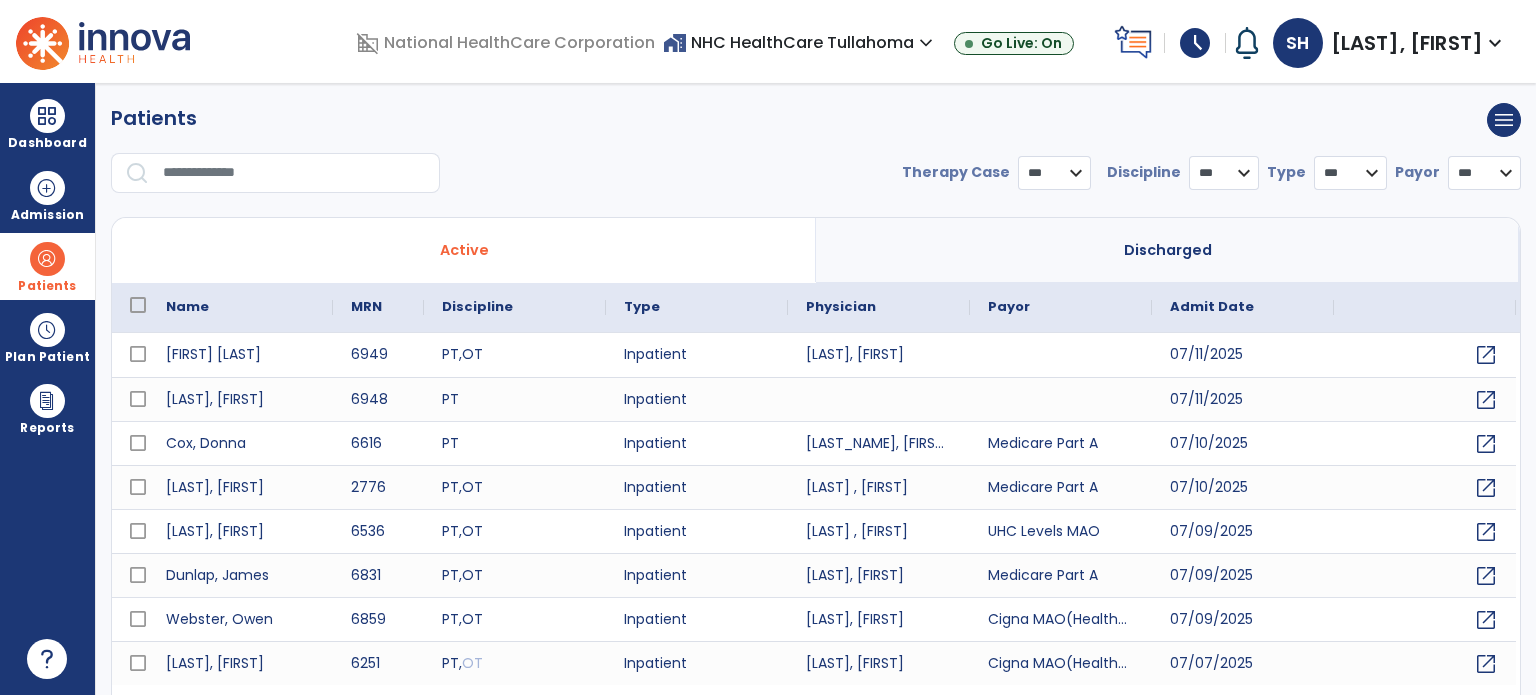 select on "***" 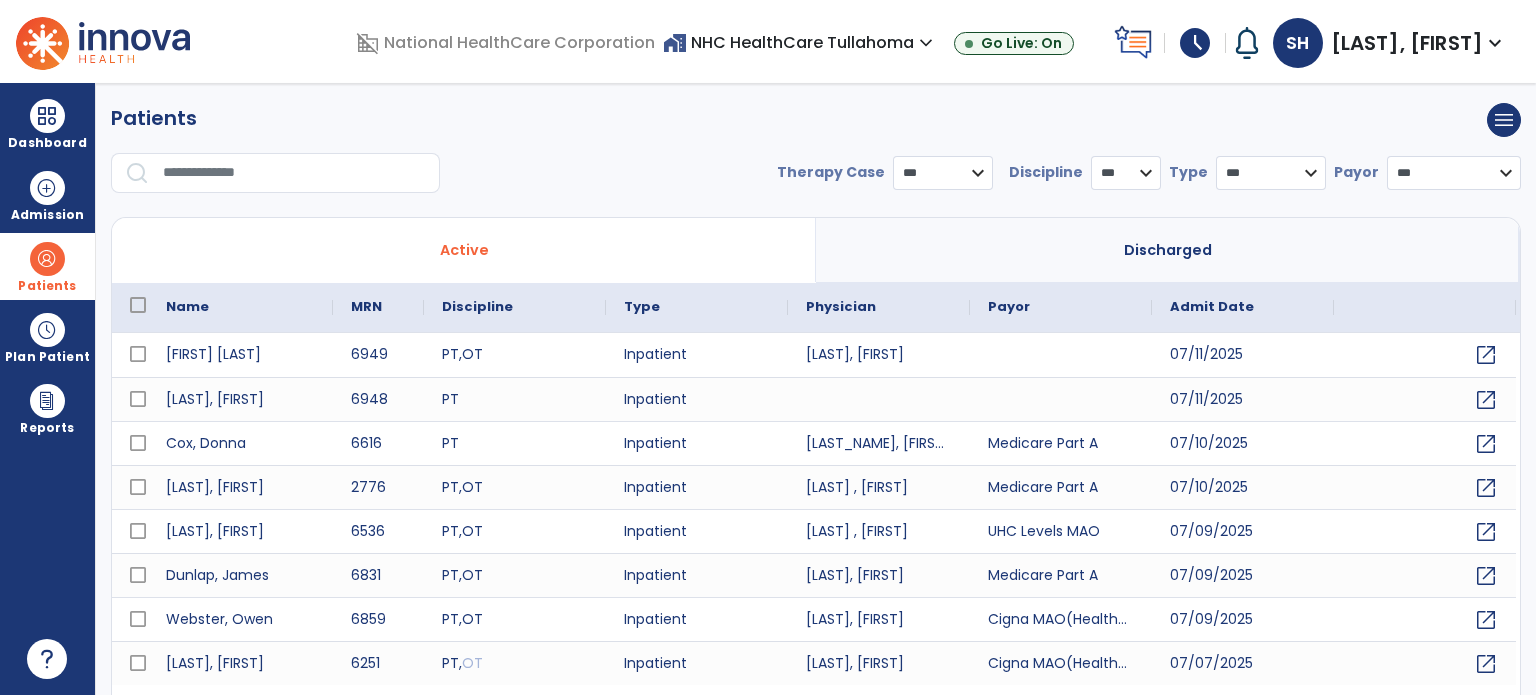 click at bounding box center (294, 173) 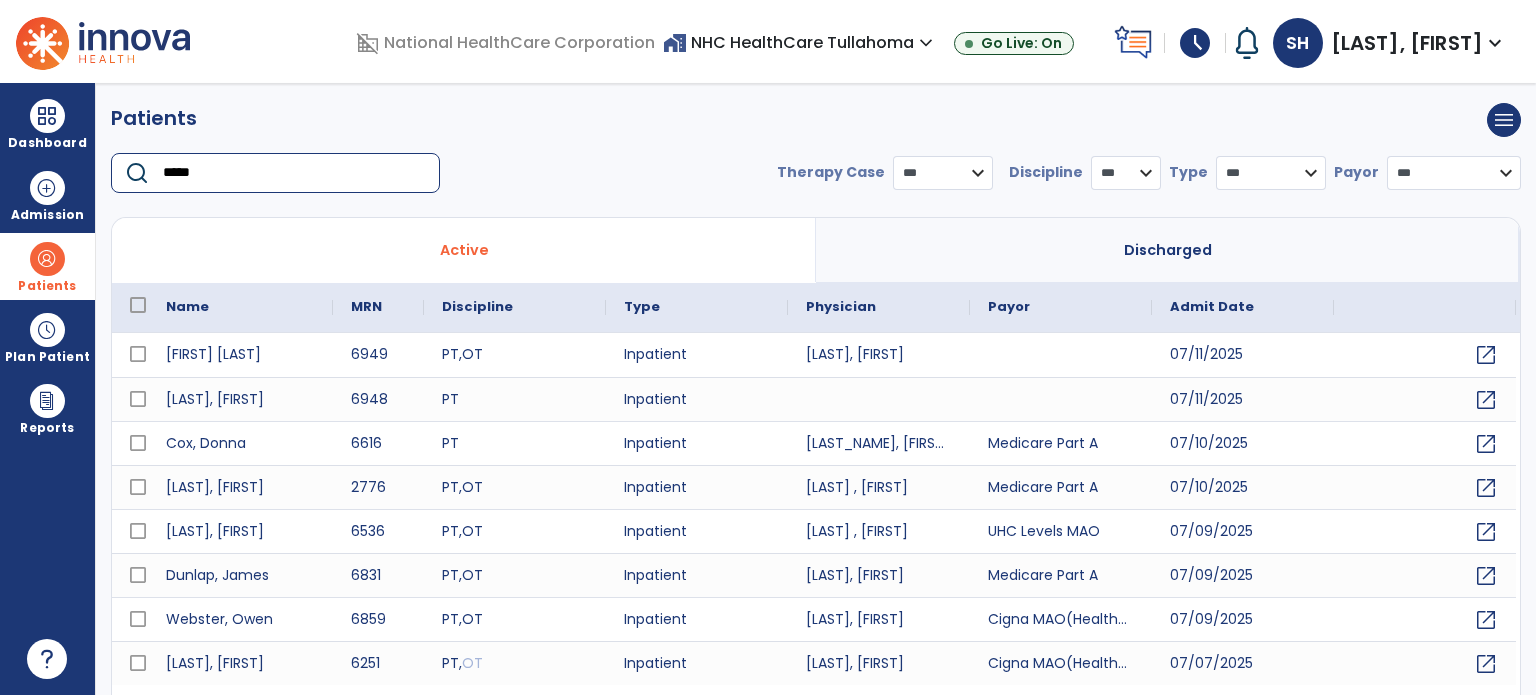 type on "******" 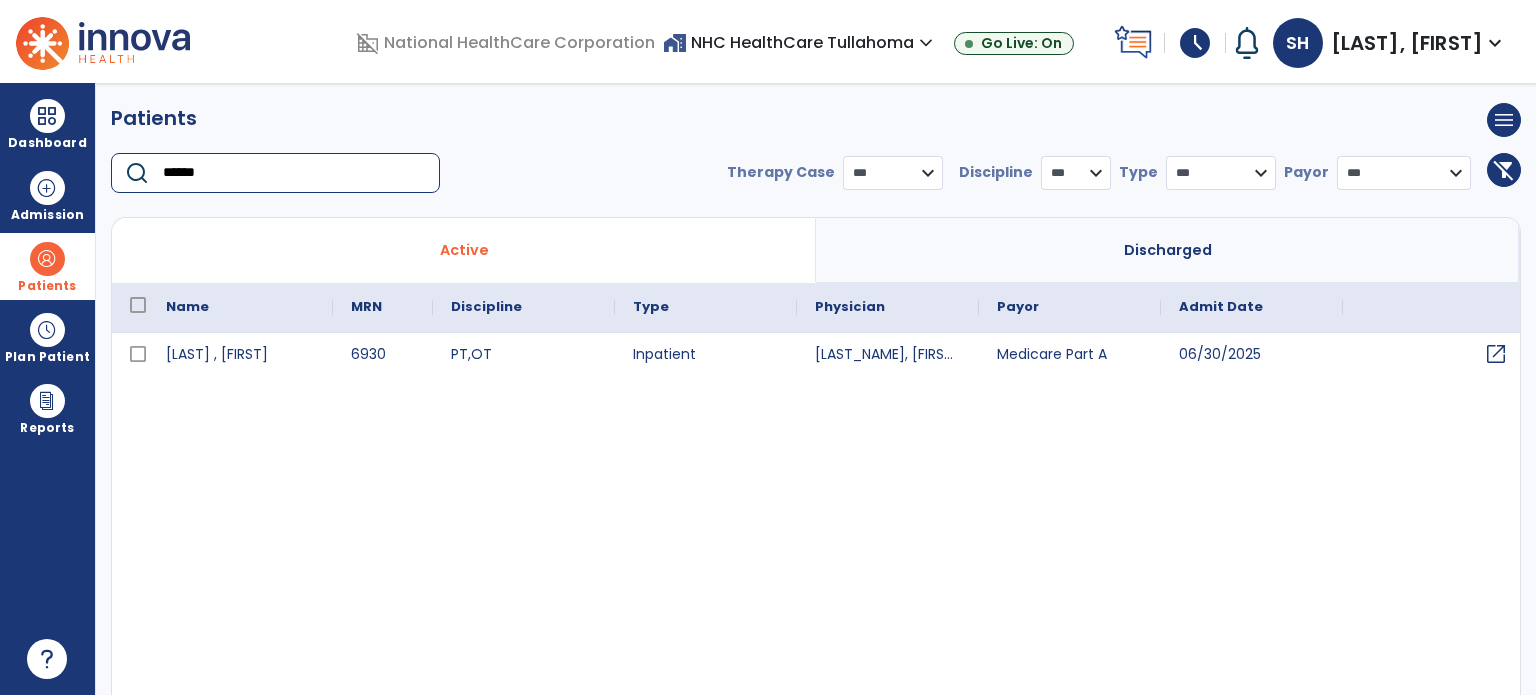 click on "open_in_new" at bounding box center [1496, 354] 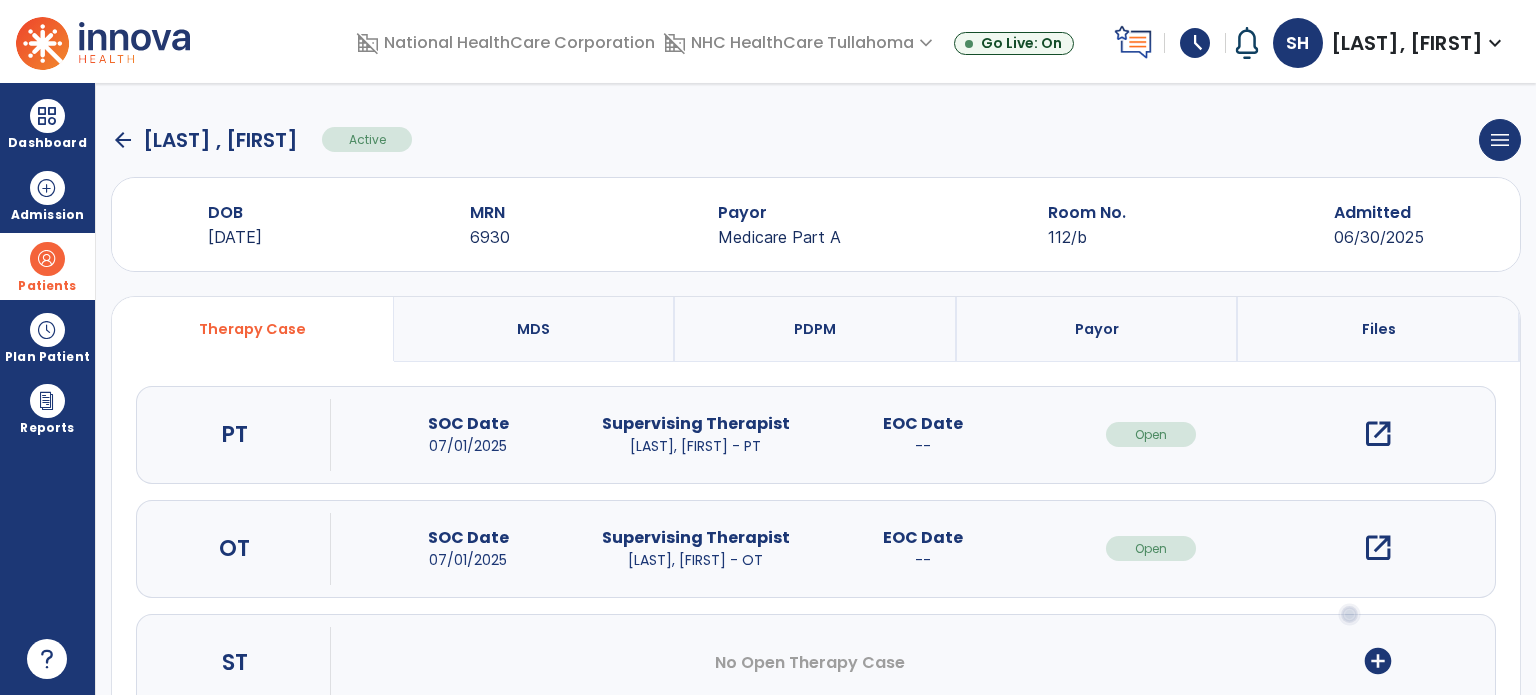 click on "open_in_new" at bounding box center [1378, 548] 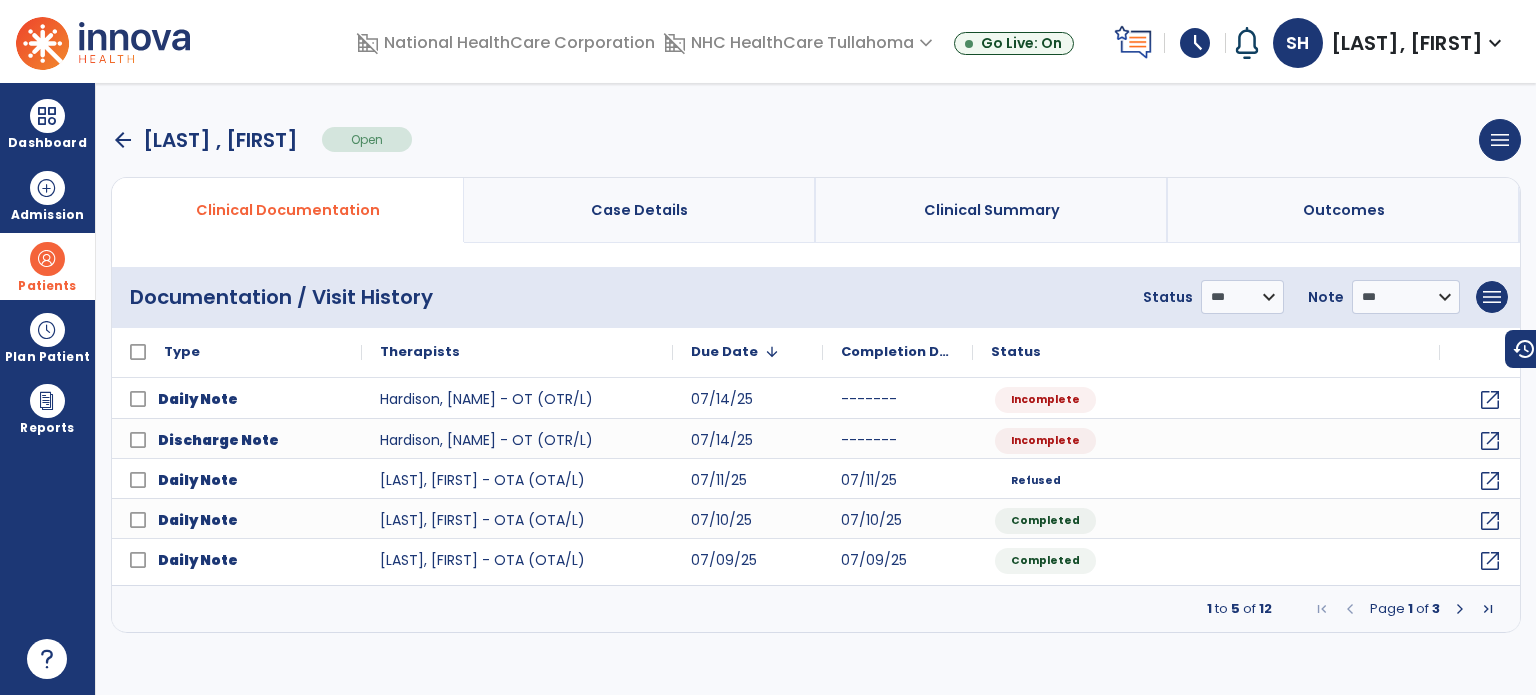 click at bounding box center (1460, 609) 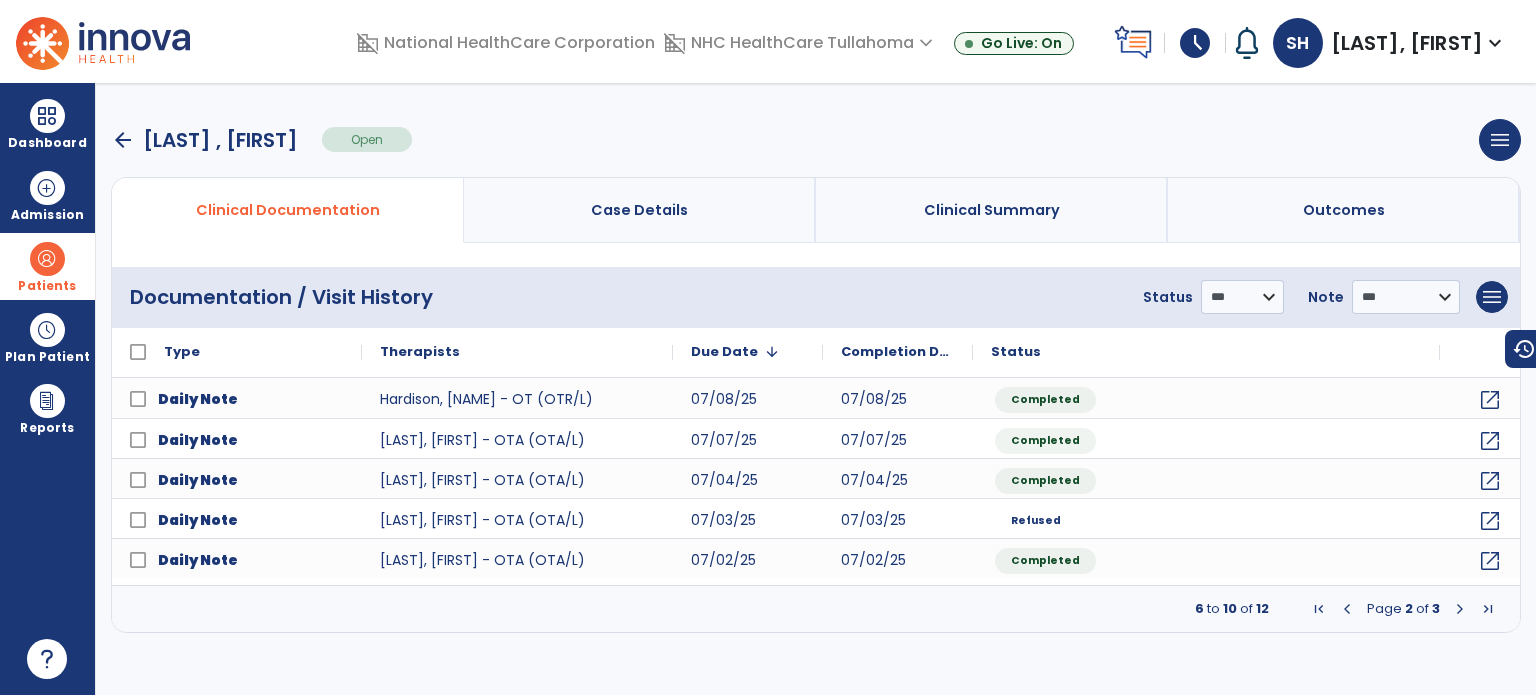 click at bounding box center (1460, 609) 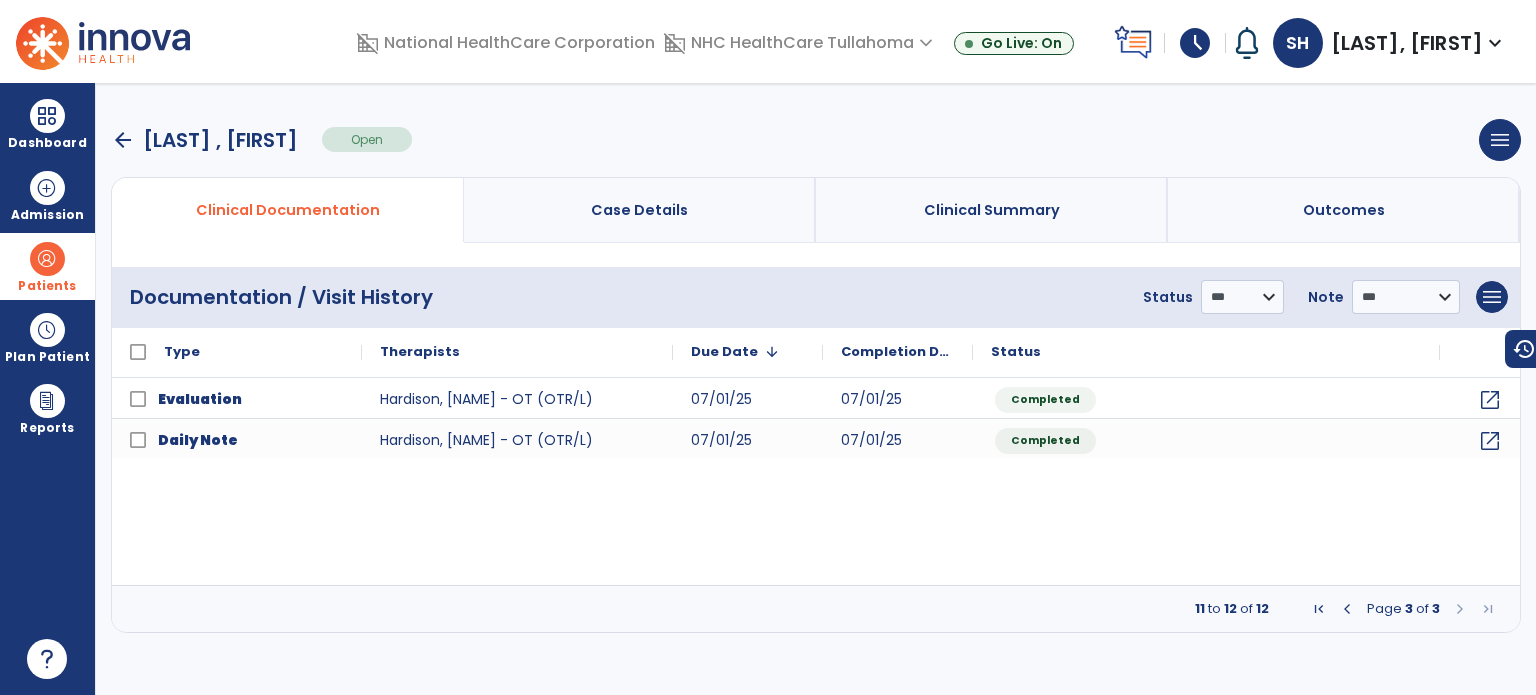click at bounding box center [1460, 609] 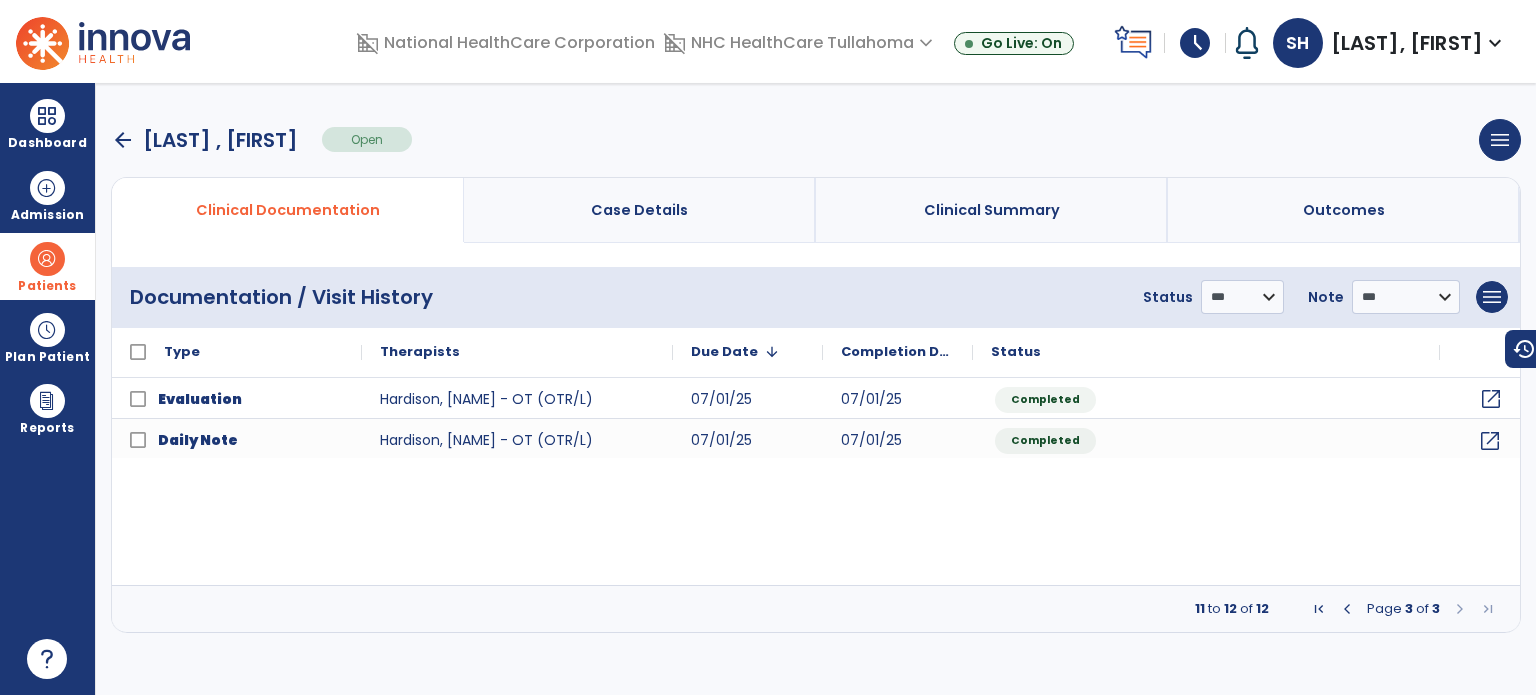 click on "open_in_new" 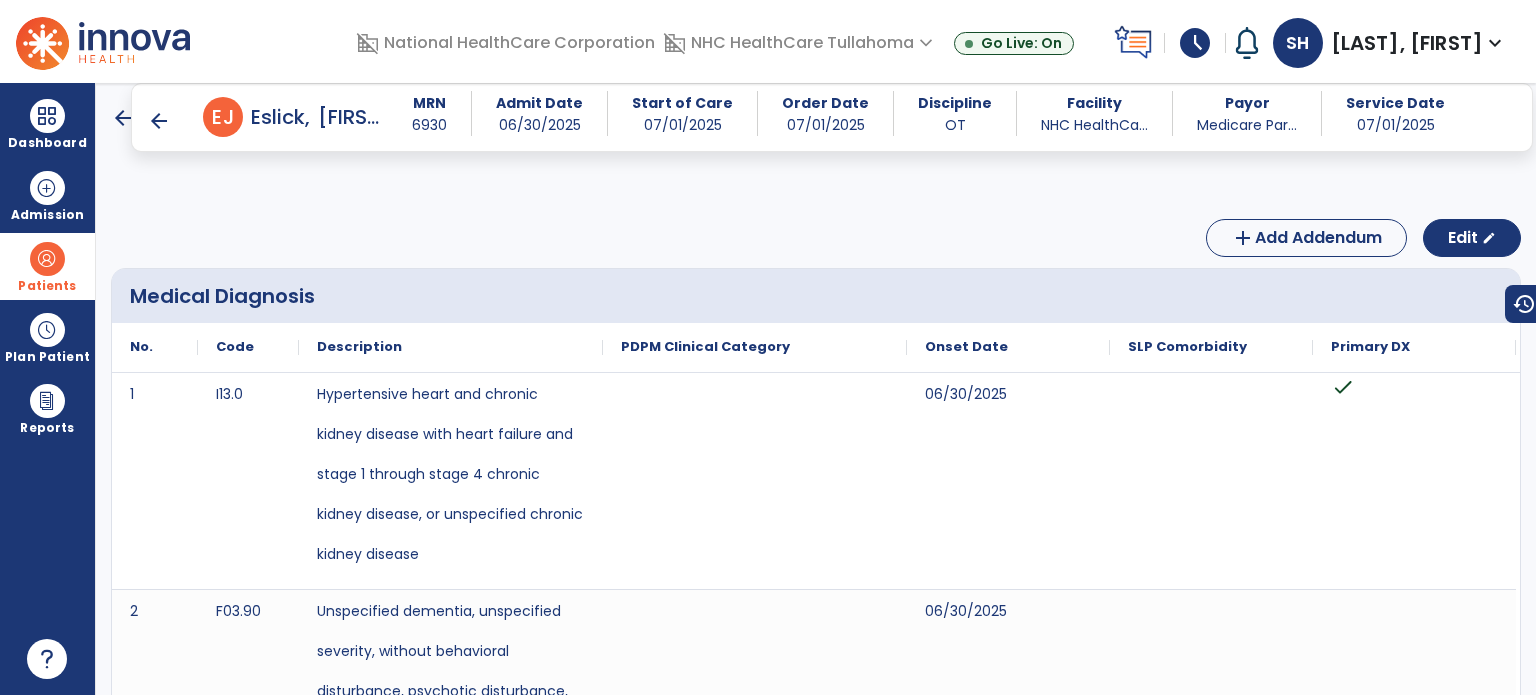 click on "arrow_back" at bounding box center (159, 121) 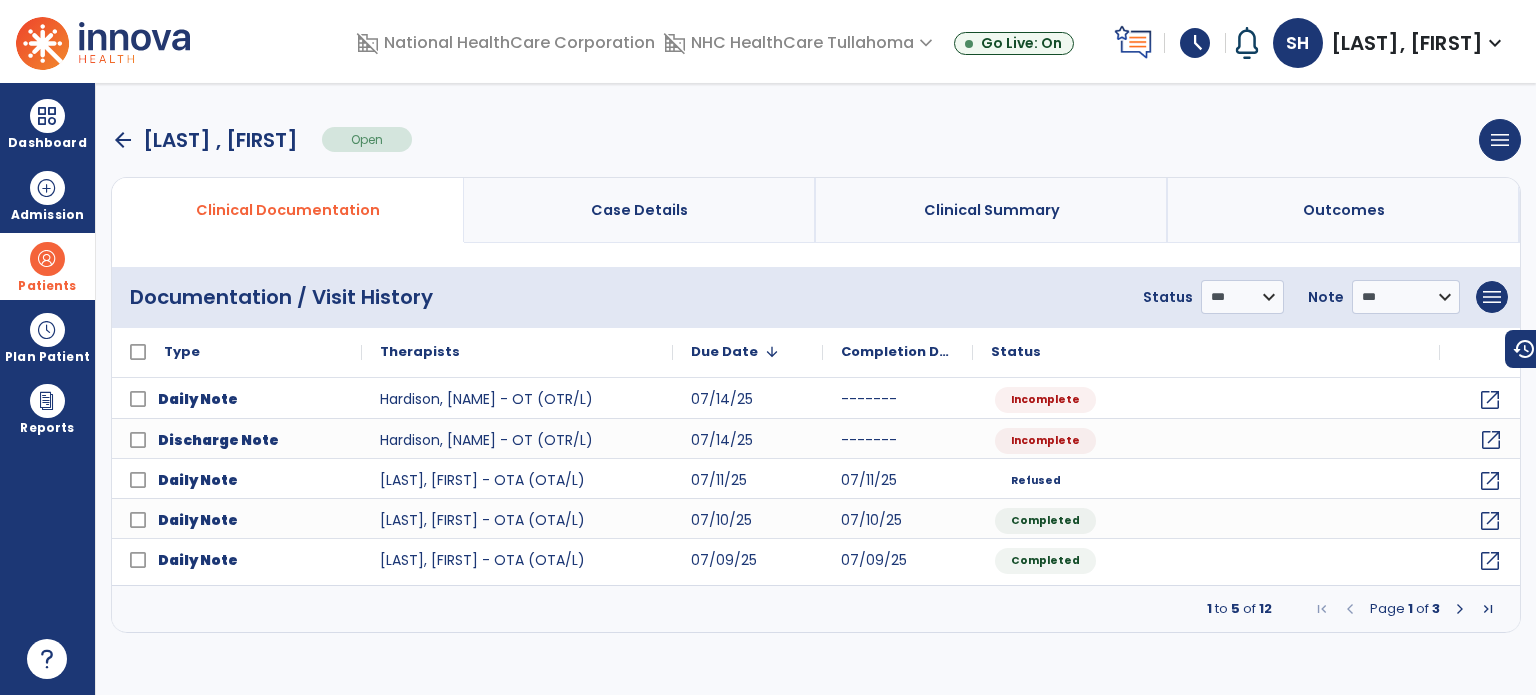 click on "open_in_new" 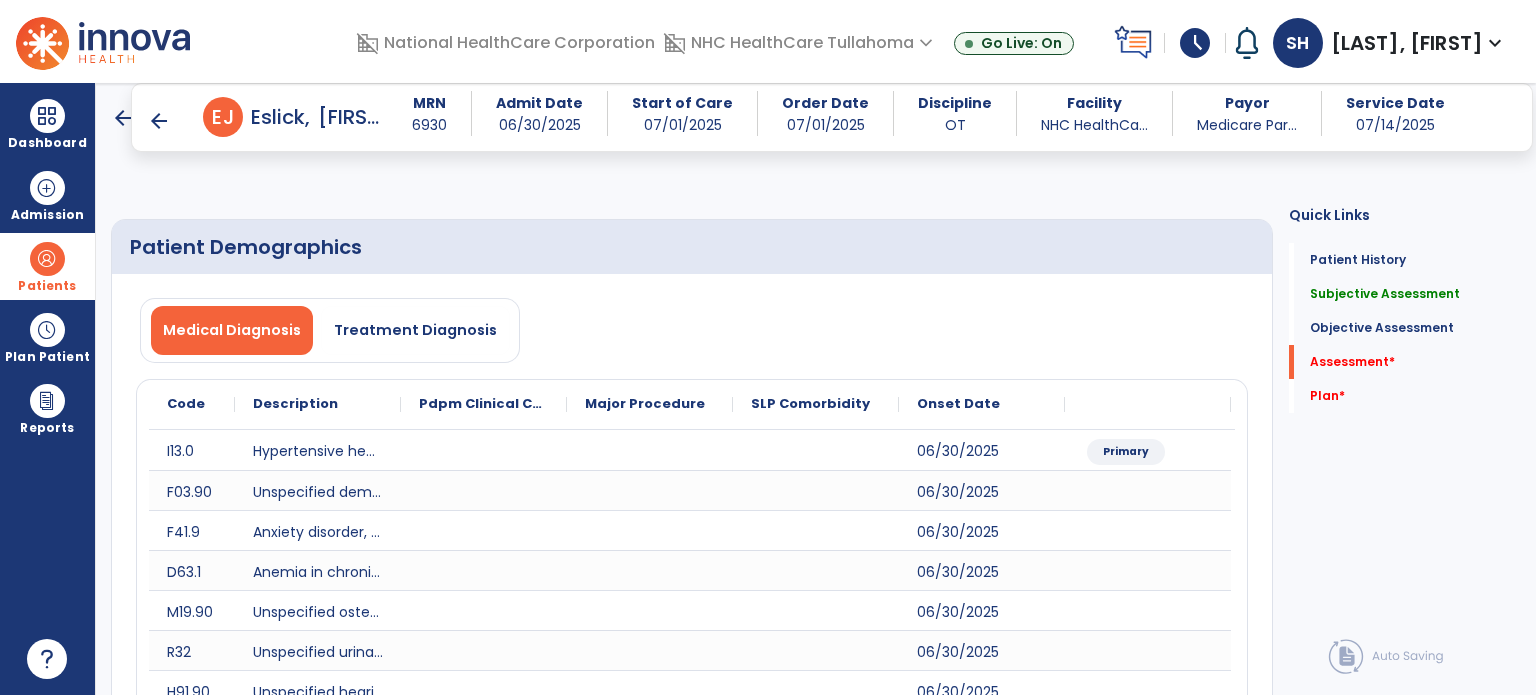 click 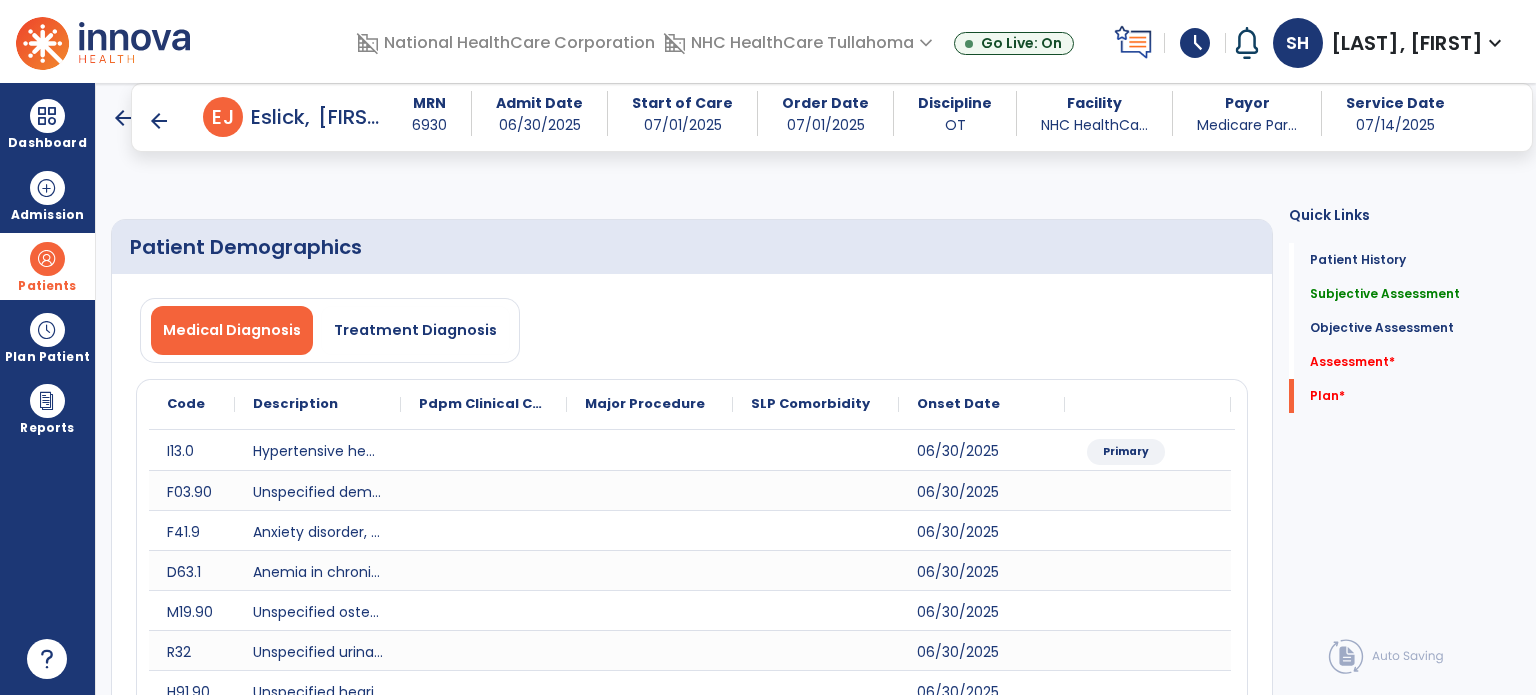 click on "fact_check" 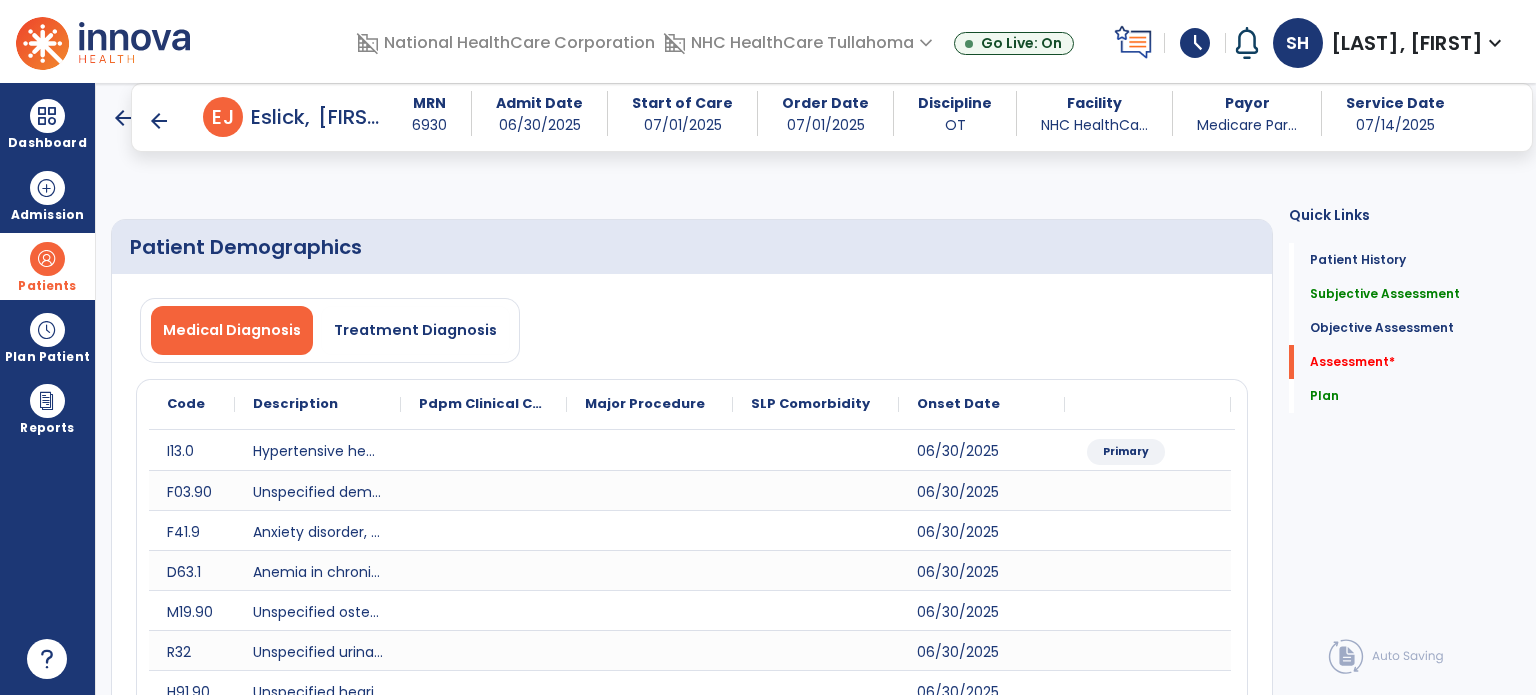 type on "**********" 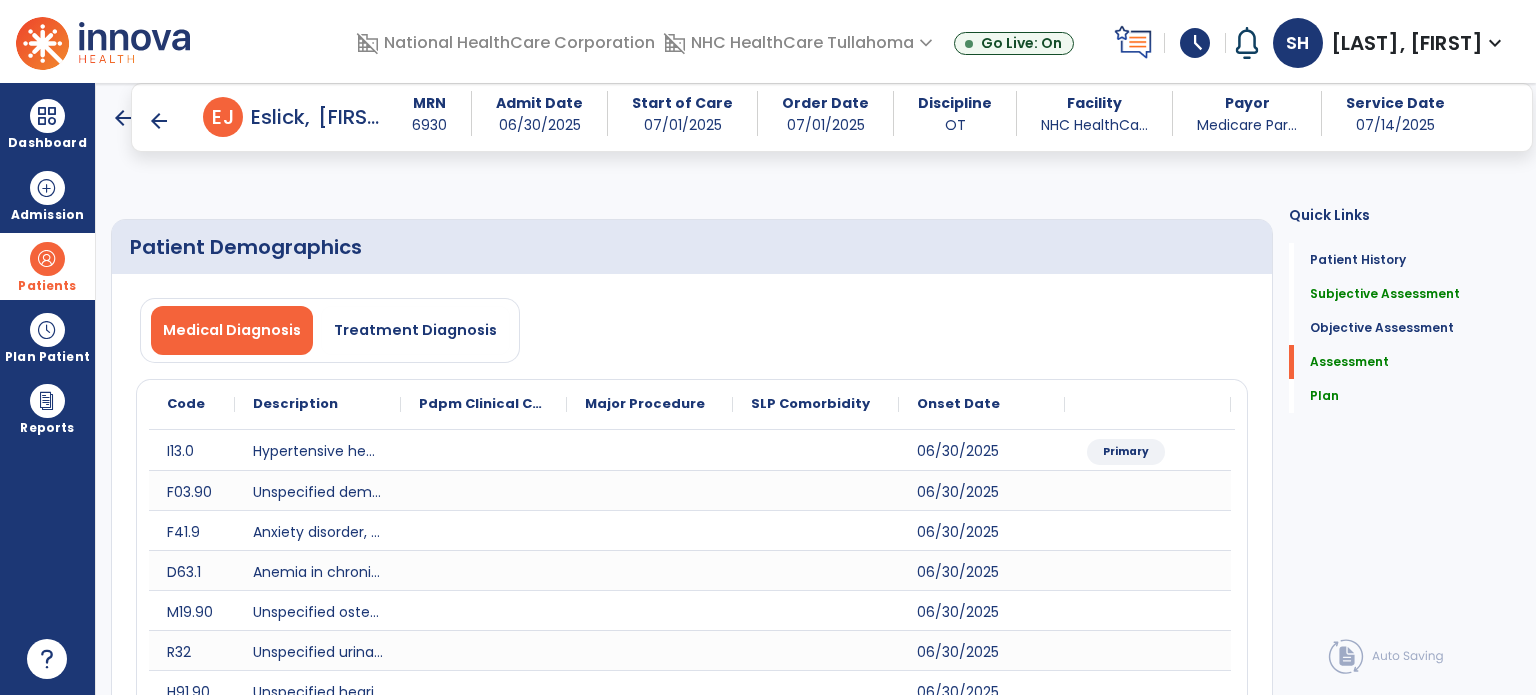 drag, startPoint x: 915, startPoint y: 416, endPoint x: 950, endPoint y: 455, distance: 52.40229 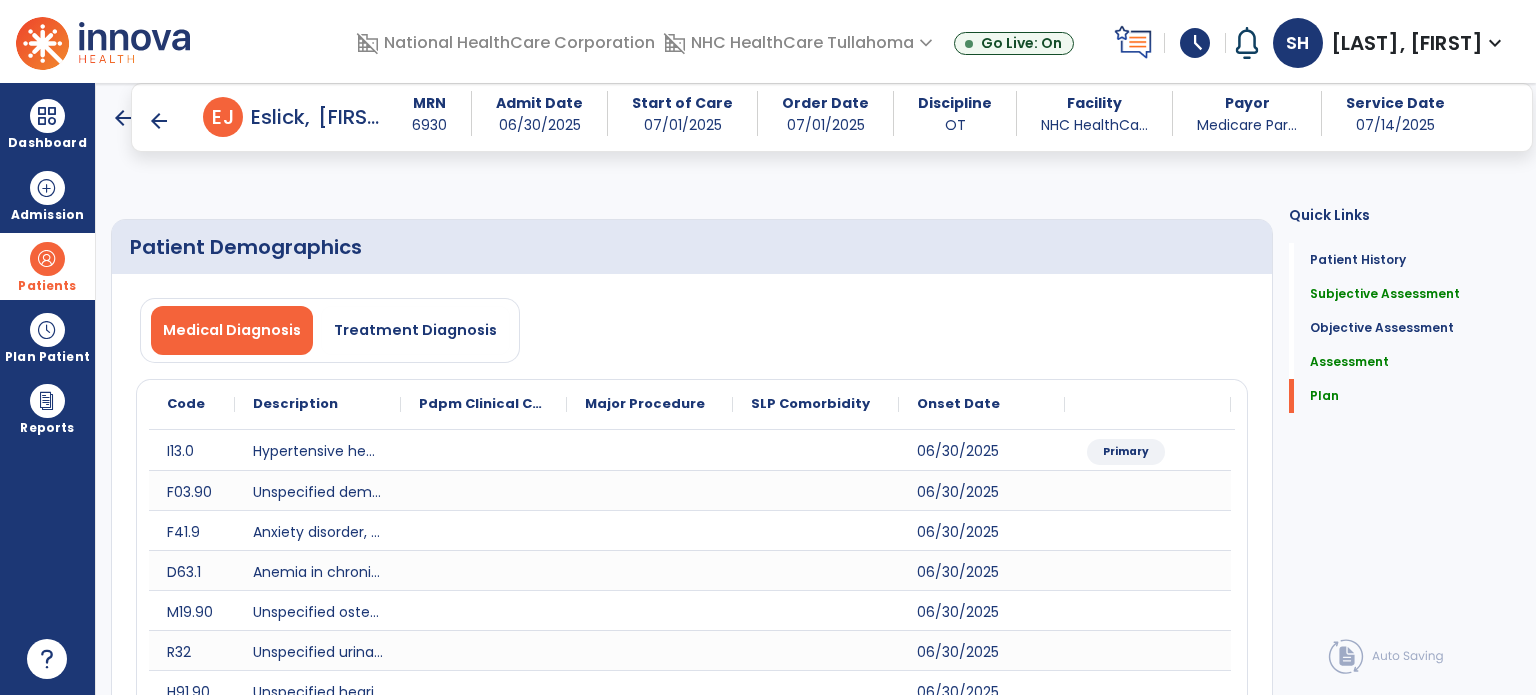 type on "**********" 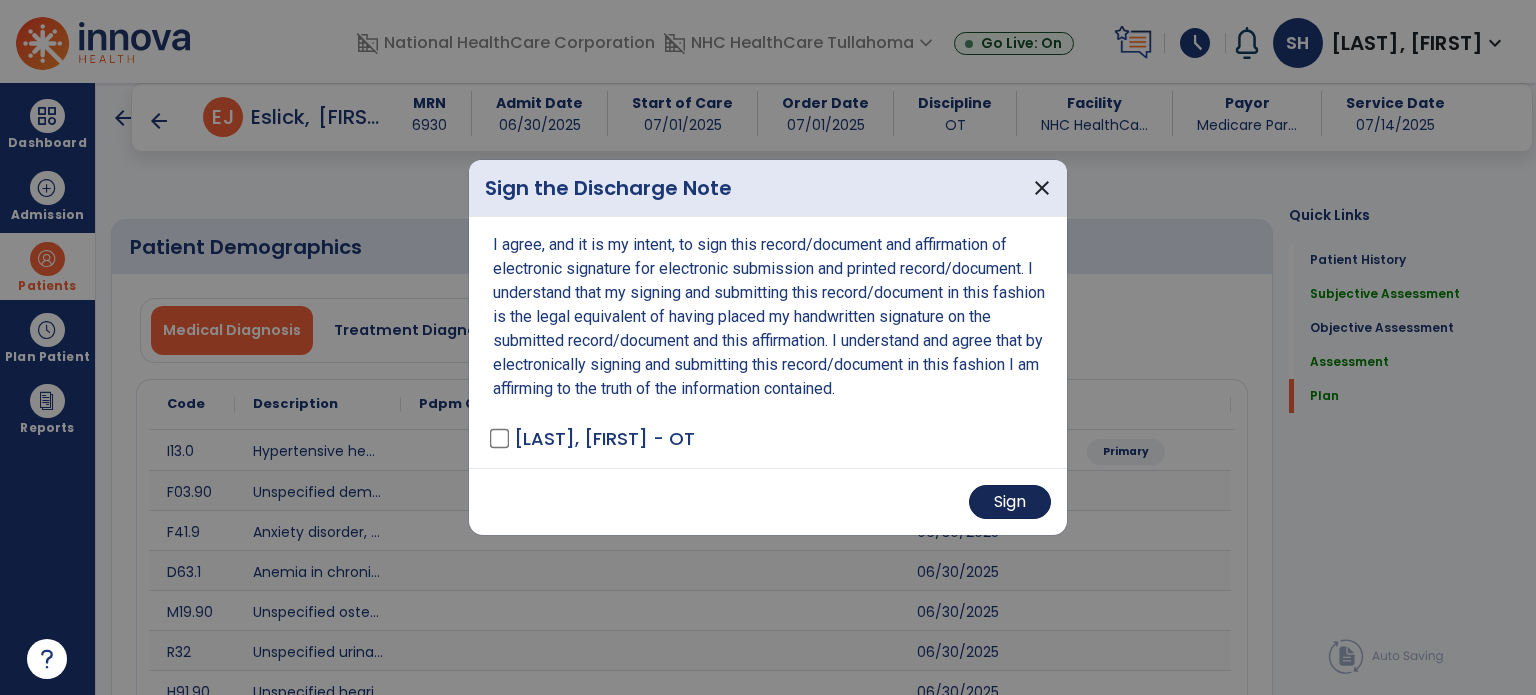click on "Sign" at bounding box center [1010, 502] 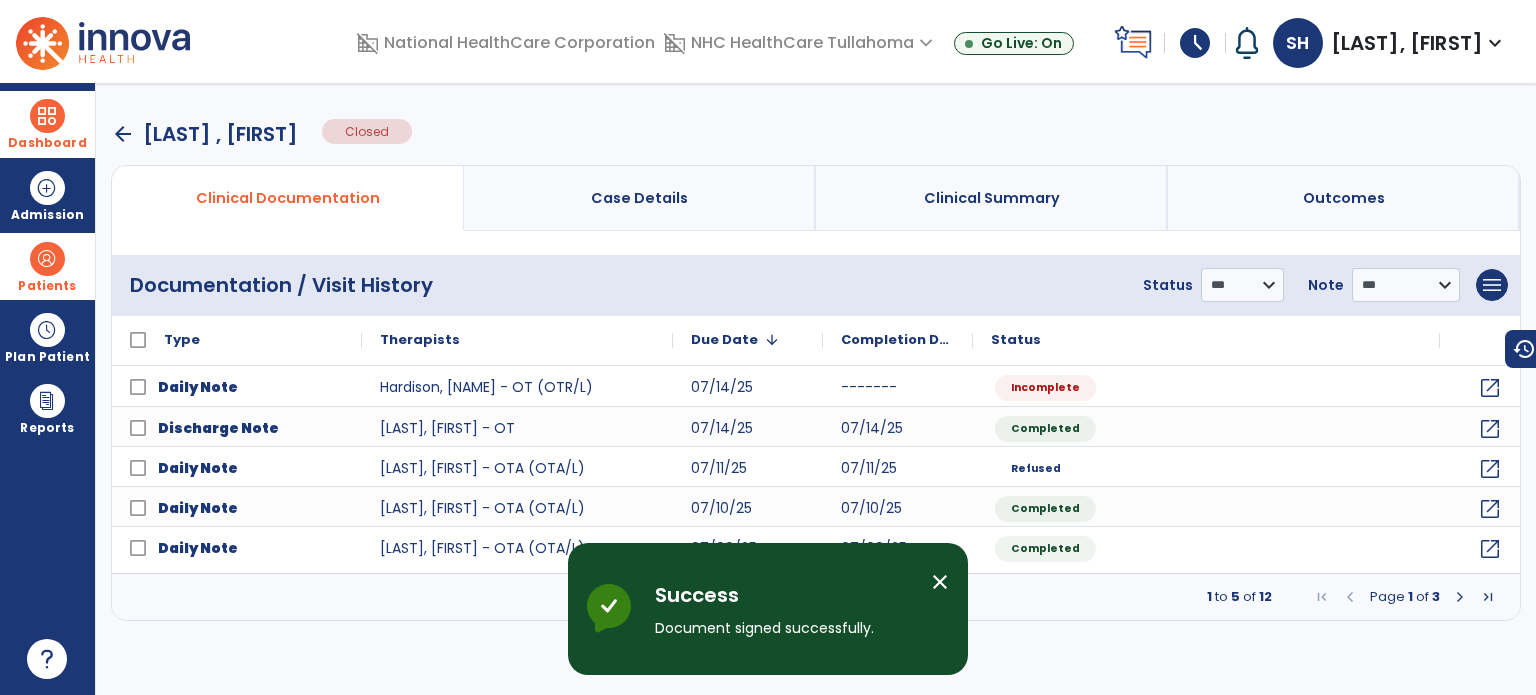 click at bounding box center [47, 116] 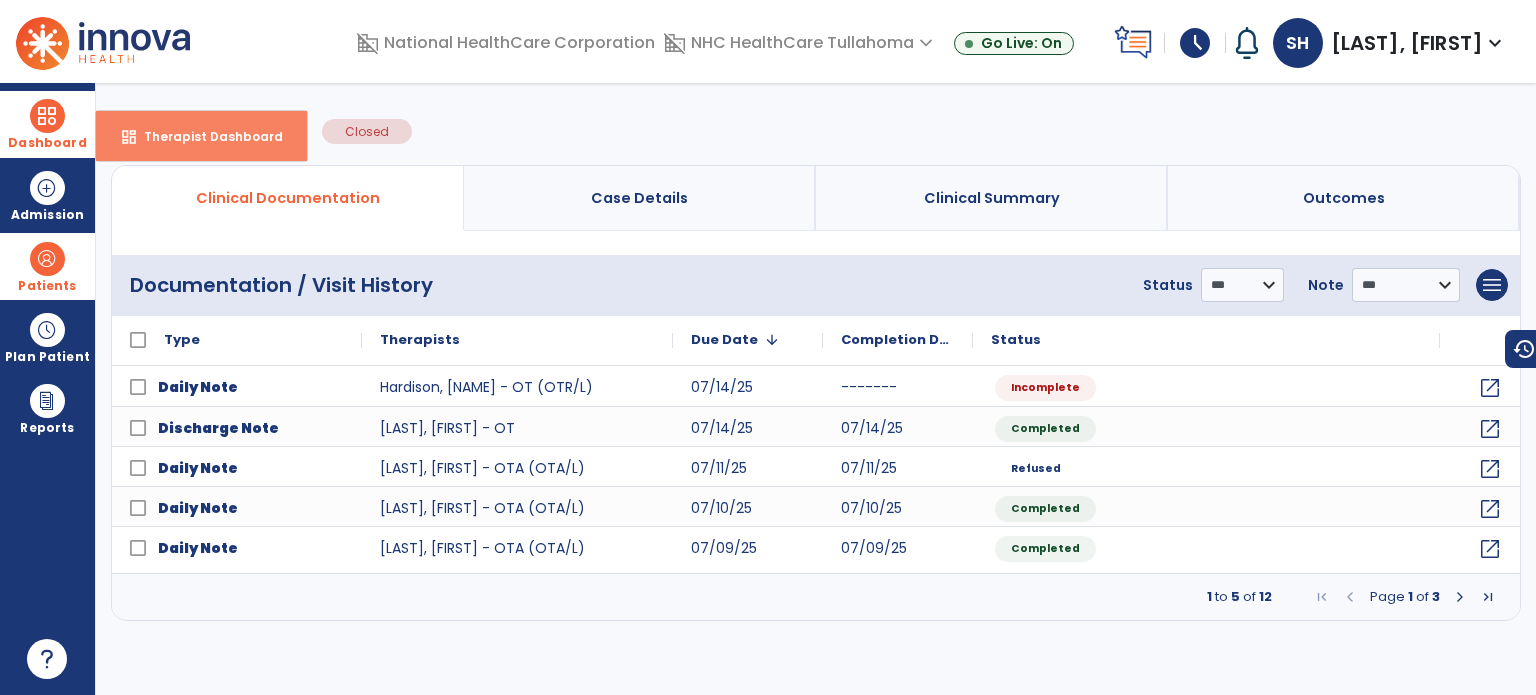 click on "Therapist Dashboard" at bounding box center [205, 136] 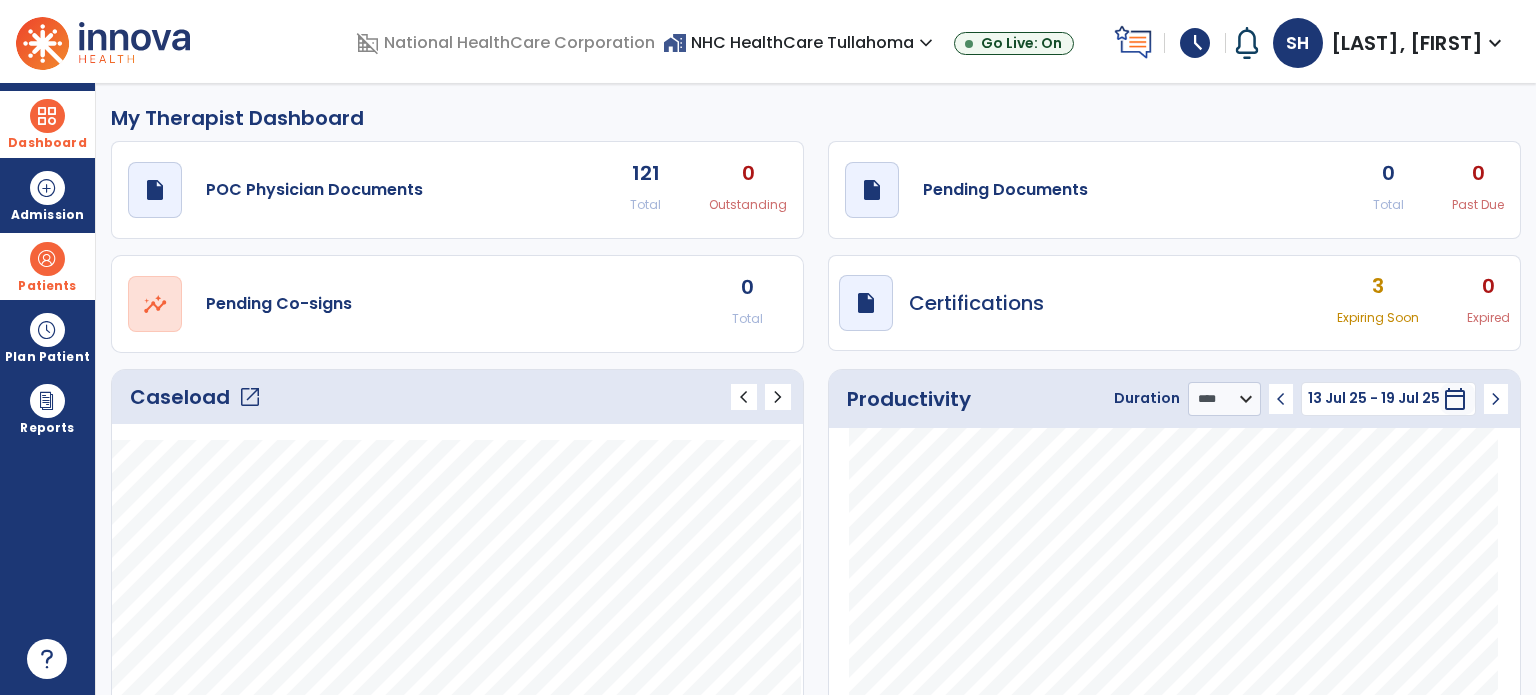 click on "open_in_new" 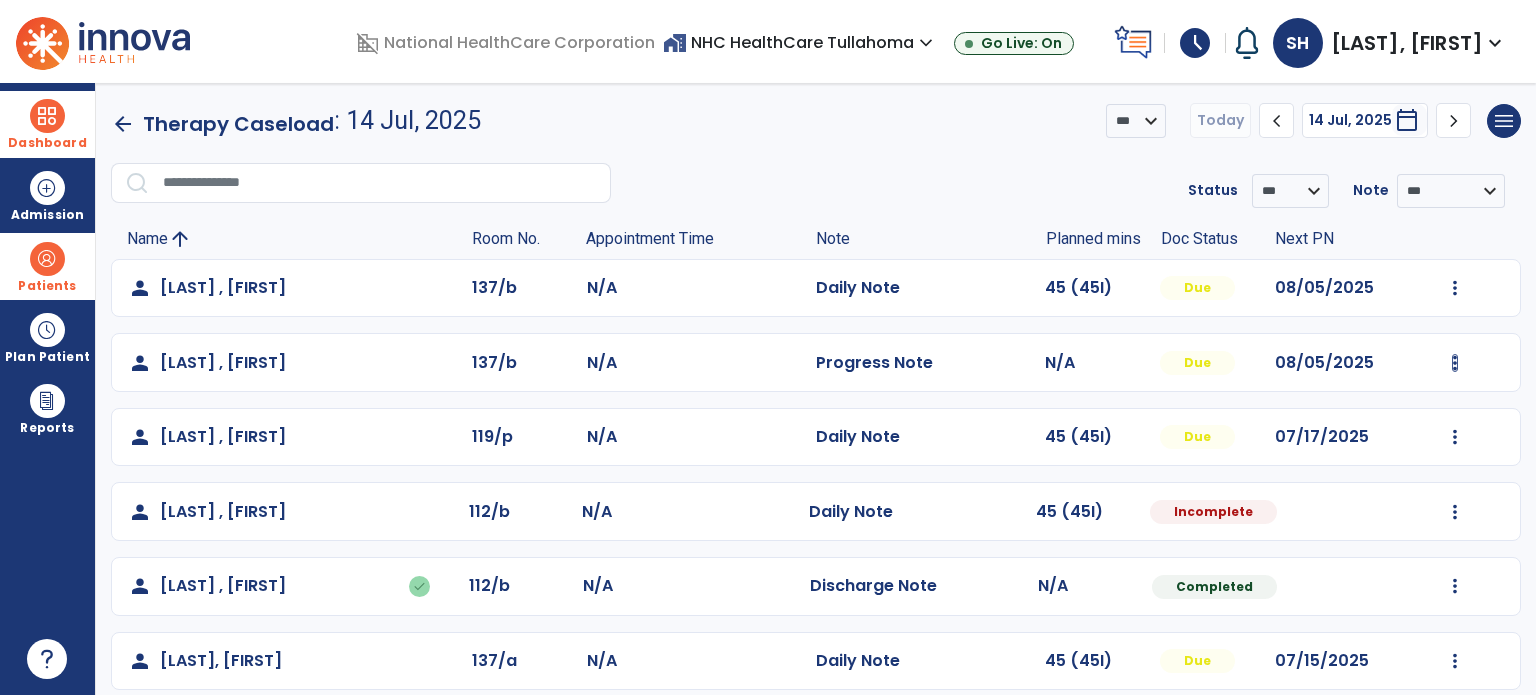 click at bounding box center (1455, 288) 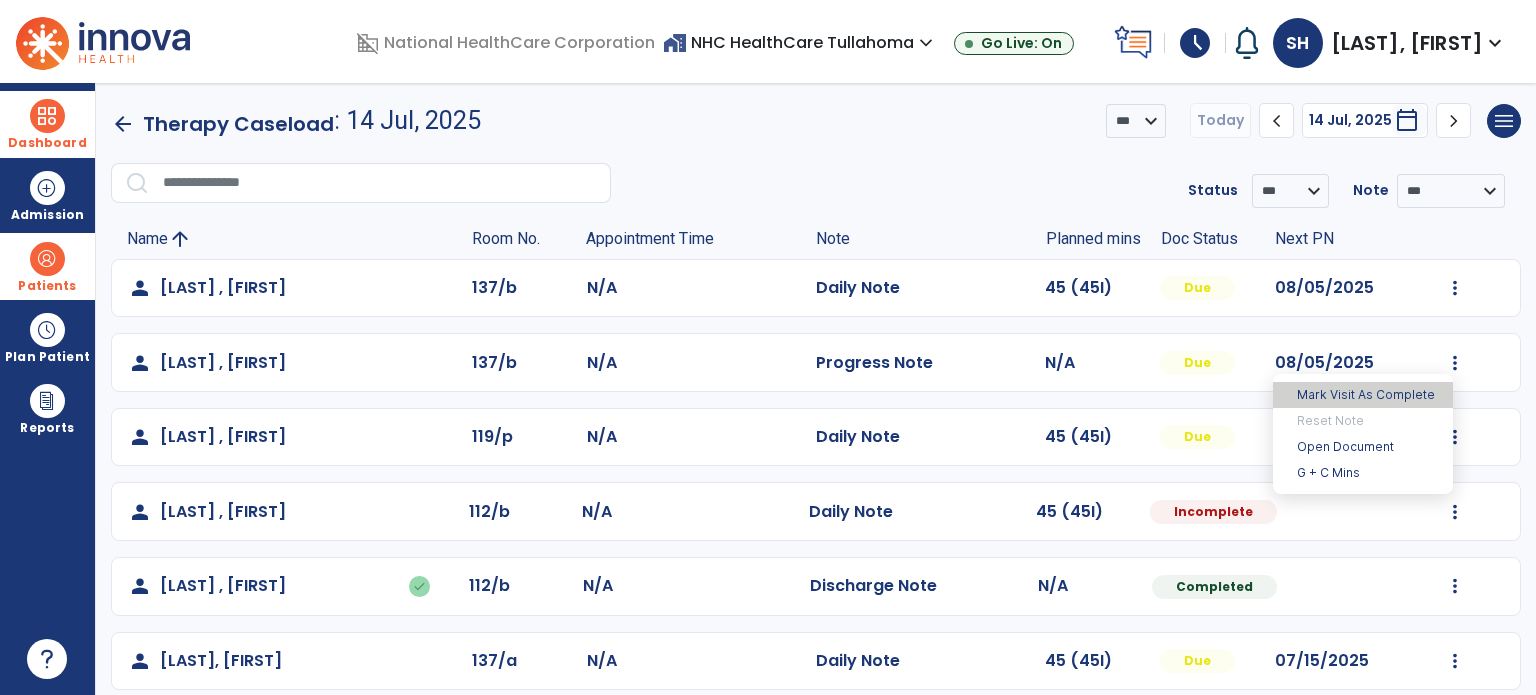 click on "Mark Visit As Complete" at bounding box center [1363, 395] 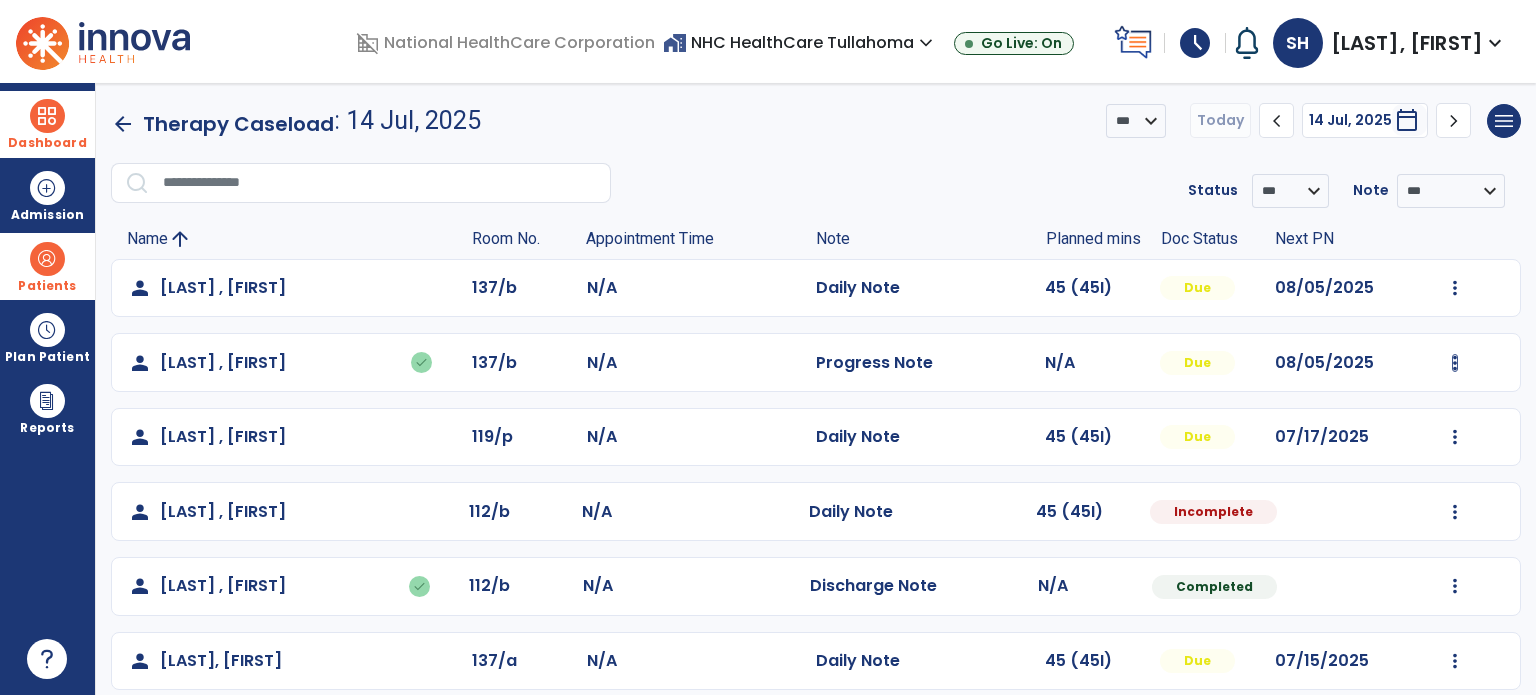 click at bounding box center (1455, 288) 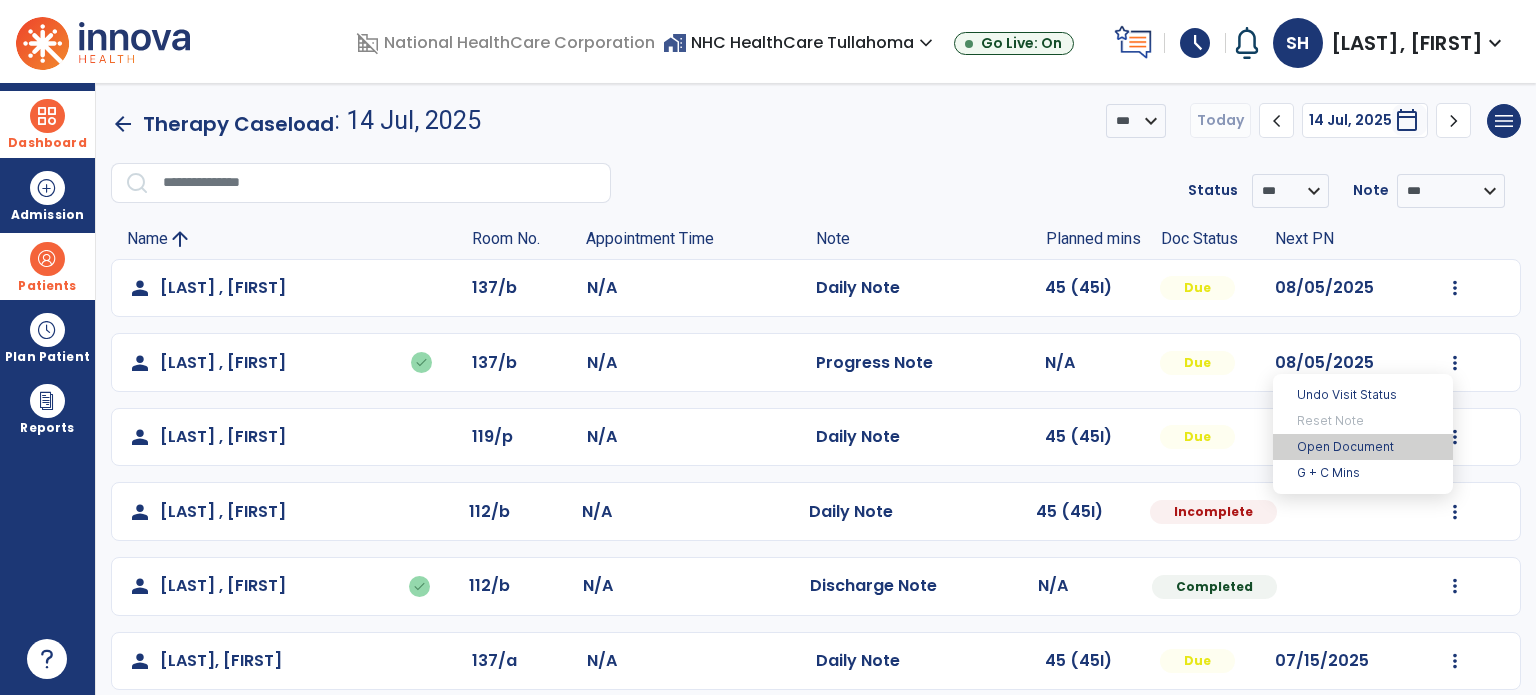 click on "Open Document" at bounding box center [1363, 447] 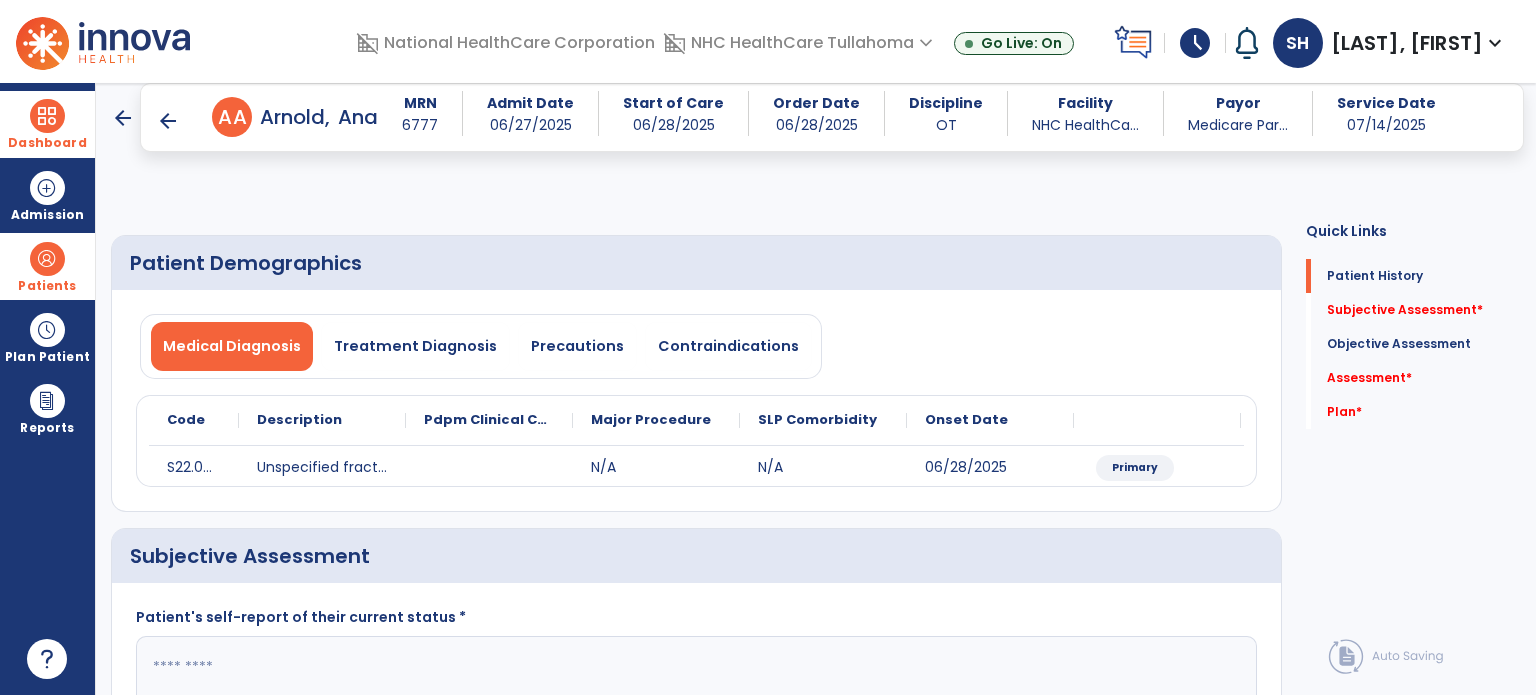 click 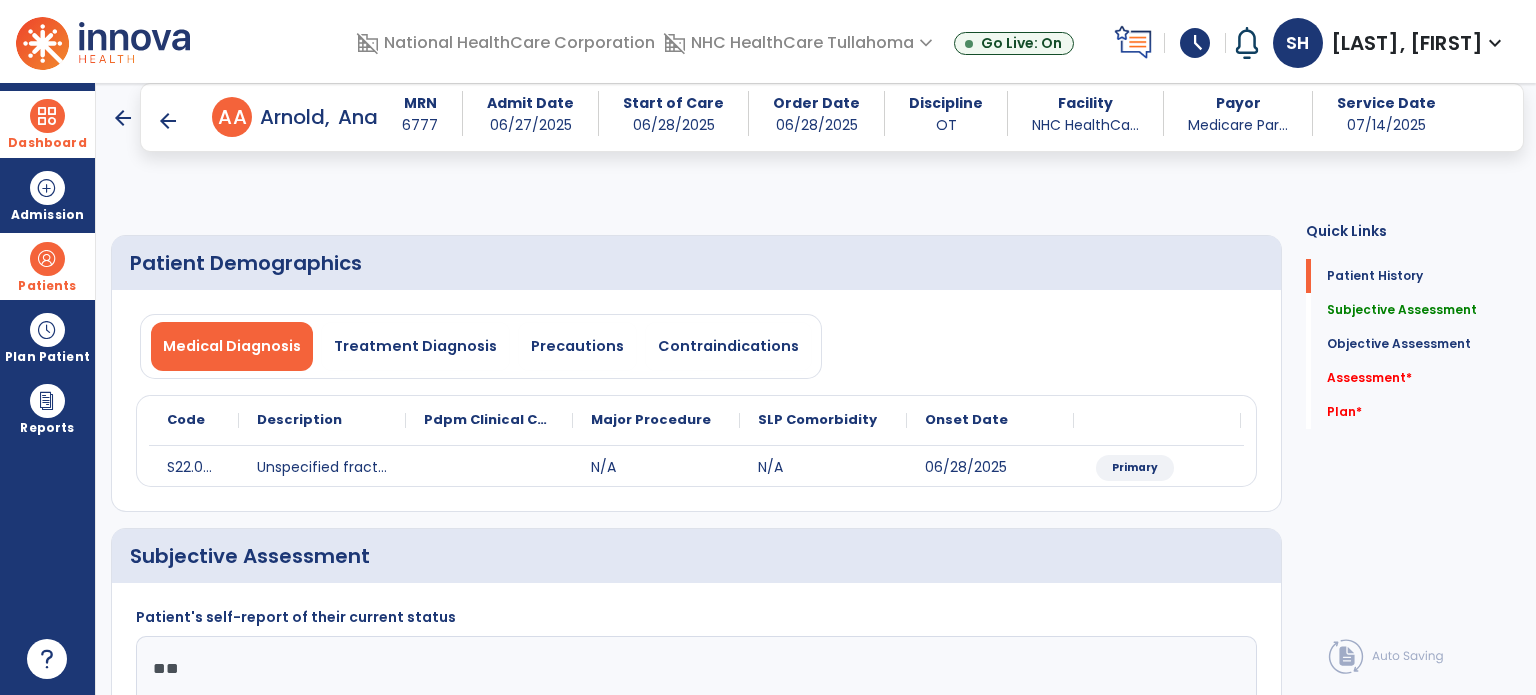 type on "*" 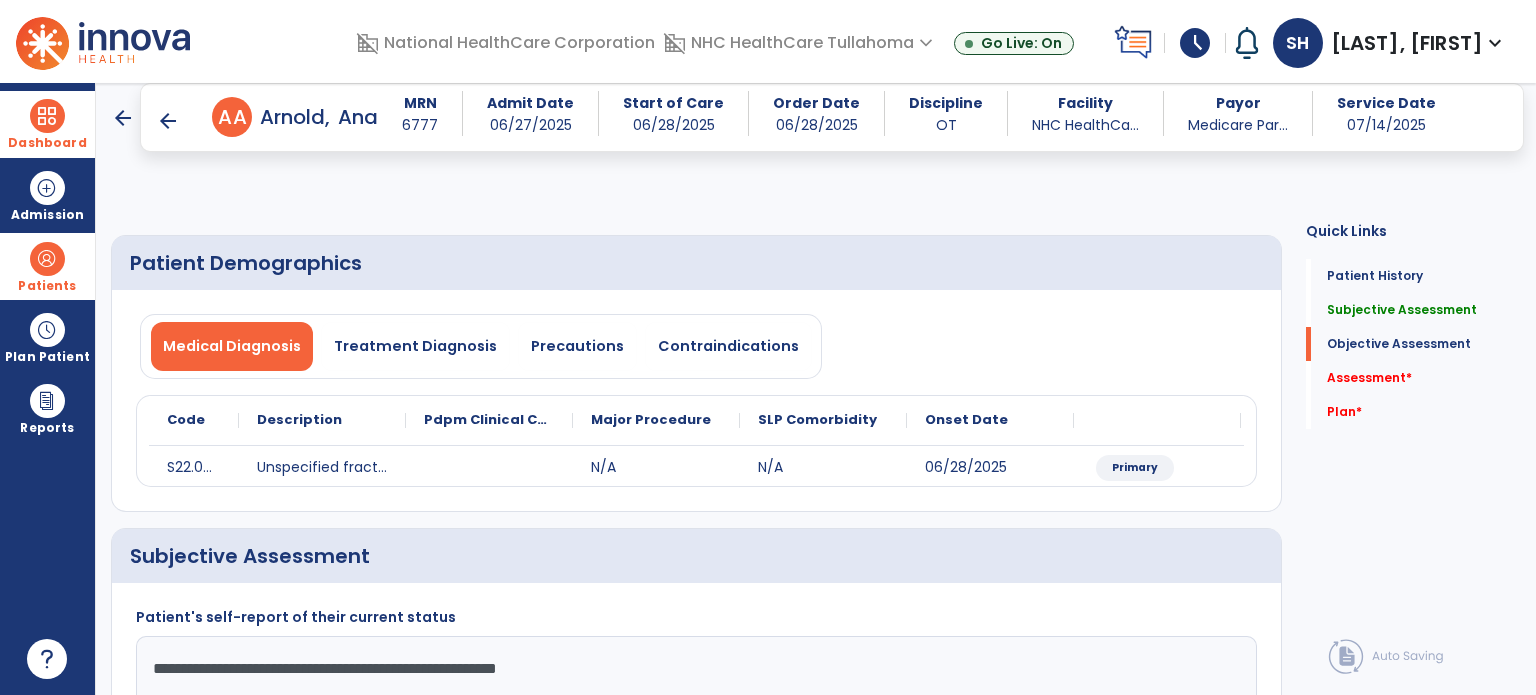 type on "**********" 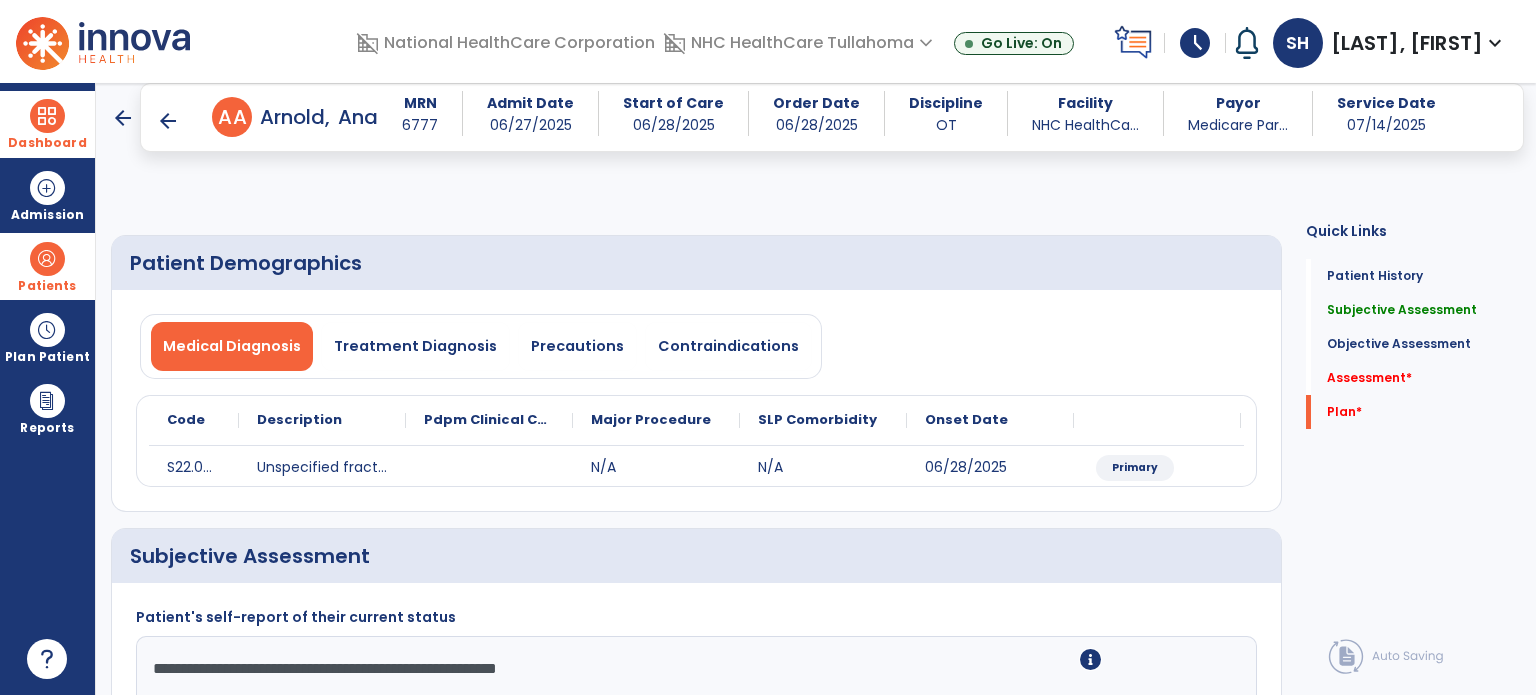 click on "Patient Demographics  Medical Diagnosis   Treatment Diagnosis   Precautions   Contraindications
Code
Description
Pdpm Clinical Category
S22.089D" 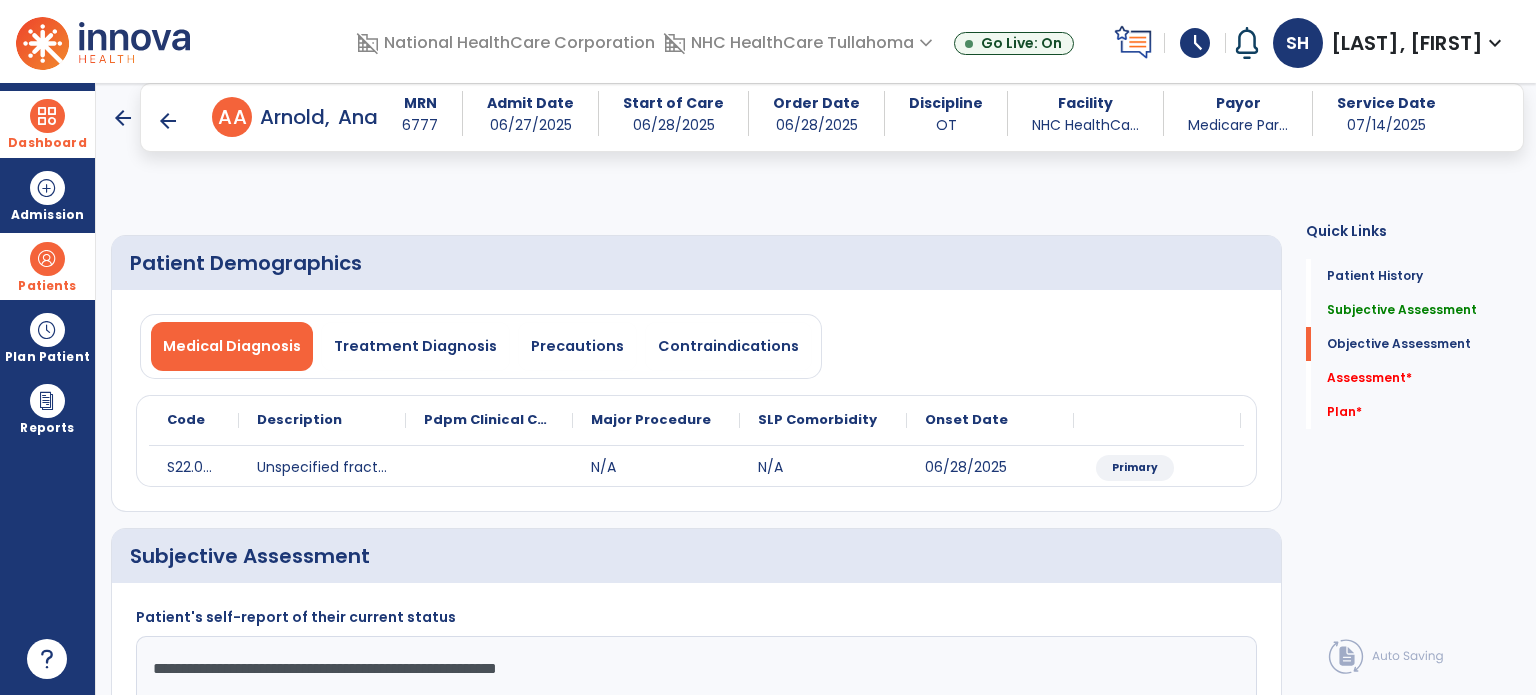 click on "Impairments" at bounding box center (696, 1031) 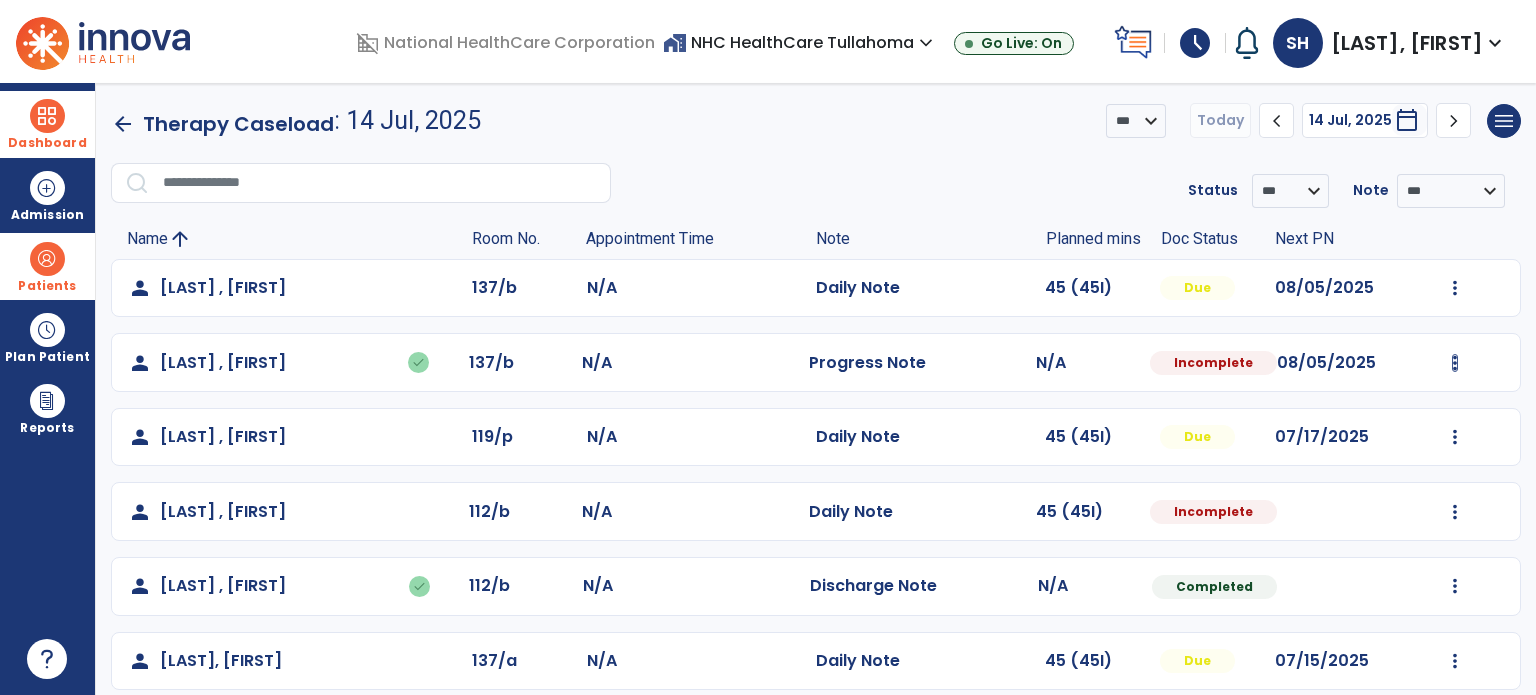 click at bounding box center (1455, 288) 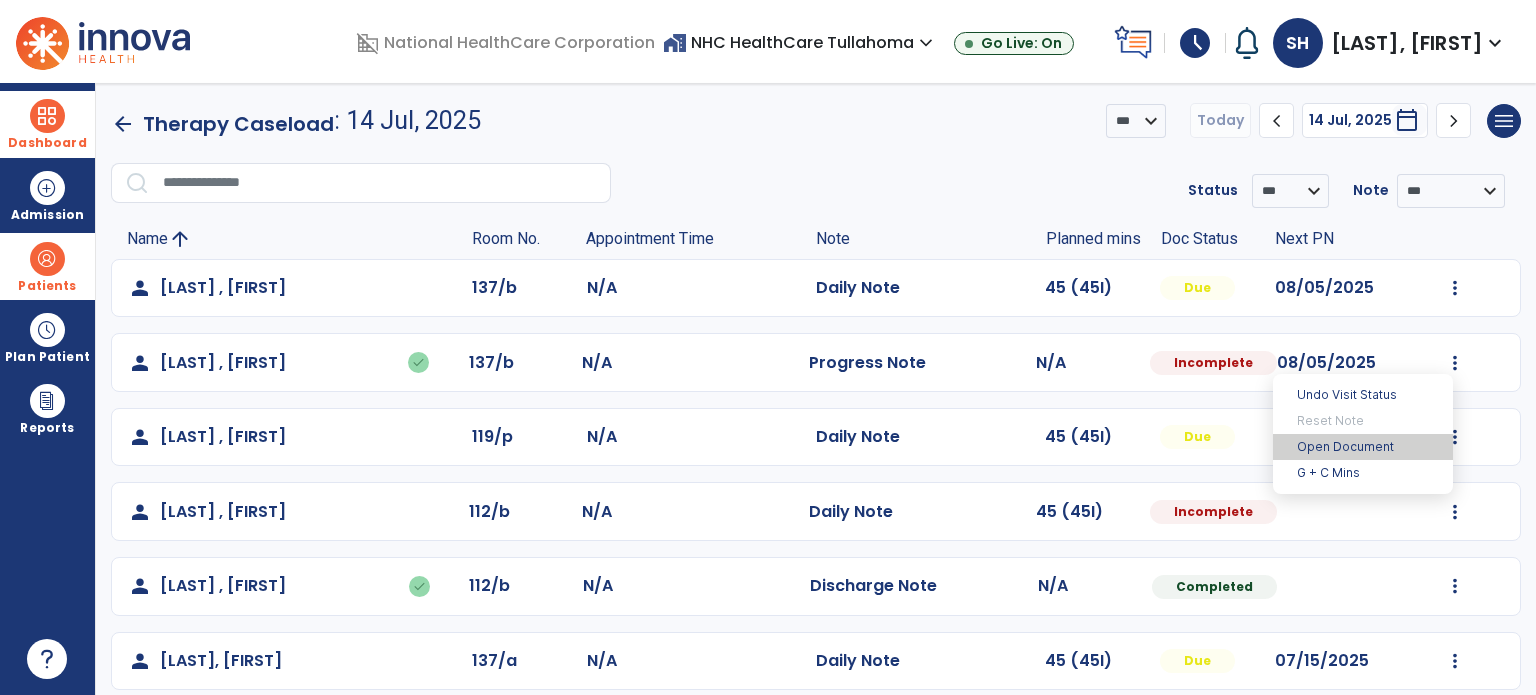click on "Open Document" at bounding box center (1363, 447) 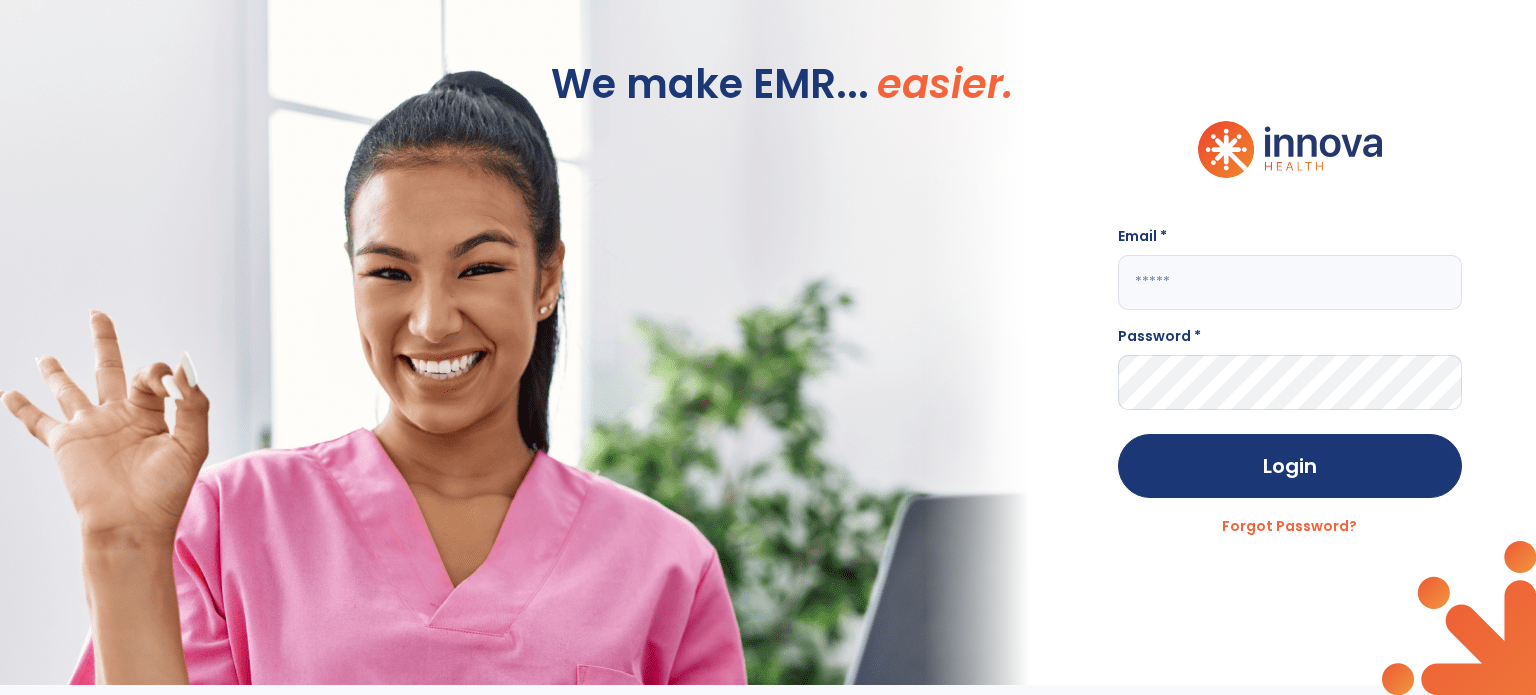 scroll, scrollTop: 0, scrollLeft: 0, axis: both 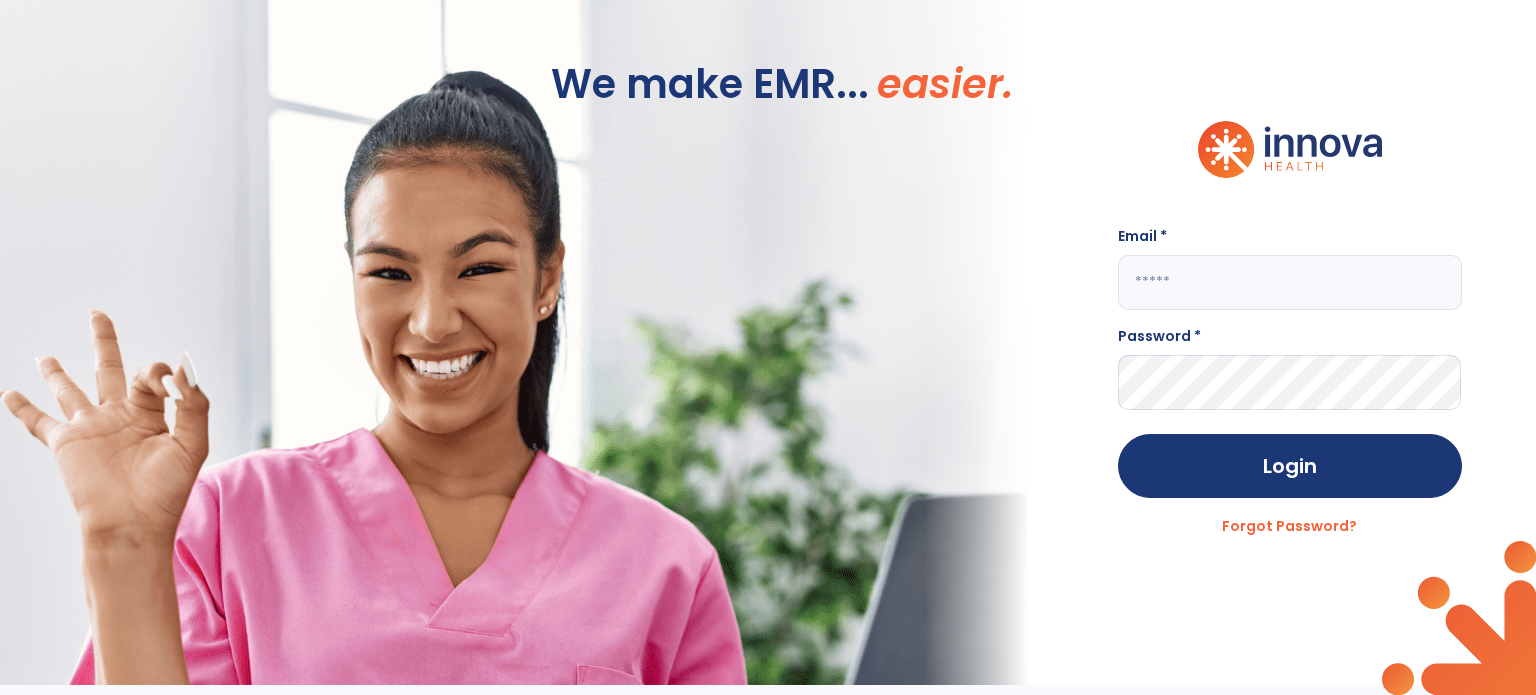 type on "**********" 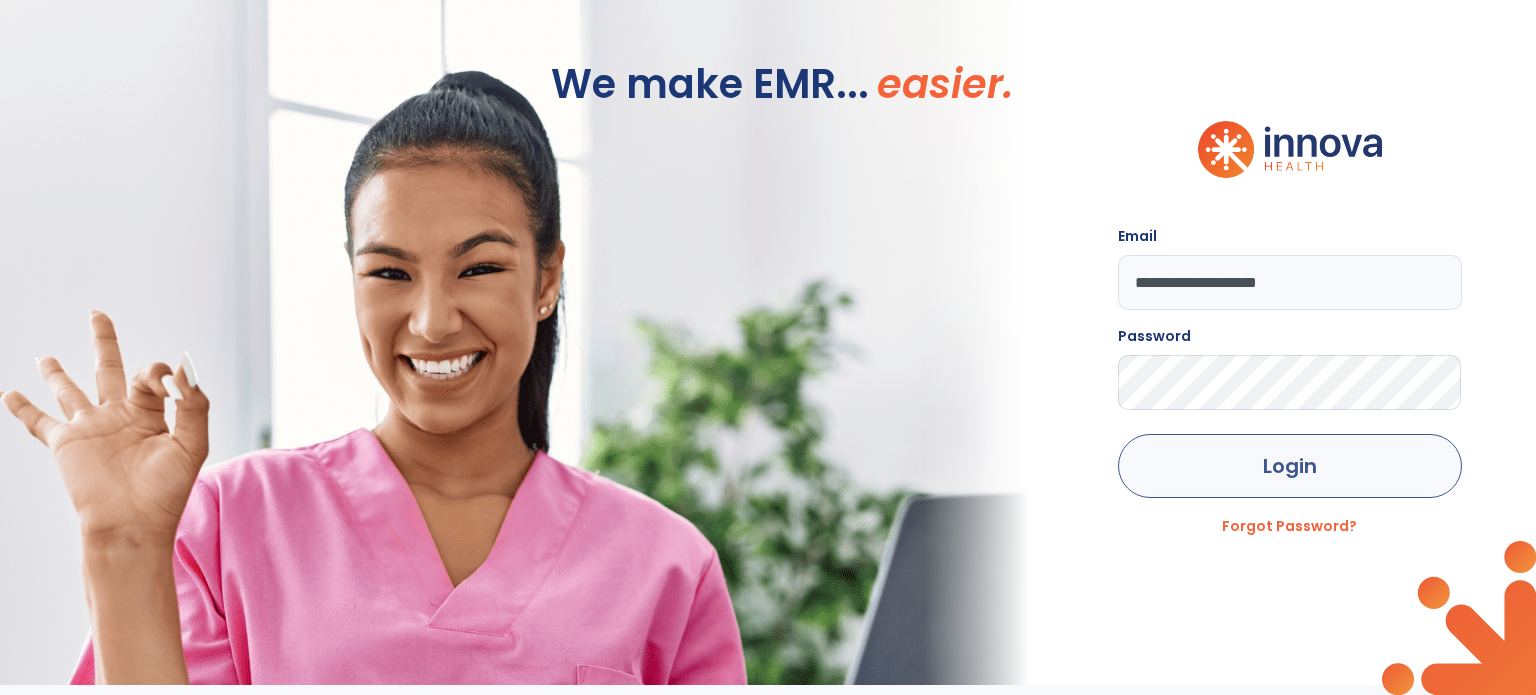 click on "Login" 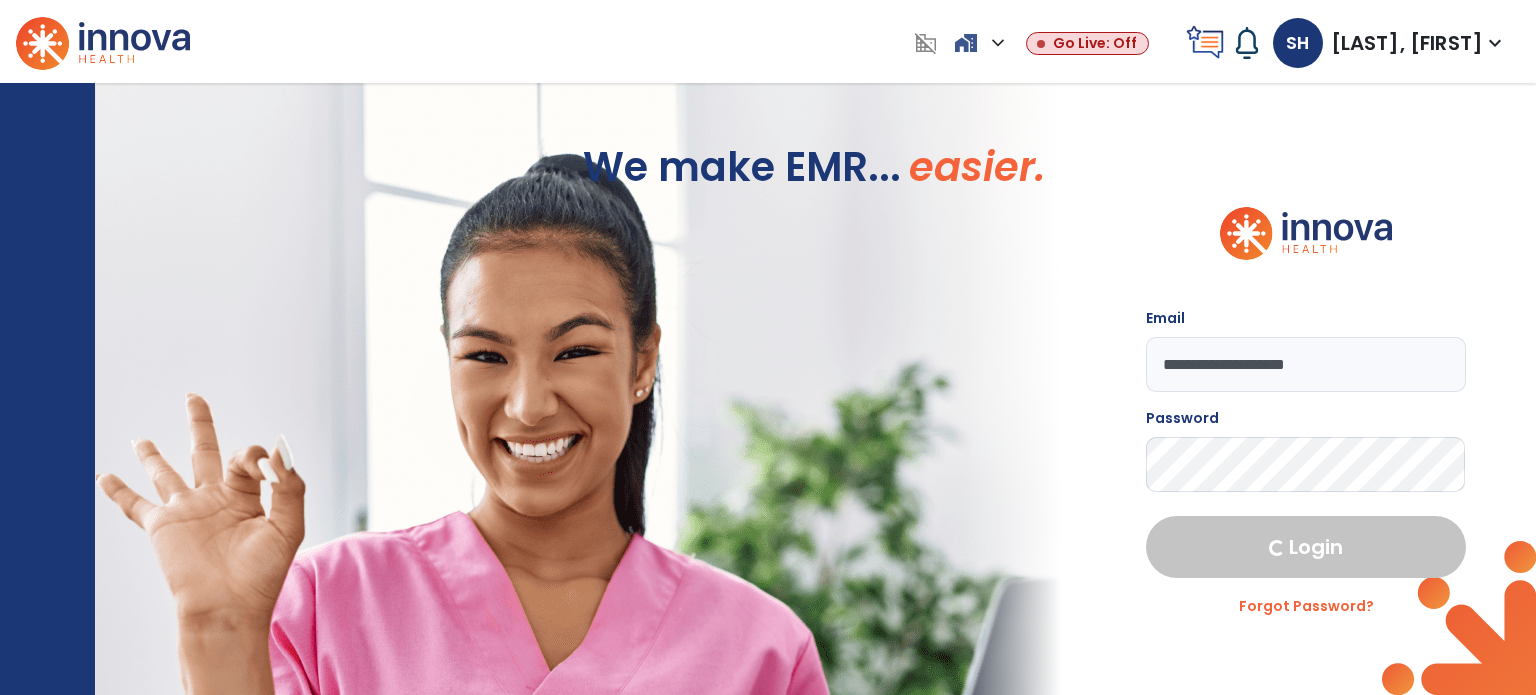 select on "****" 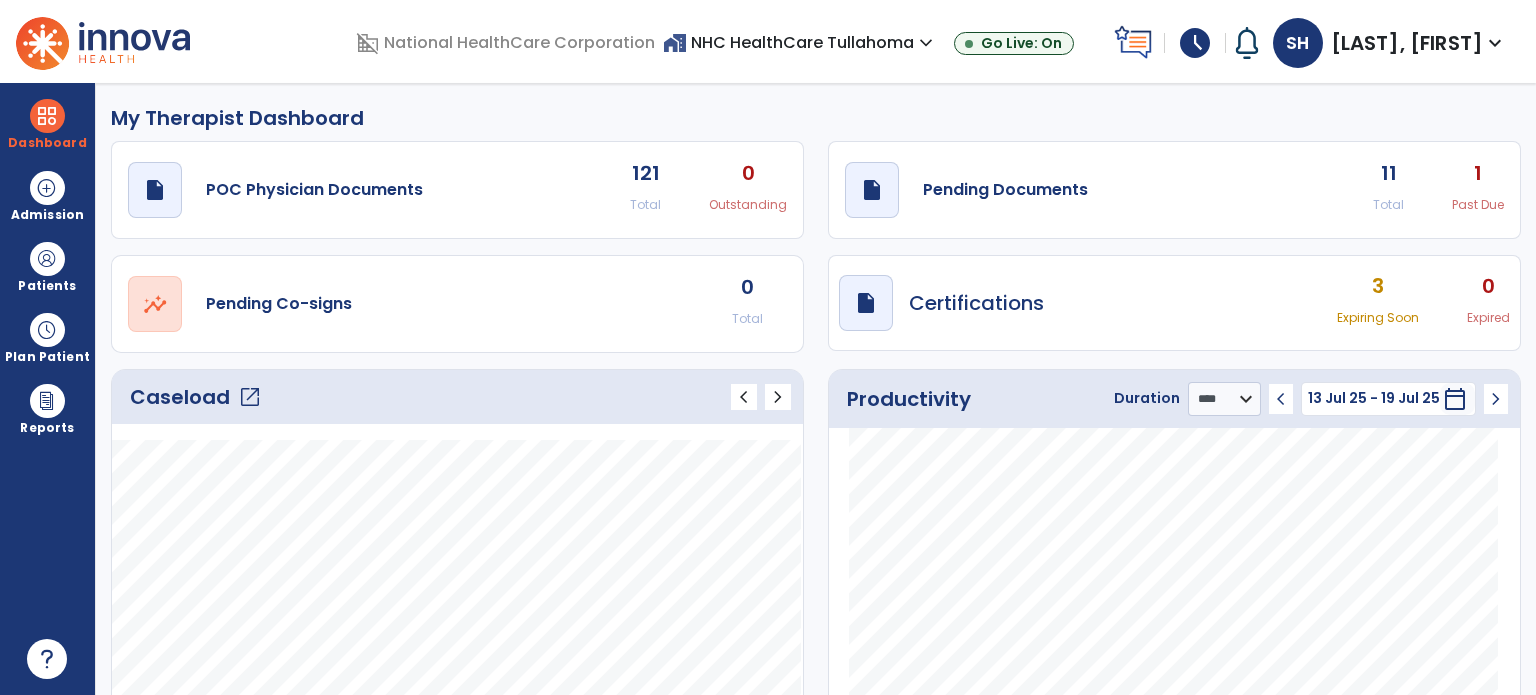 click on "Caseload   open_in_new" 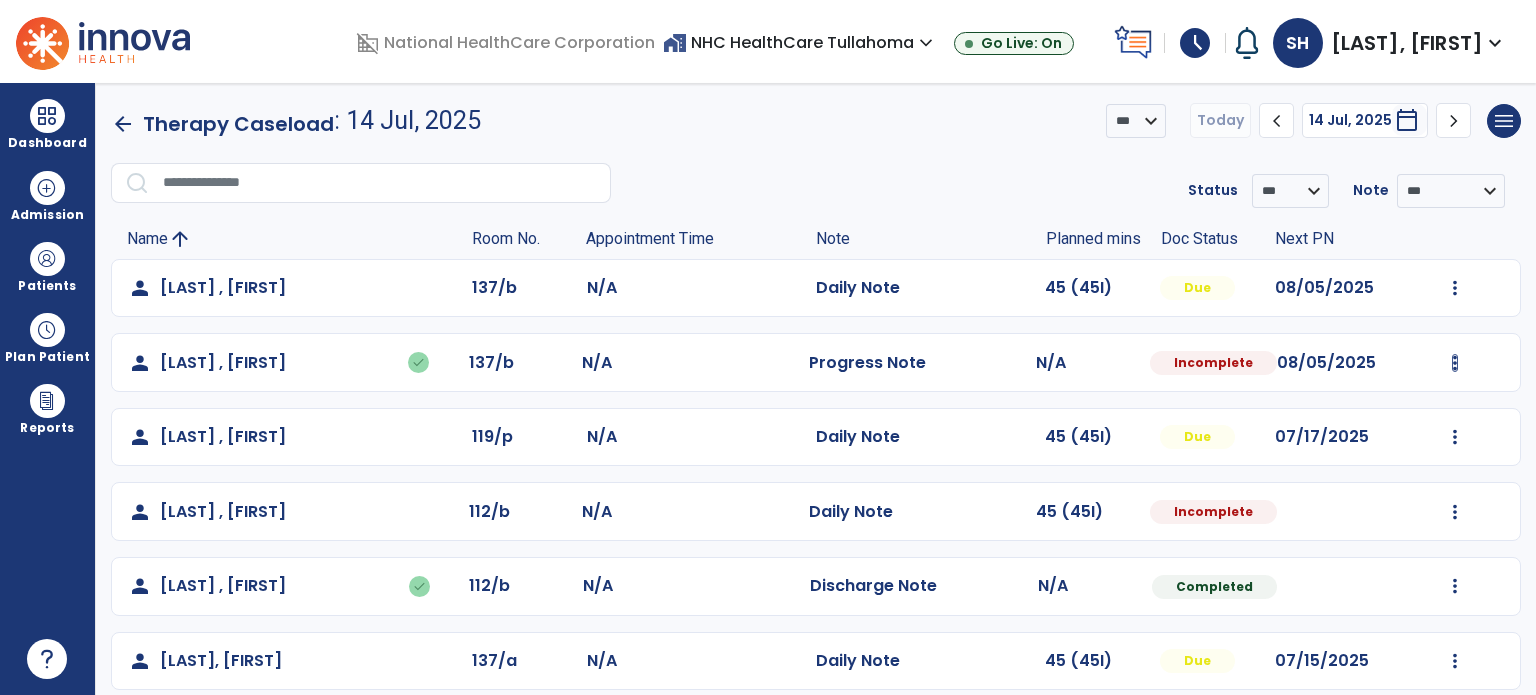 click at bounding box center (1455, 288) 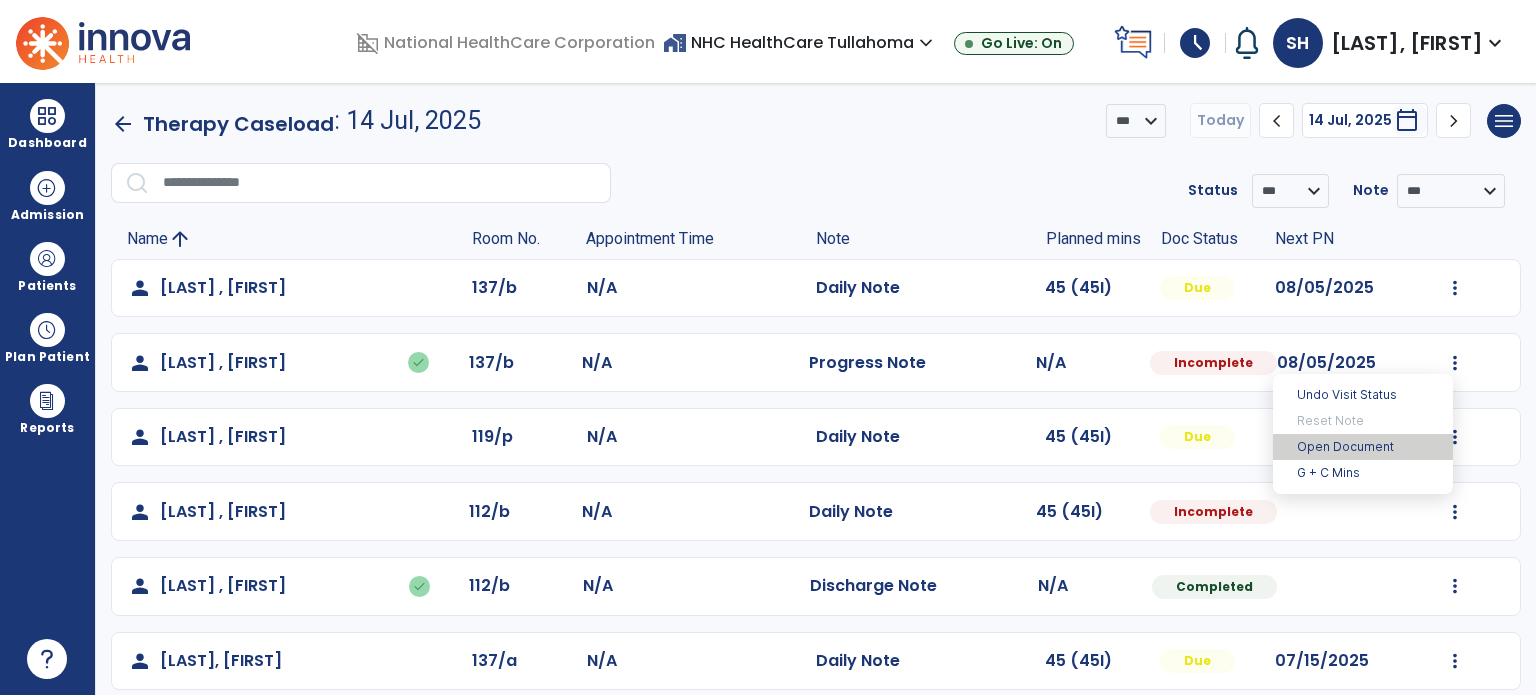 click on "Open Document" at bounding box center (1363, 447) 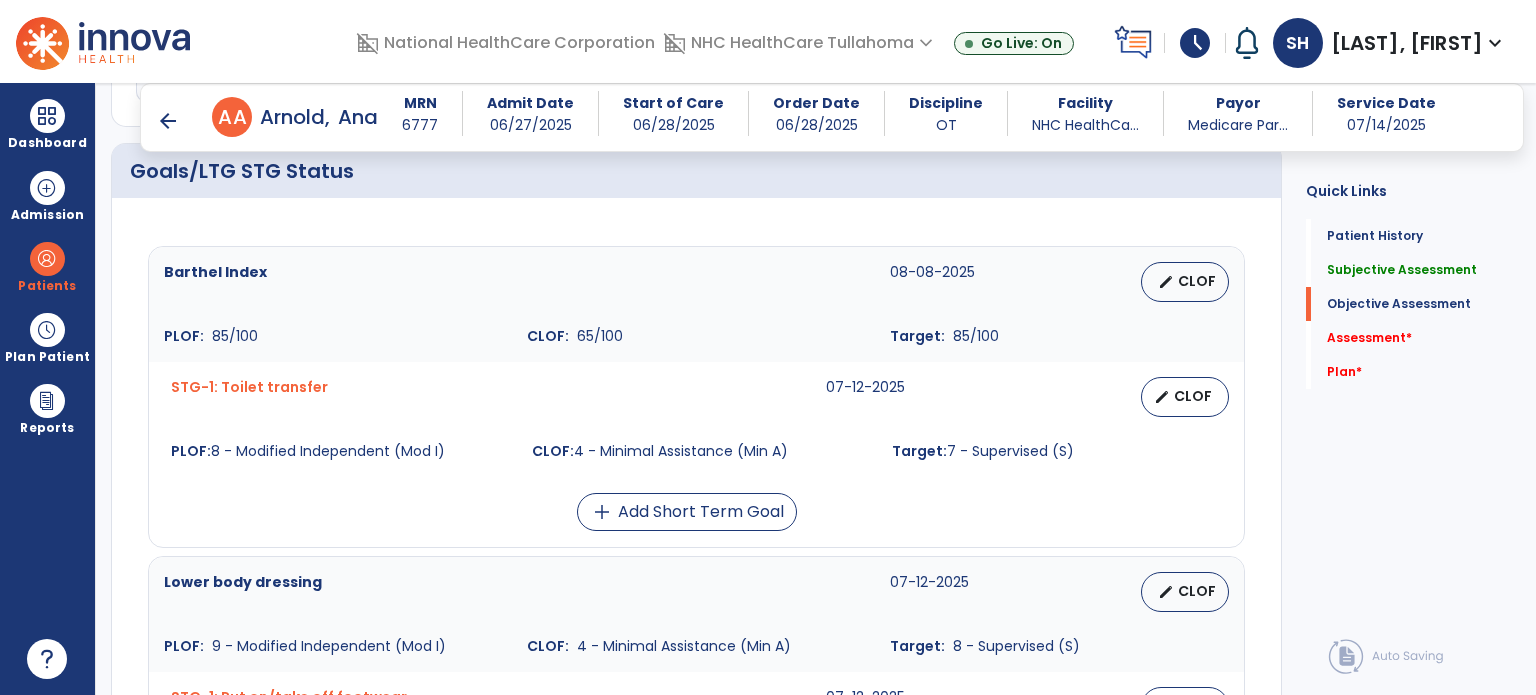 scroll, scrollTop: 676, scrollLeft: 0, axis: vertical 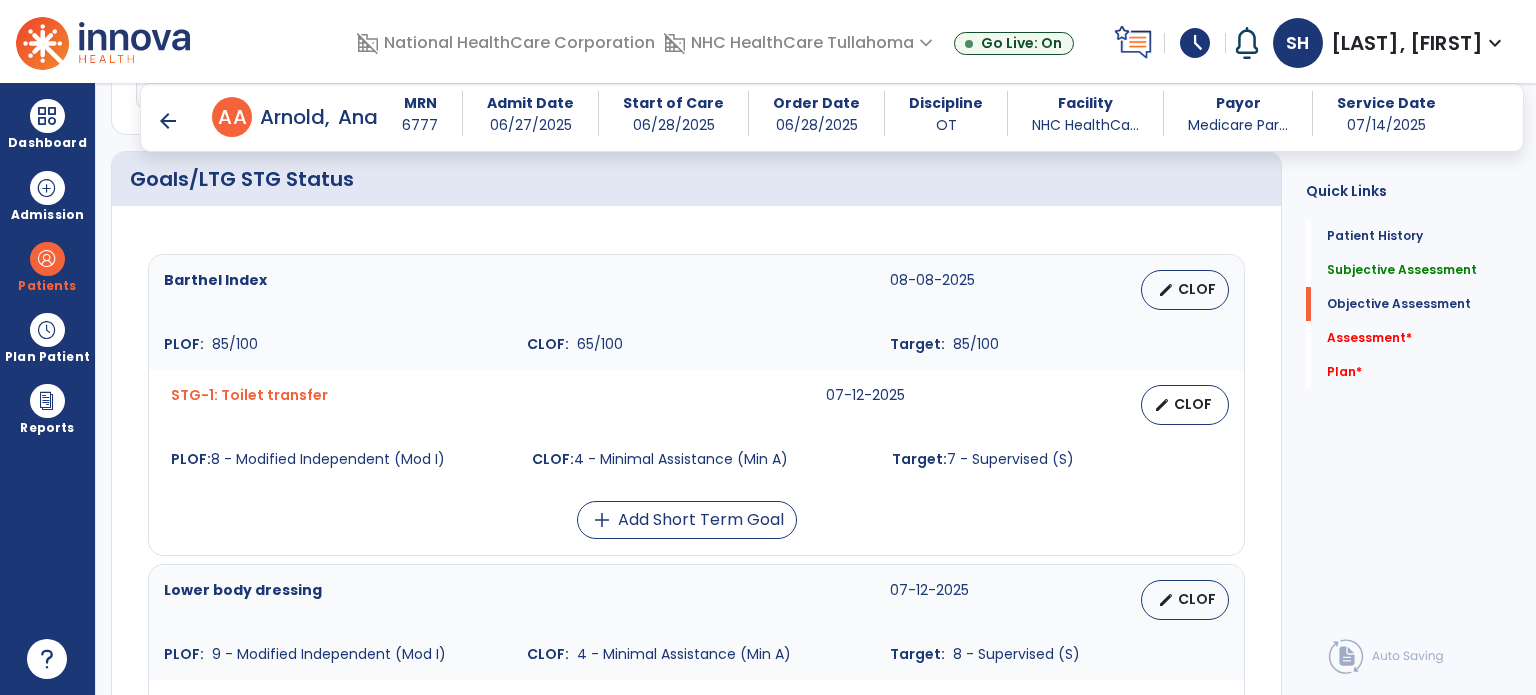 click on "STG-1: Toilet transfer 07-12-2025 edit CLOF PLOF: 8 - Modified Independent (Mod I) CLOF: 4 - Minimal Assistance (Min A) Target: 7 - Supervised (S)" at bounding box center (696, 427) 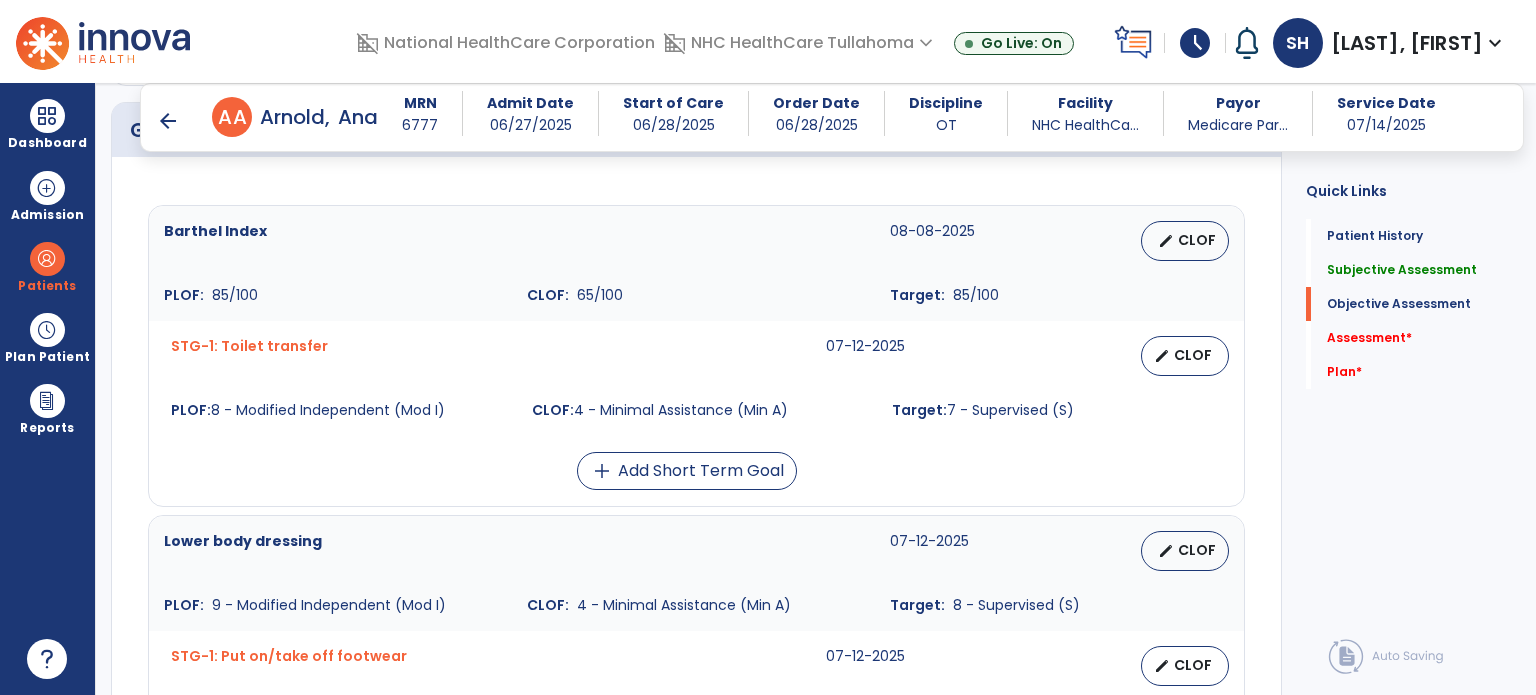 scroll, scrollTop: 717, scrollLeft: 0, axis: vertical 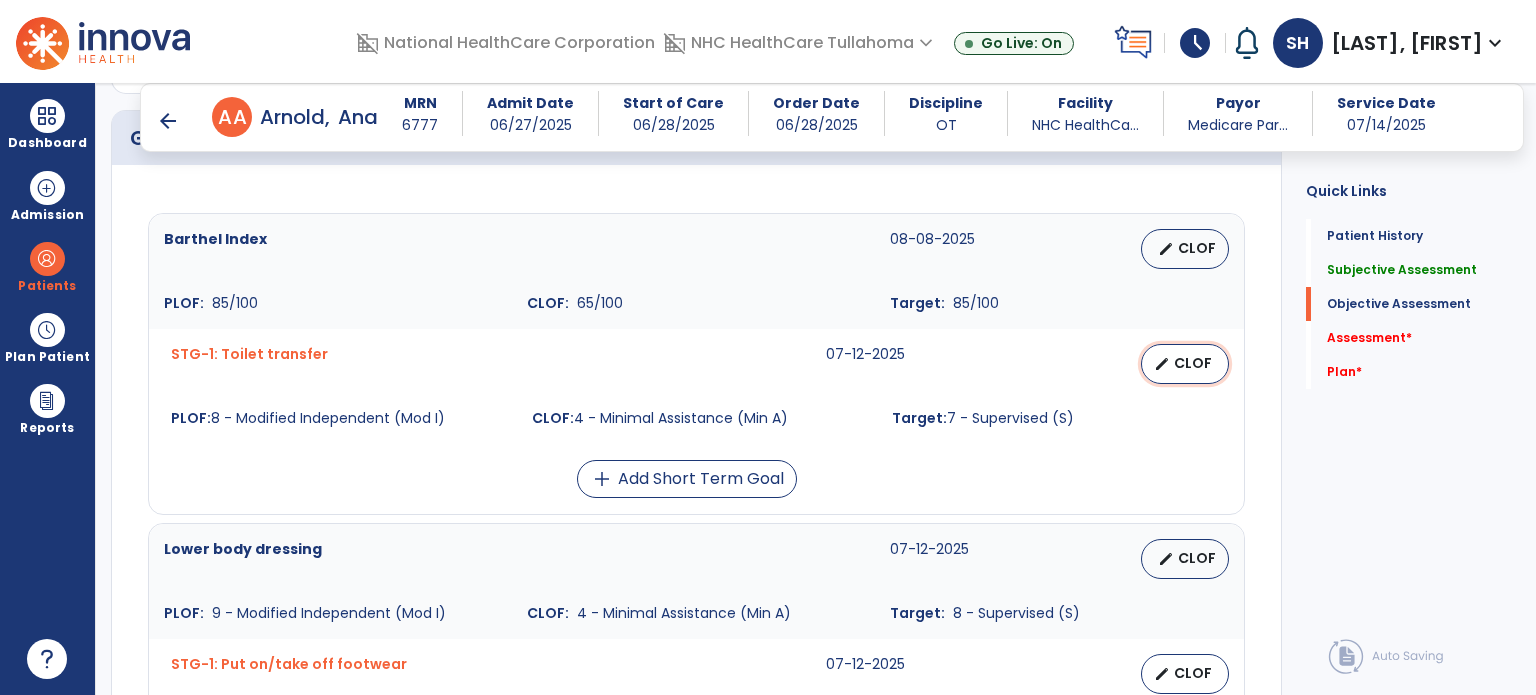 click on "CLOF" at bounding box center [1193, 363] 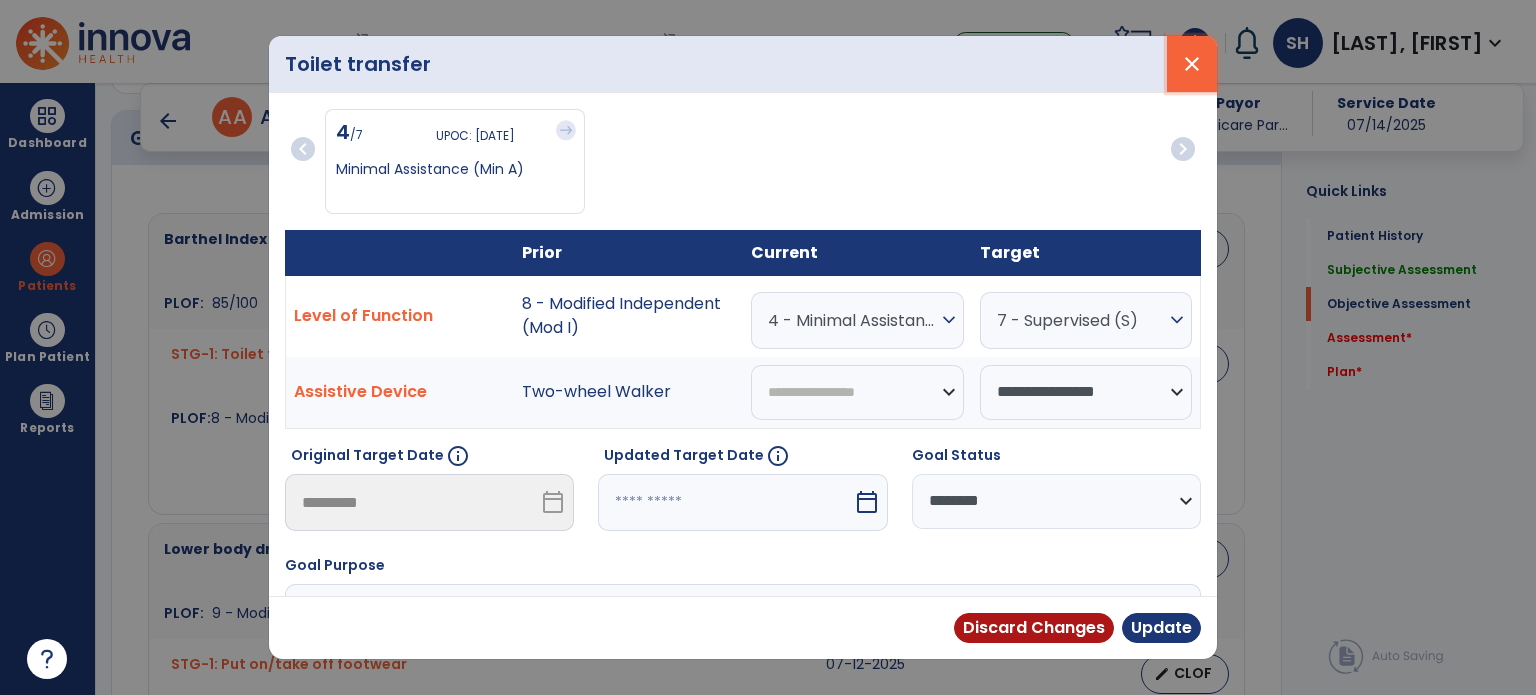 click on "close" at bounding box center [1192, 64] 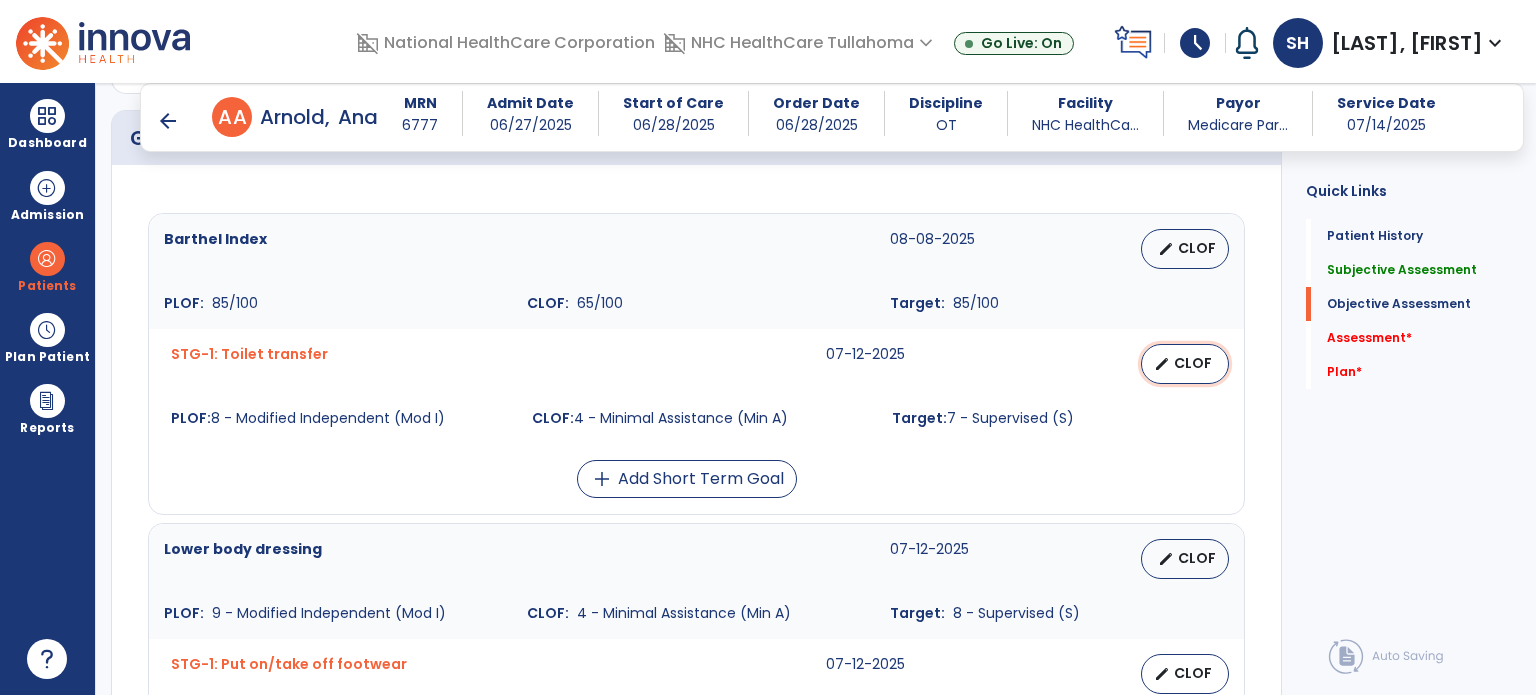 click on "CLOF" at bounding box center [1193, 363] 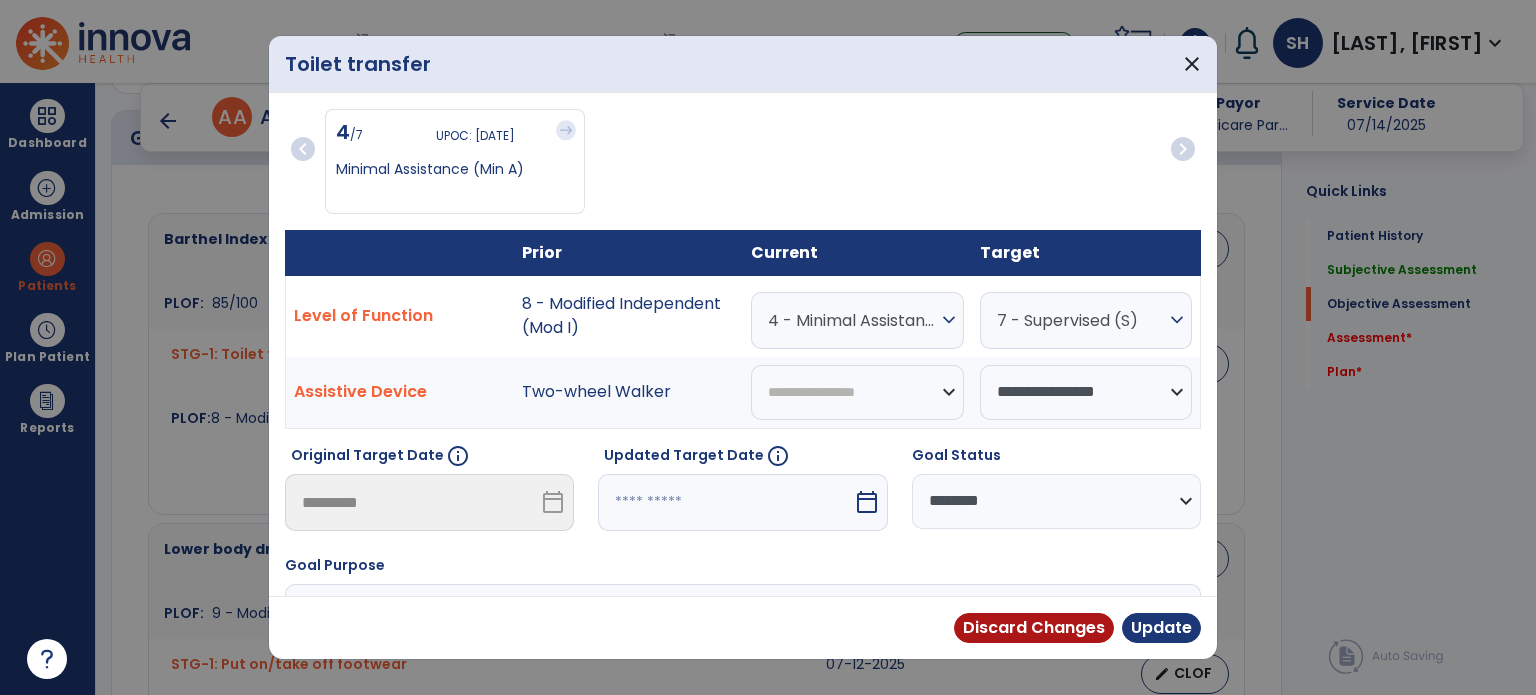 click on "calendar_today" at bounding box center (867, 502) 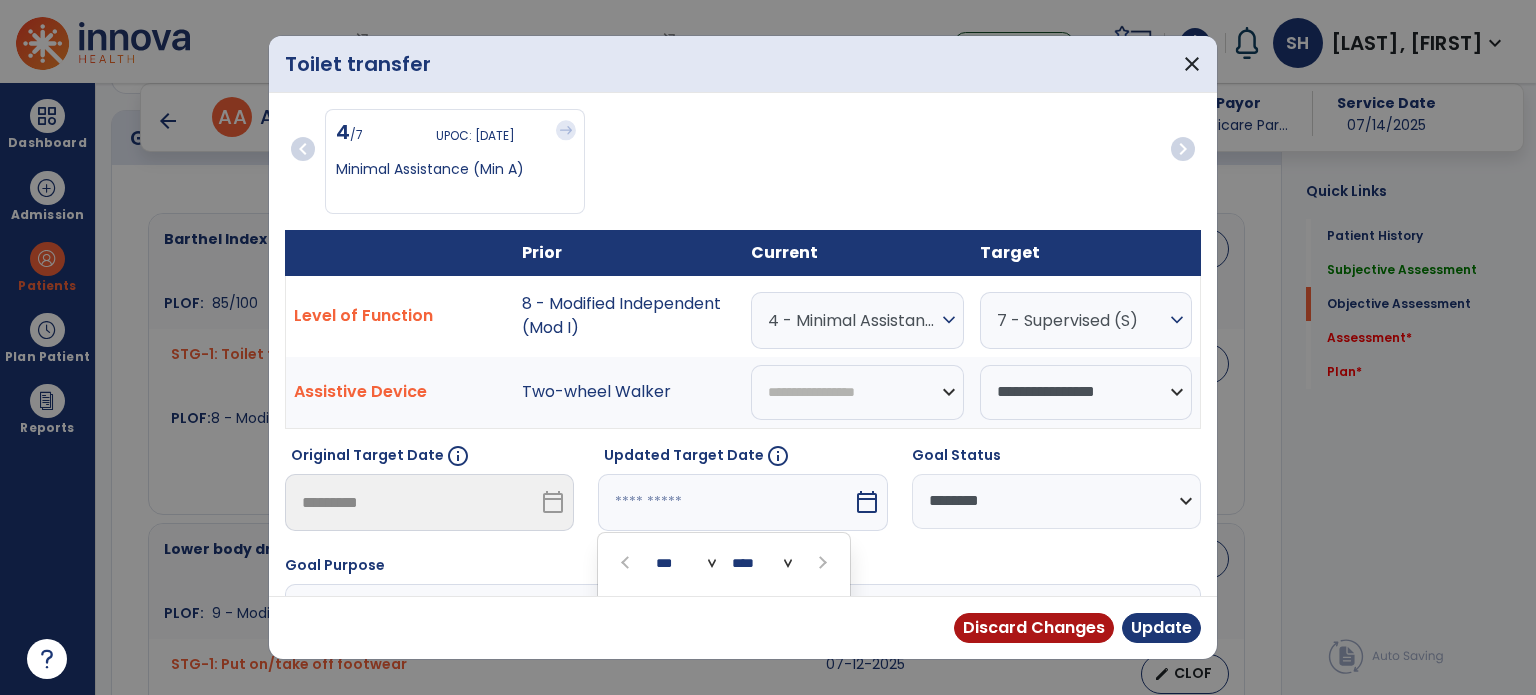 scroll, scrollTop: 228, scrollLeft: 0, axis: vertical 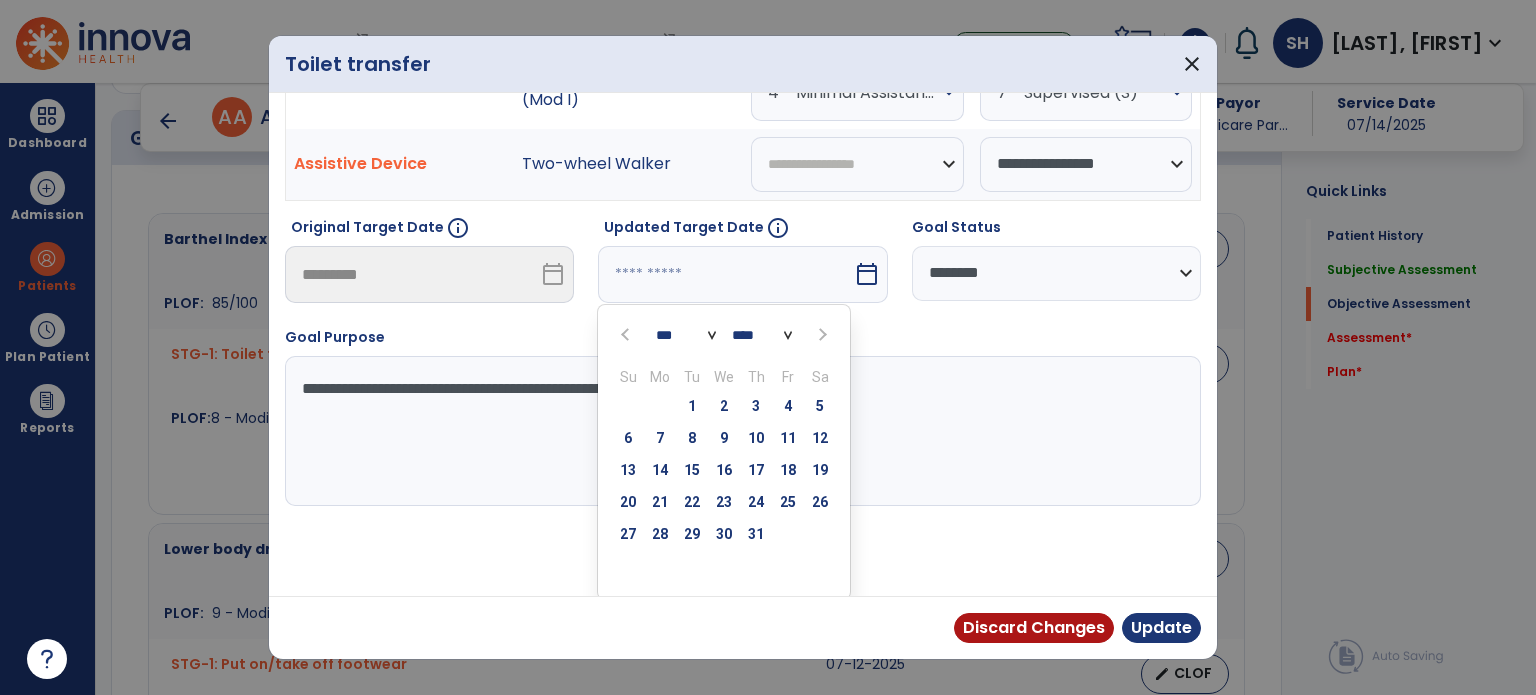 click at bounding box center (822, 335) 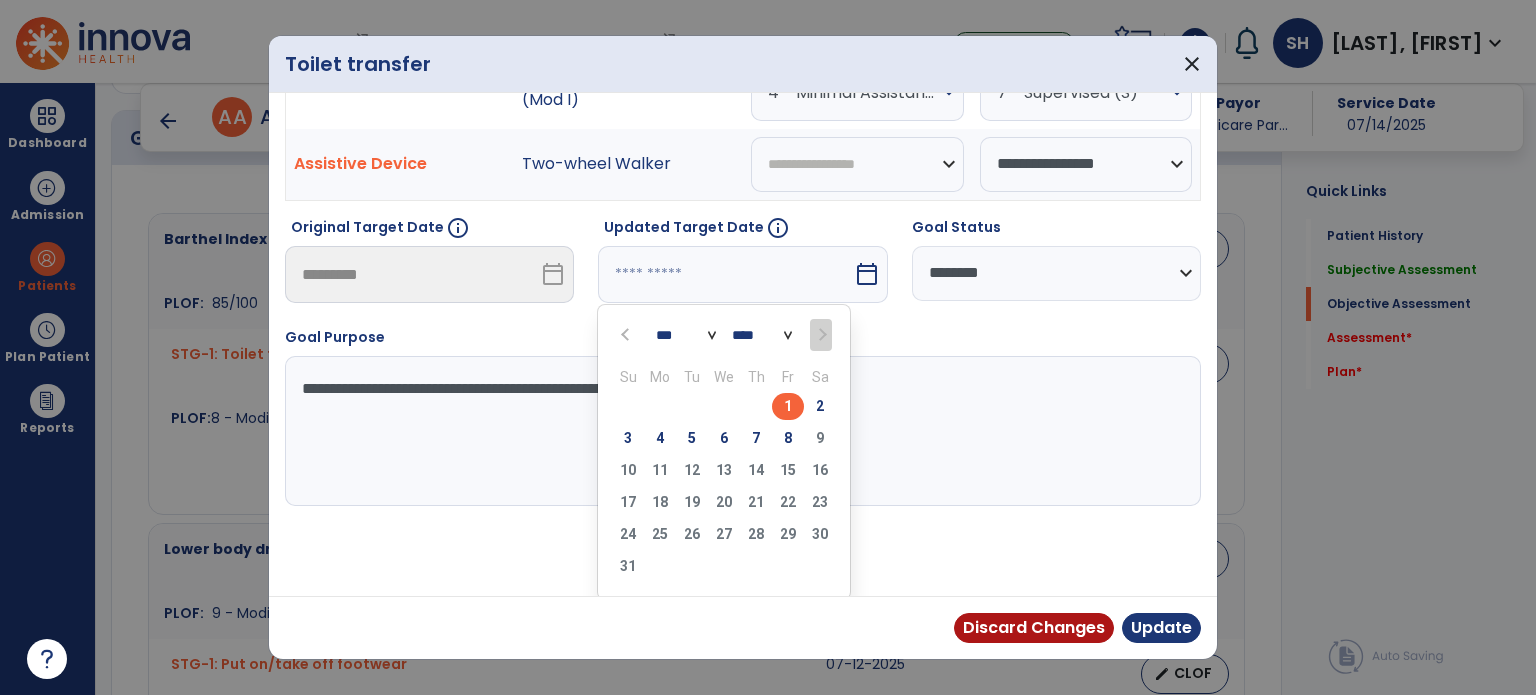 drag, startPoint x: 661, startPoint y: 437, endPoint x: 670, endPoint y: 443, distance: 10.816654 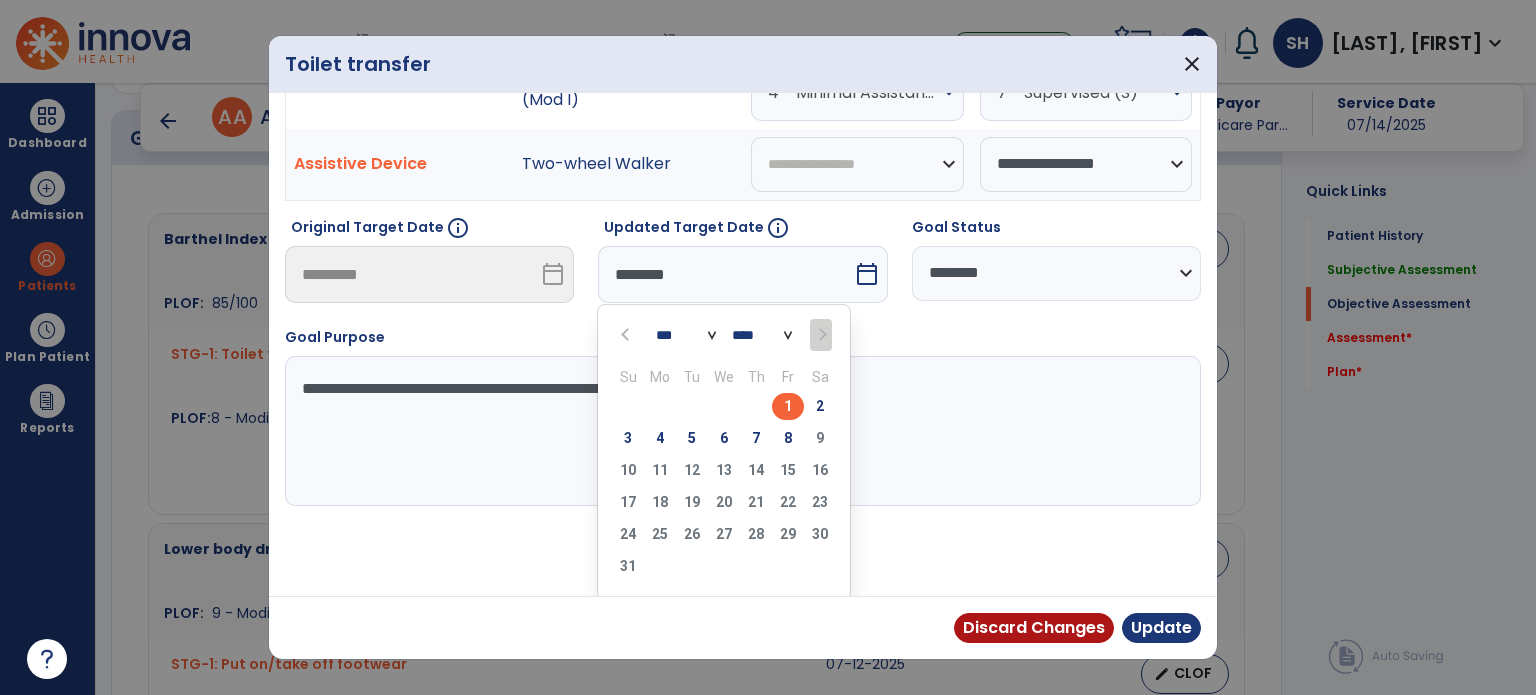 scroll, scrollTop: 150, scrollLeft: 0, axis: vertical 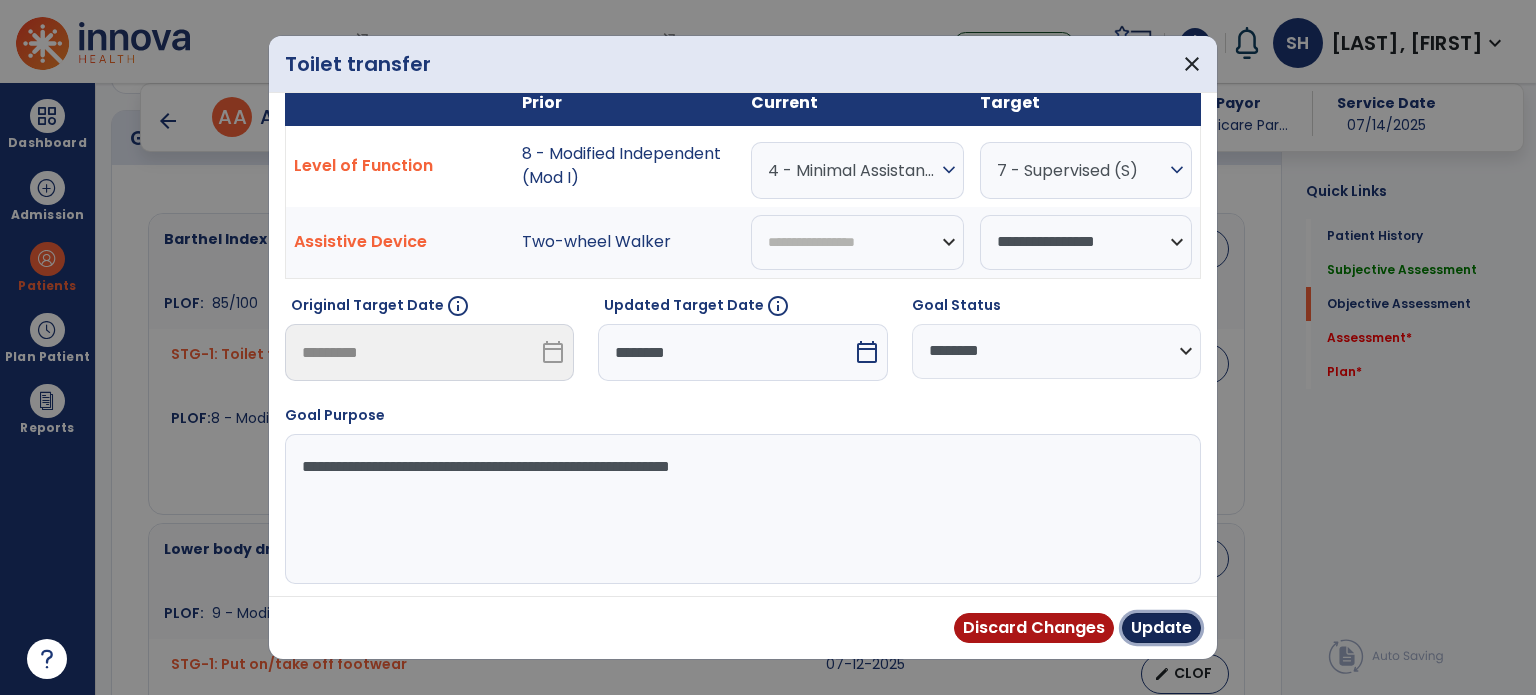click on "Update" at bounding box center [1161, 628] 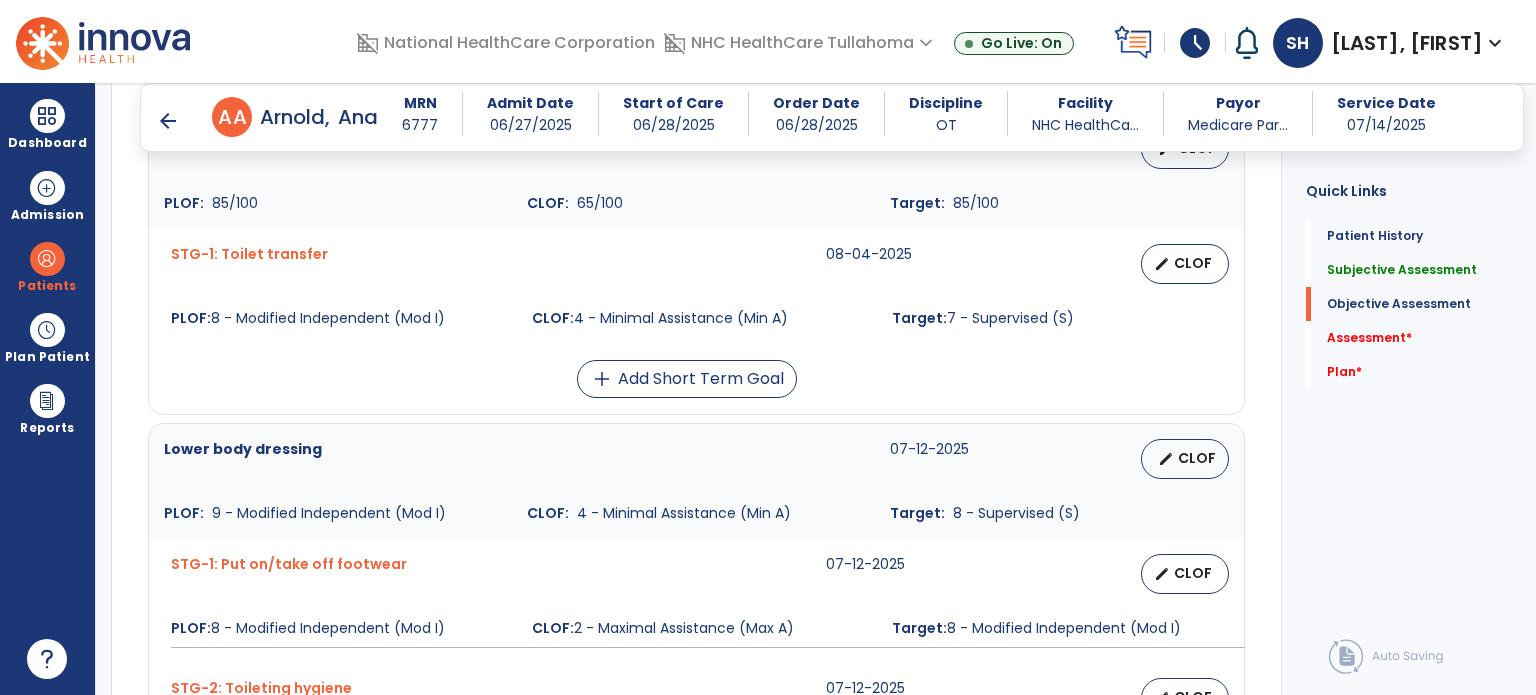 scroll, scrollTop: 917, scrollLeft: 0, axis: vertical 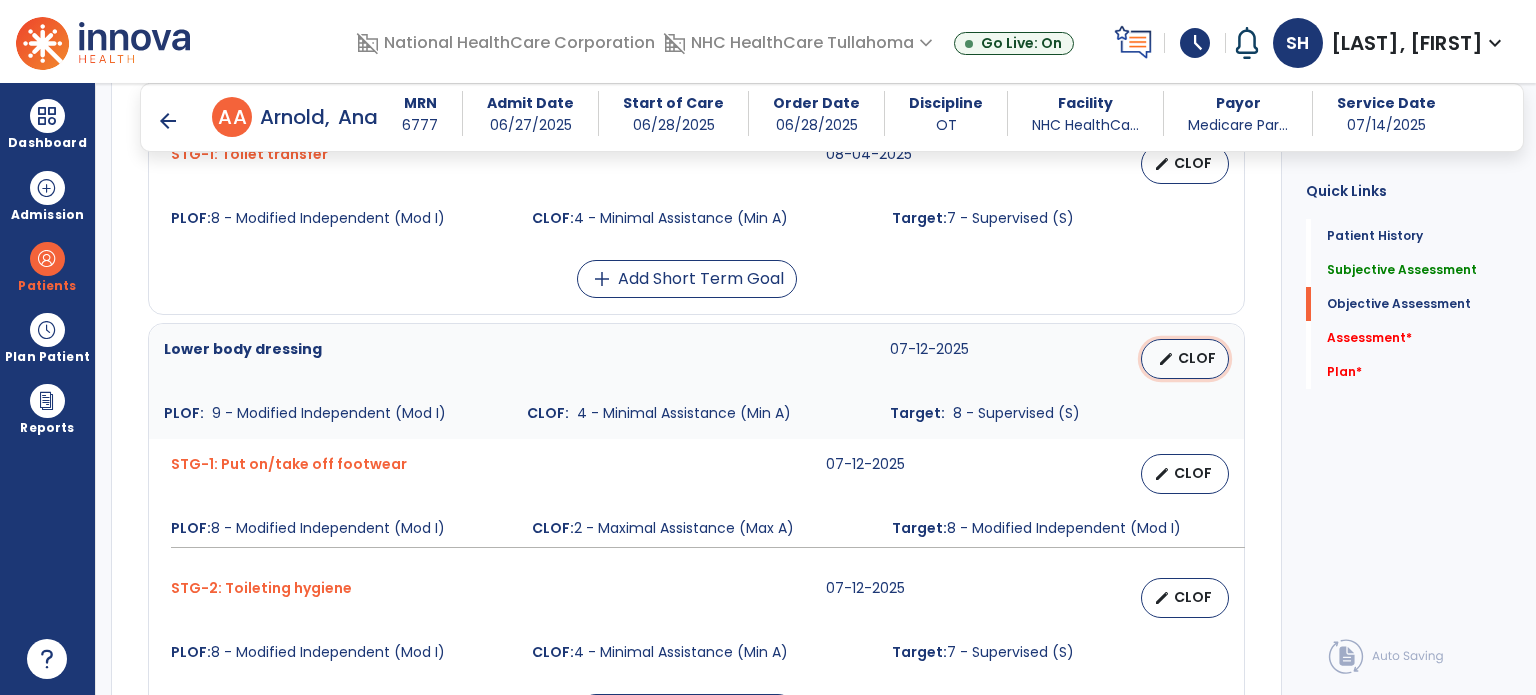 click on "CLOF" at bounding box center (1197, 358) 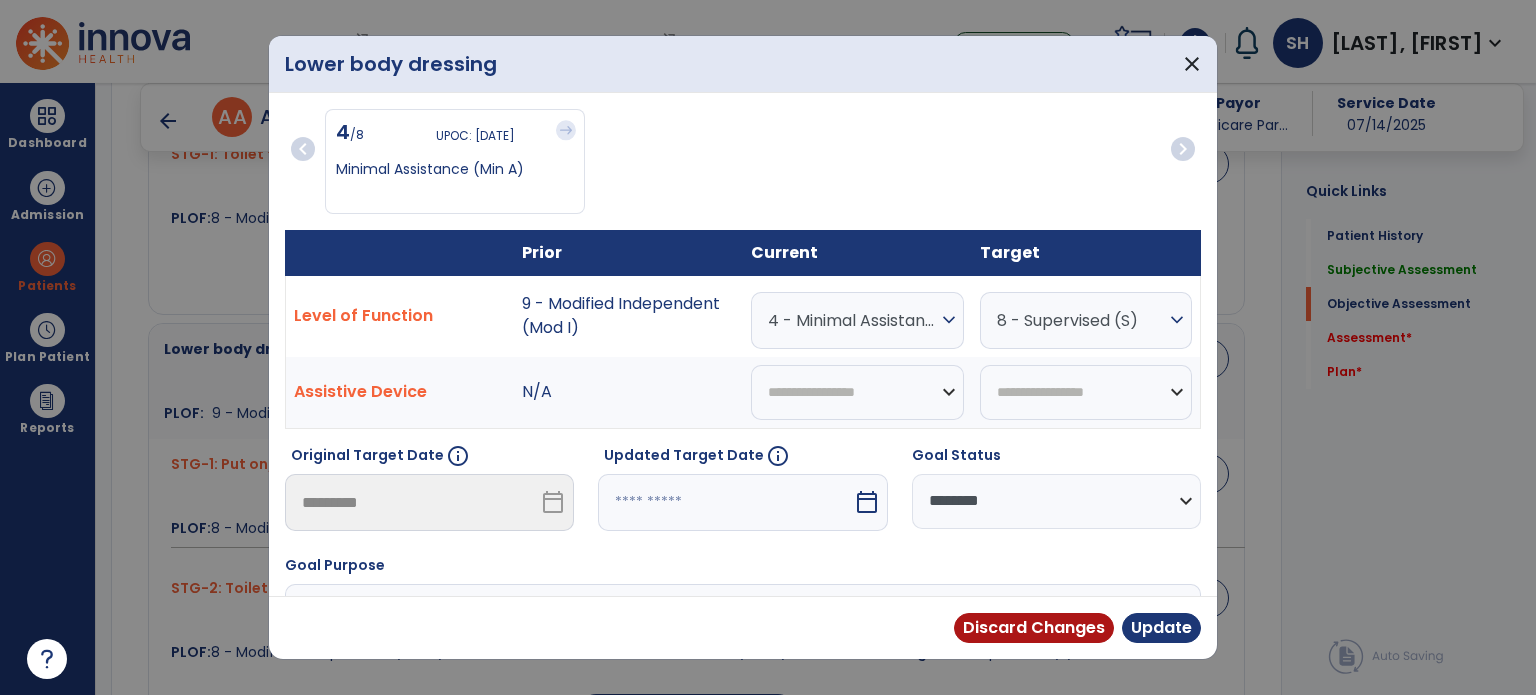 click on "calendar_today" at bounding box center (867, 502) 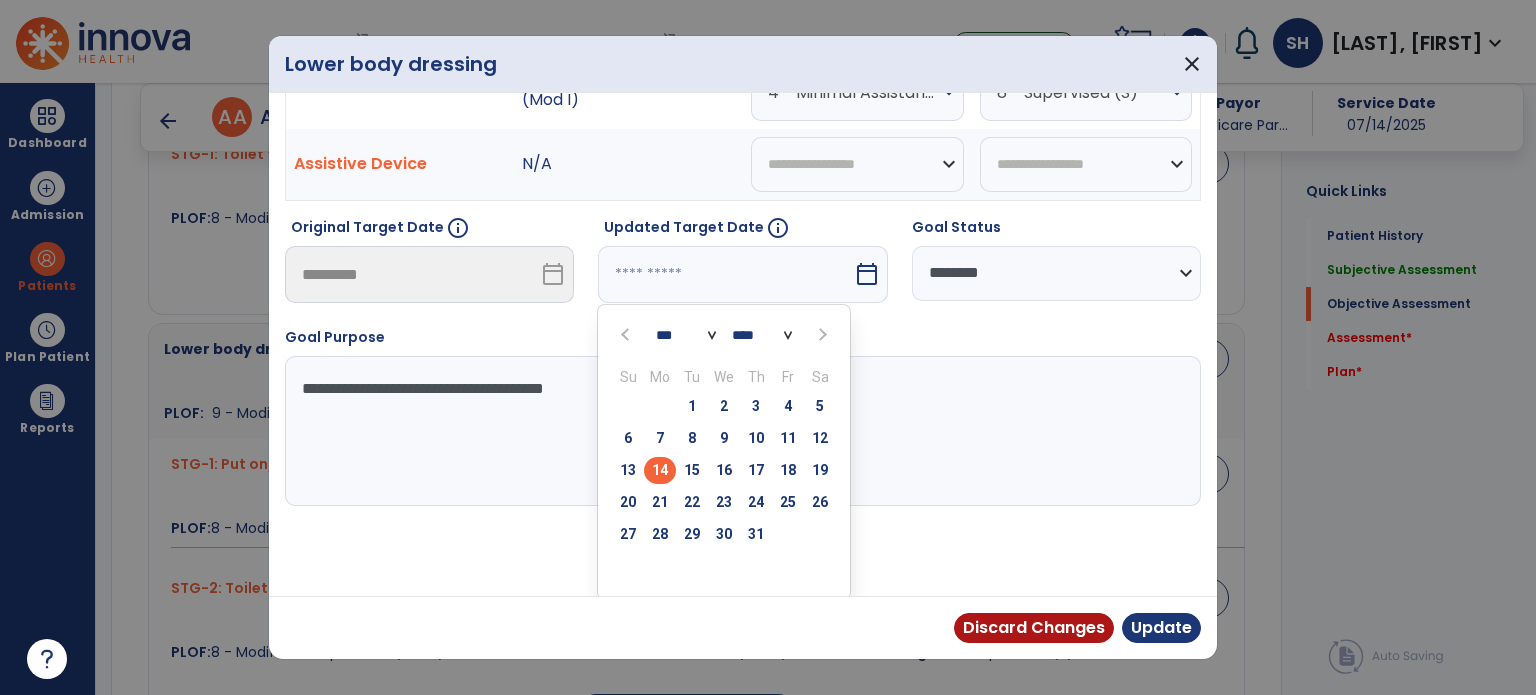 click at bounding box center [822, 335] 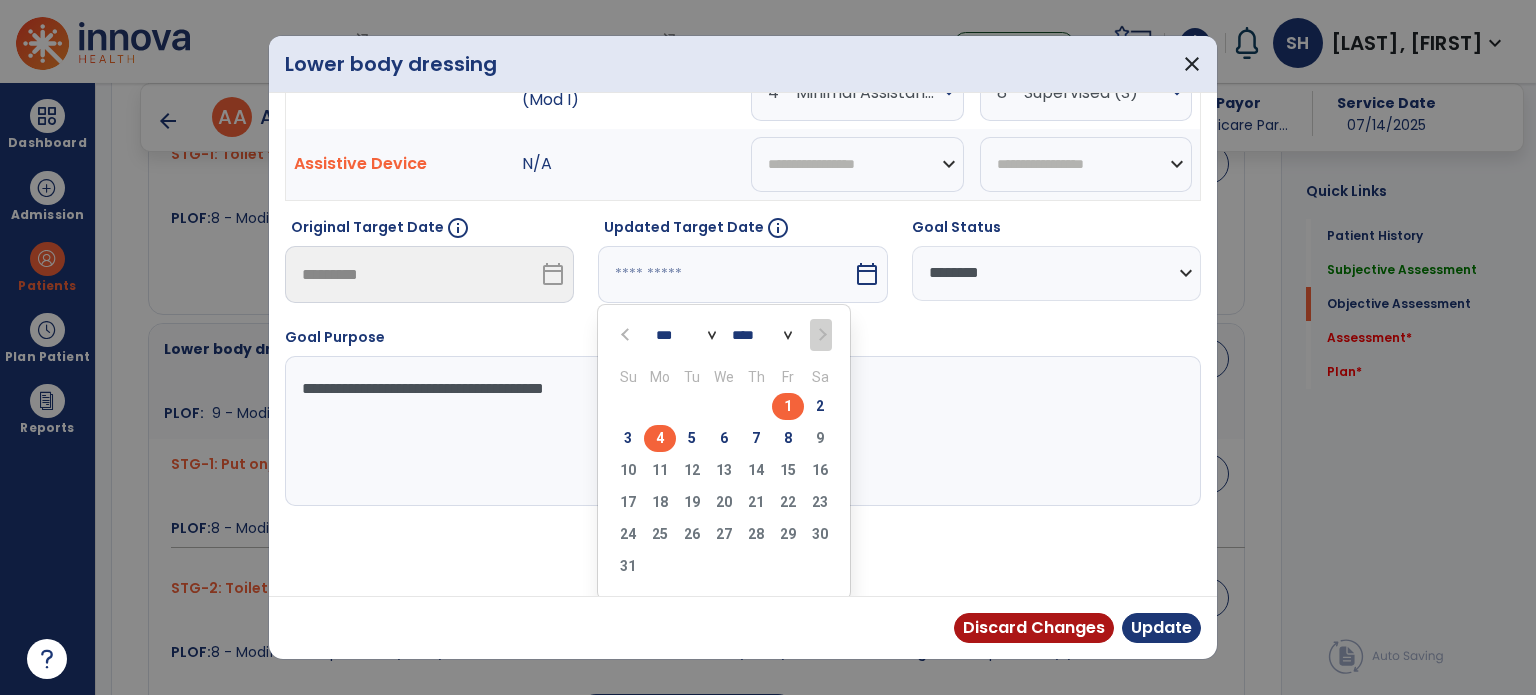 click on "4" at bounding box center (660, 438) 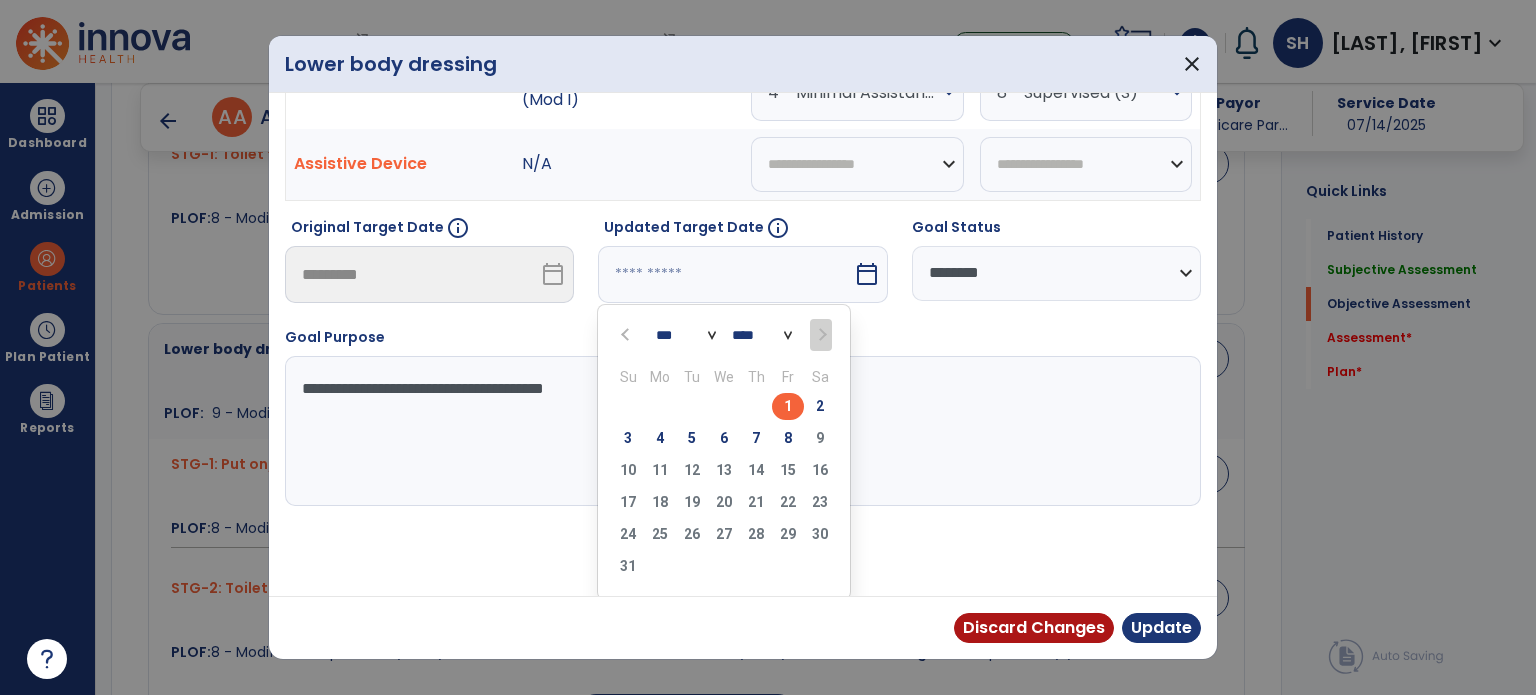 type on "********" 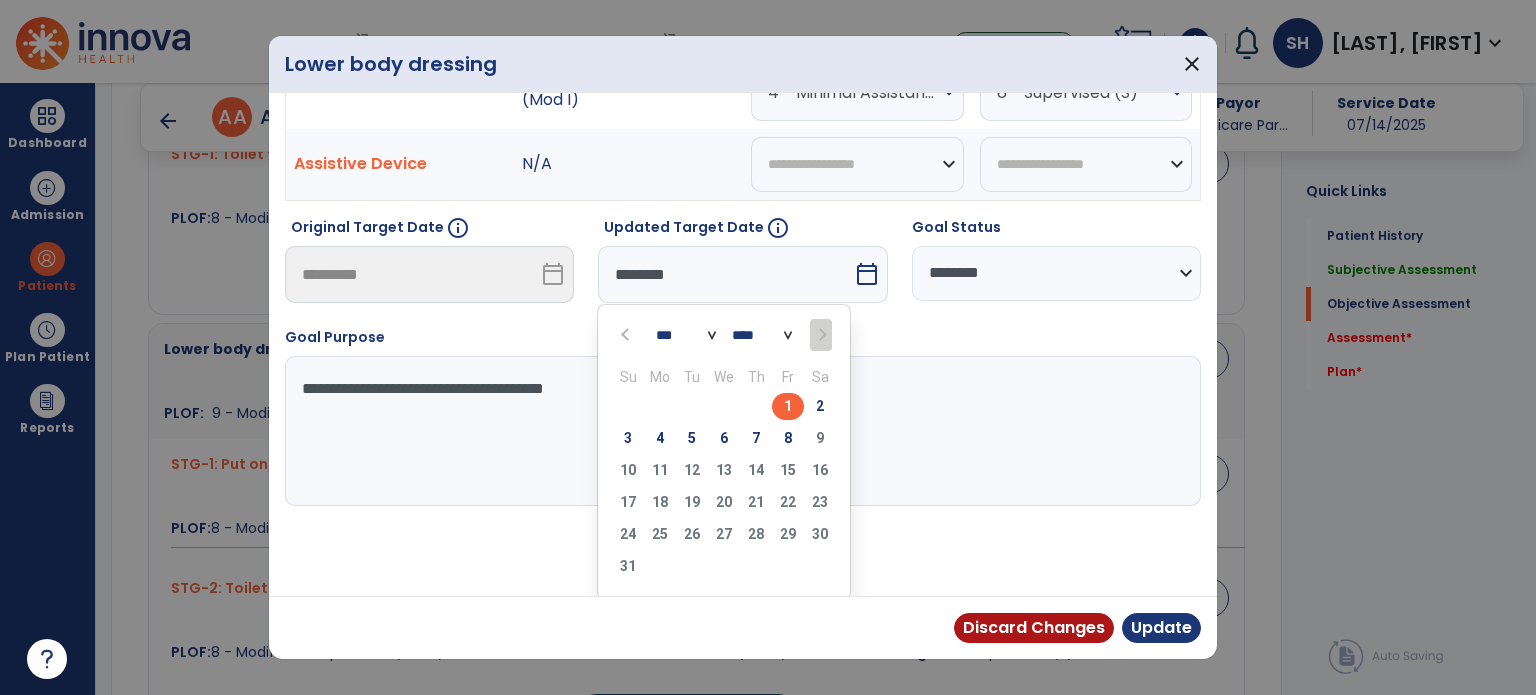 scroll, scrollTop: 150, scrollLeft: 0, axis: vertical 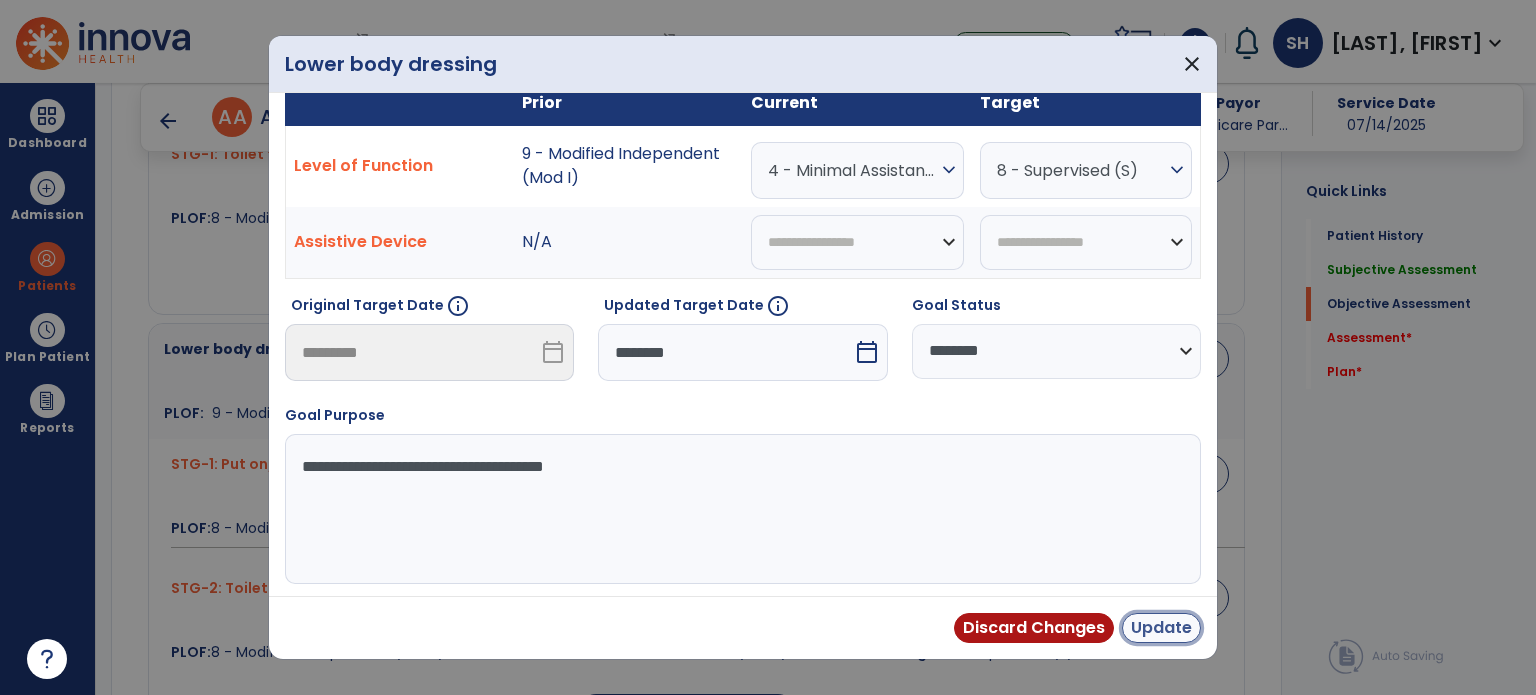 click on "Update" at bounding box center [1161, 628] 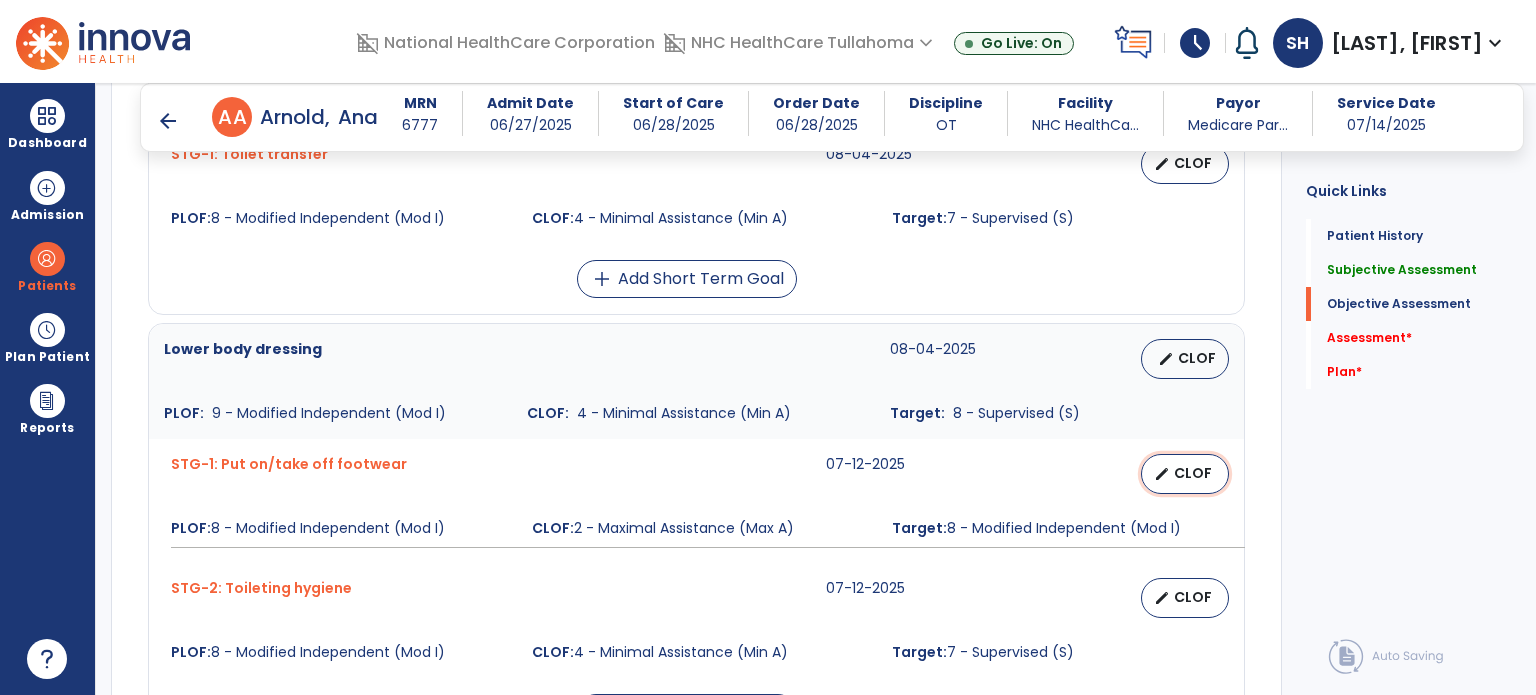 click on "edit   CLOF" at bounding box center (1185, 474) 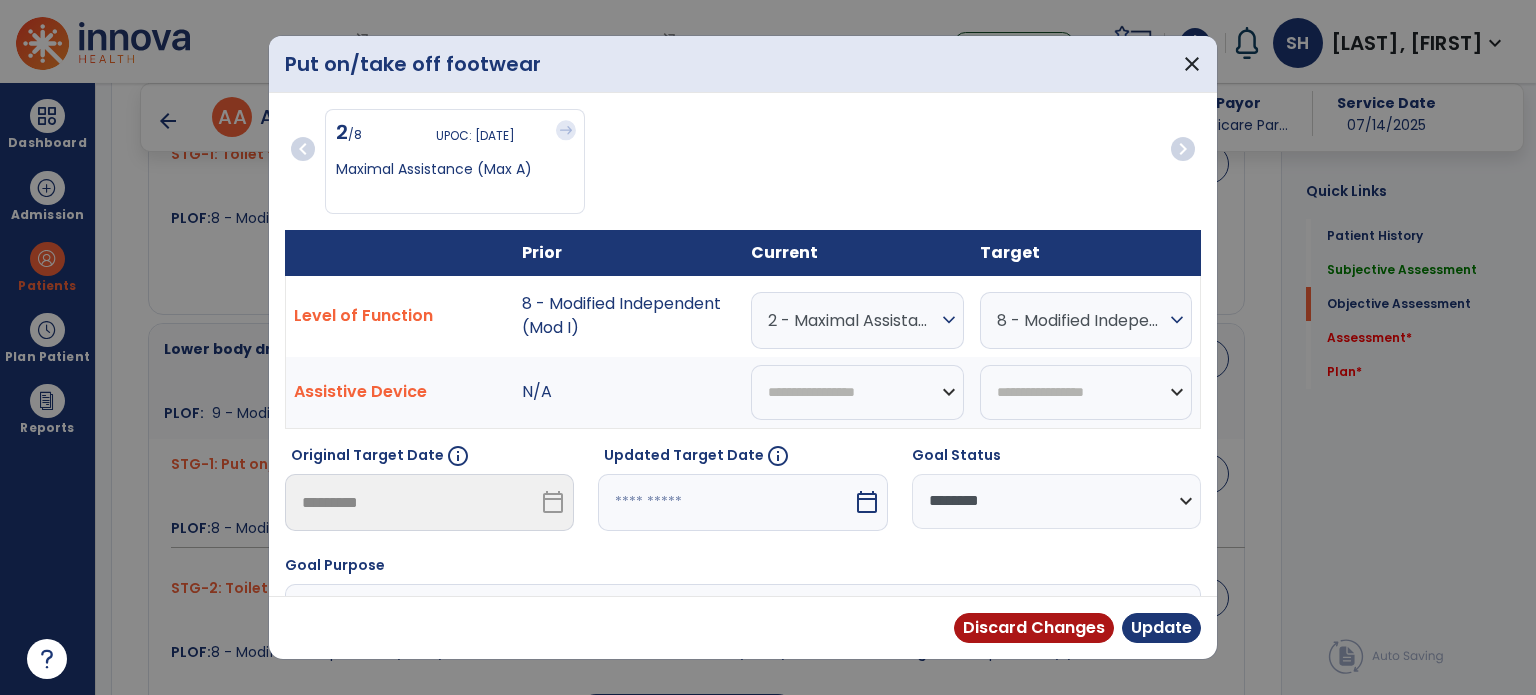 click on "calendar_today" at bounding box center [867, 502] 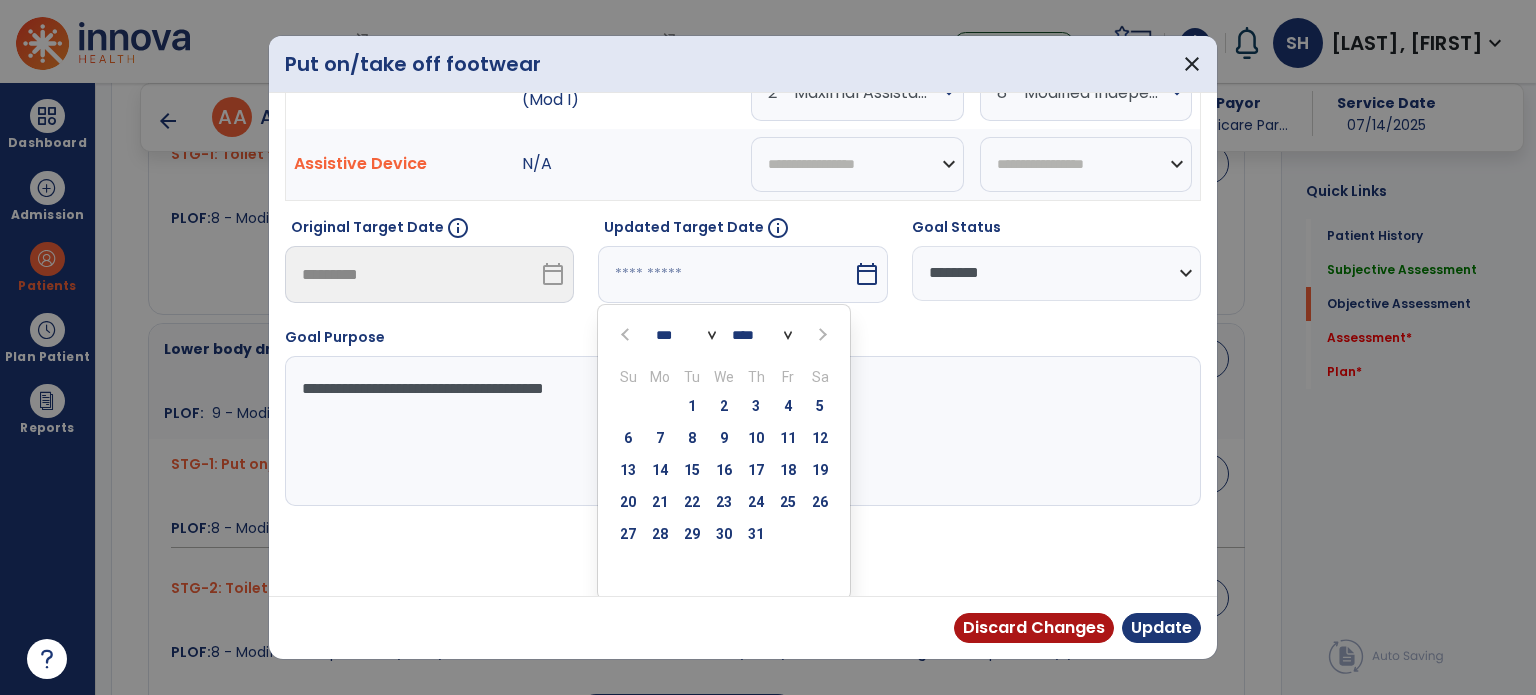click at bounding box center (820, 334) 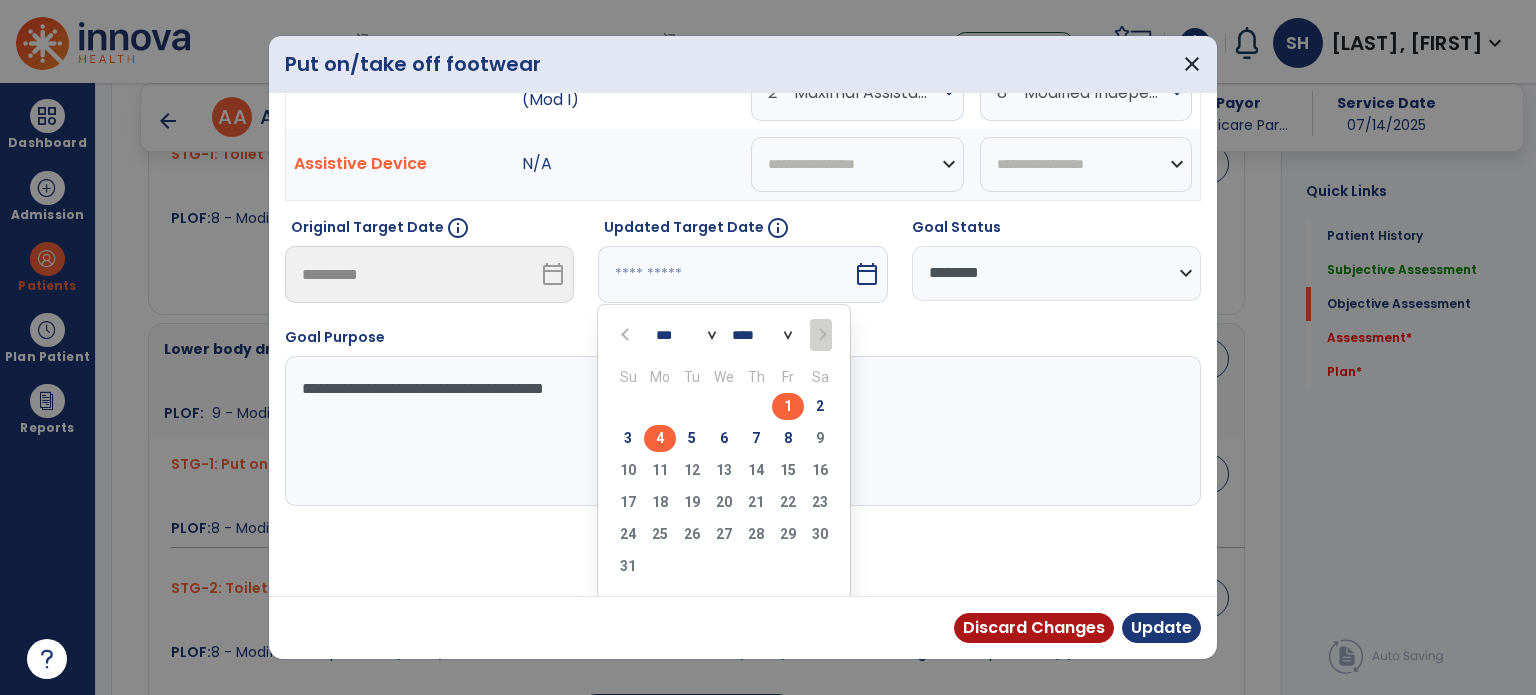 click on "4" at bounding box center [660, 438] 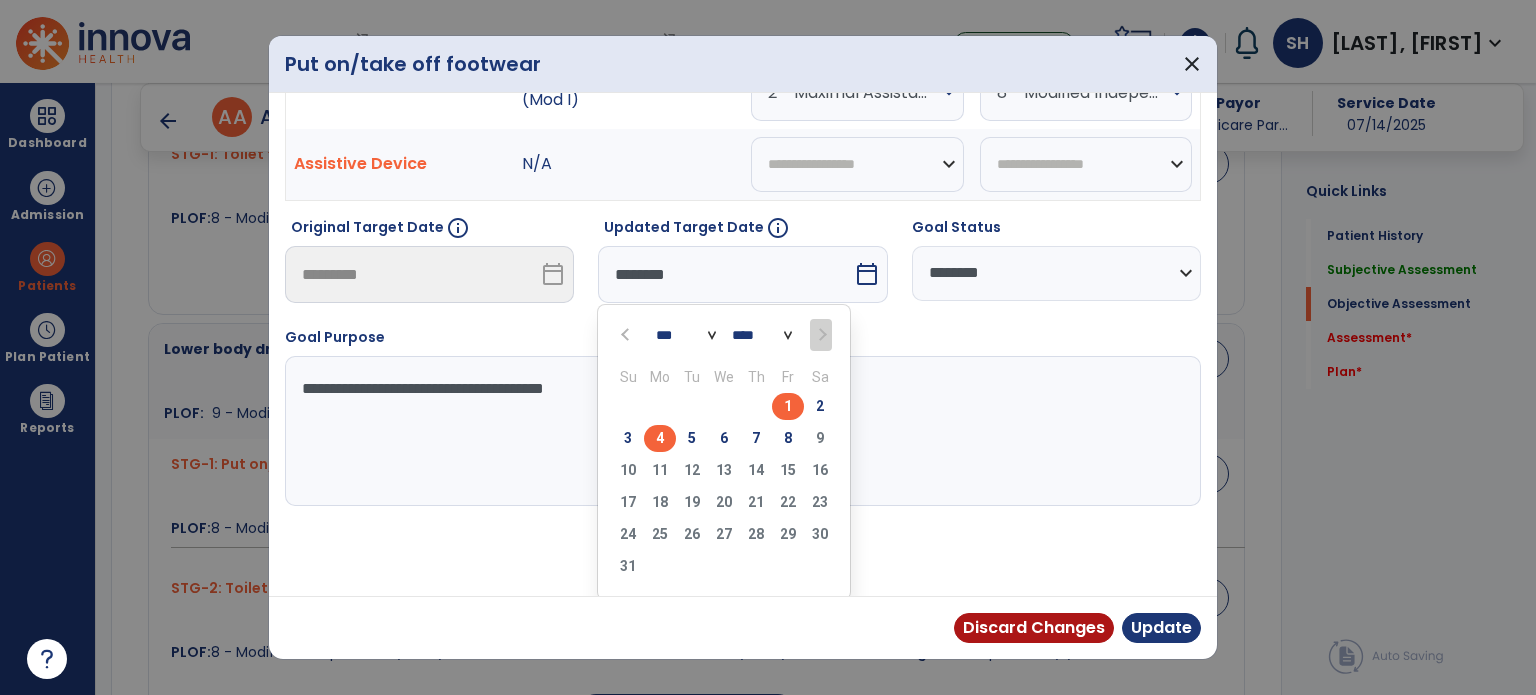 scroll, scrollTop: 150, scrollLeft: 0, axis: vertical 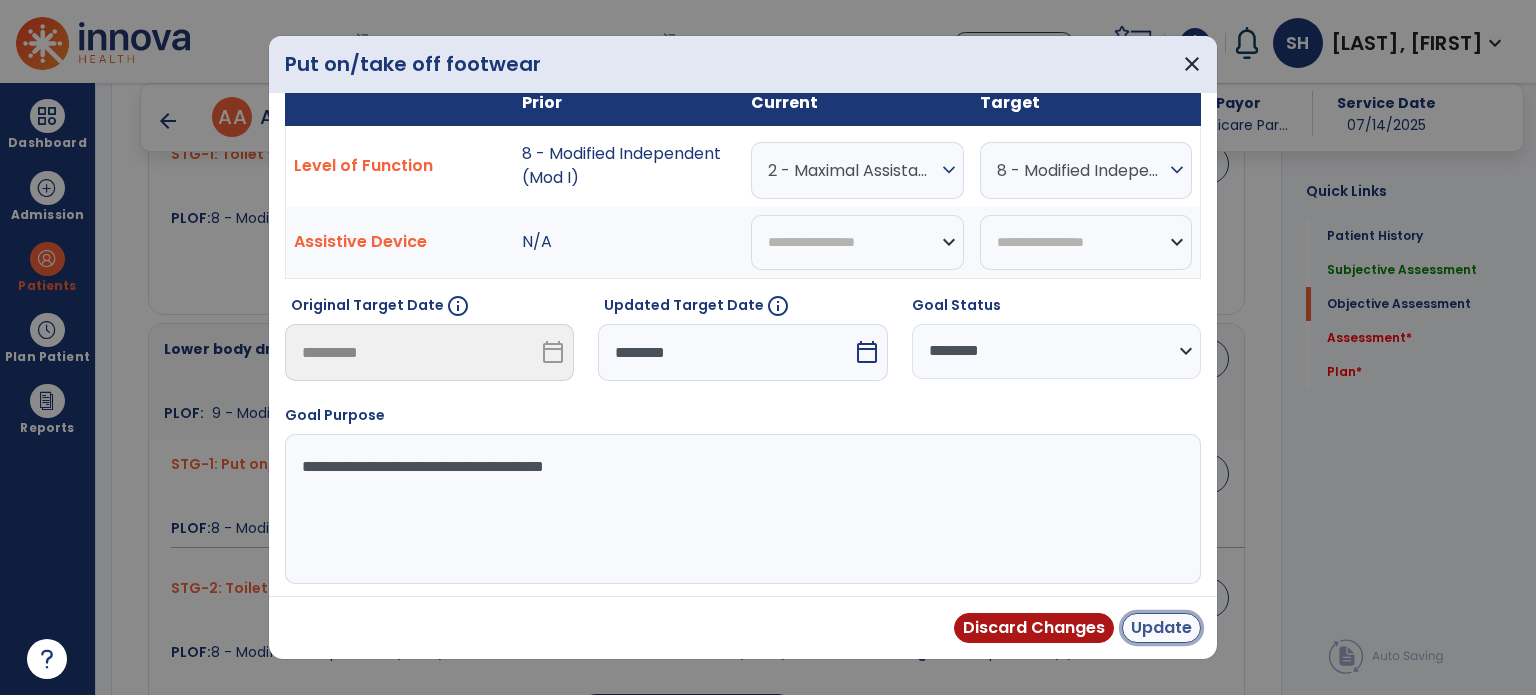 click on "Update" at bounding box center [1161, 628] 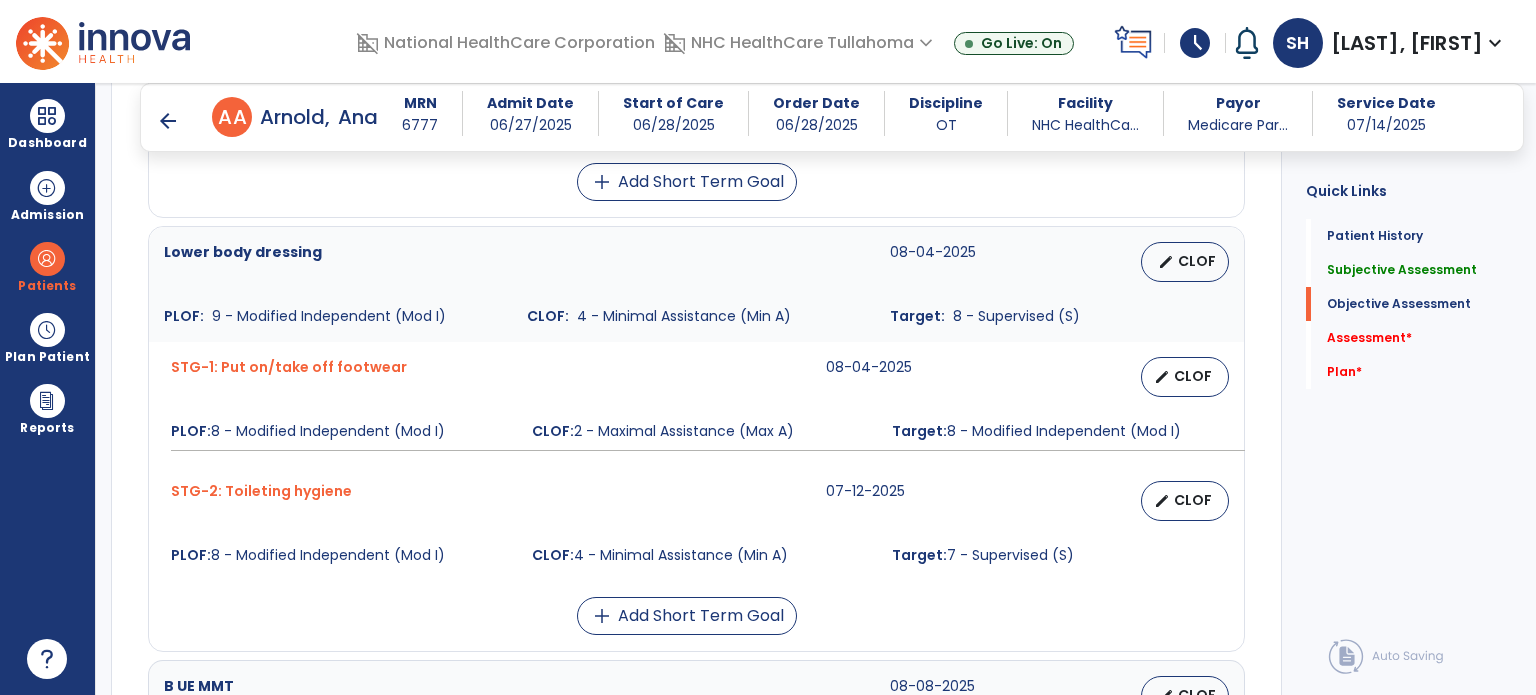 scroll, scrollTop: 1117, scrollLeft: 0, axis: vertical 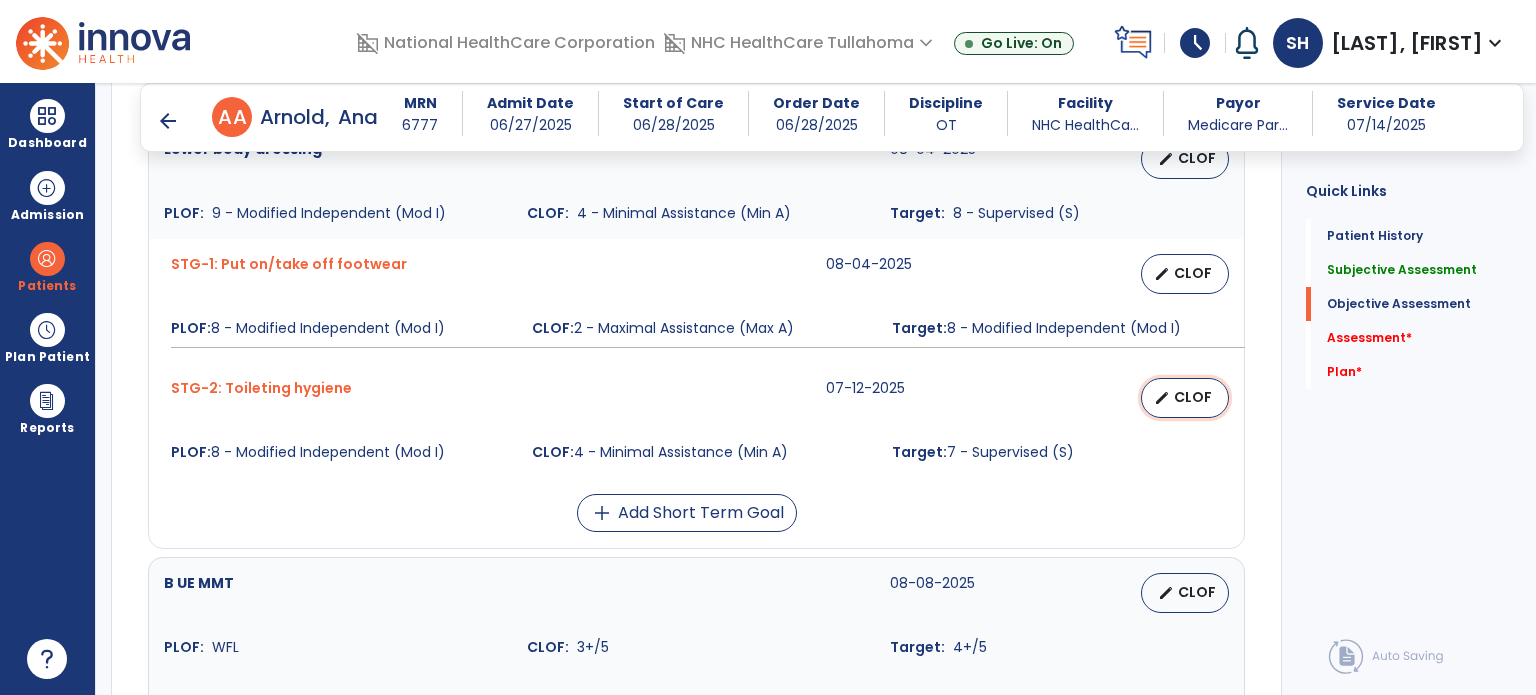 click on "CLOF" at bounding box center (1193, 397) 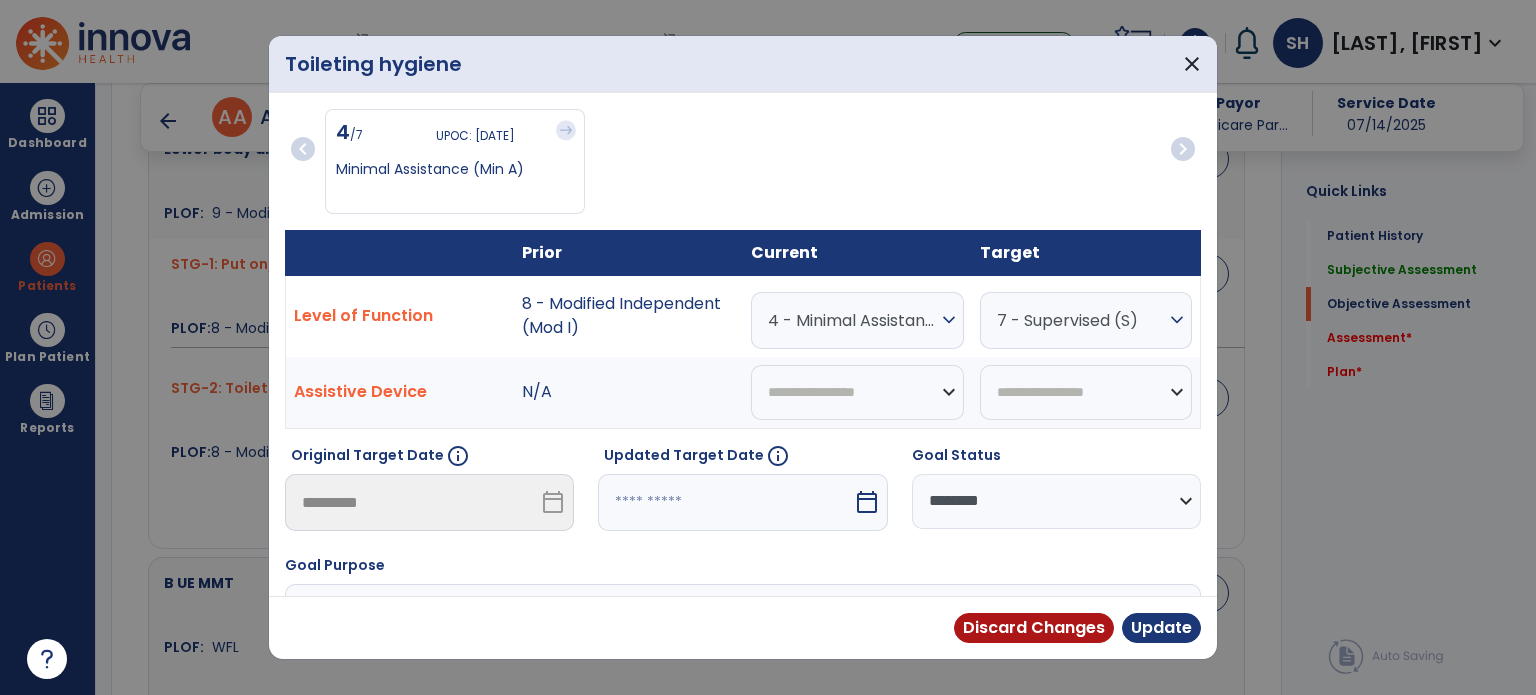 click on "expand_more" at bounding box center [949, 320] 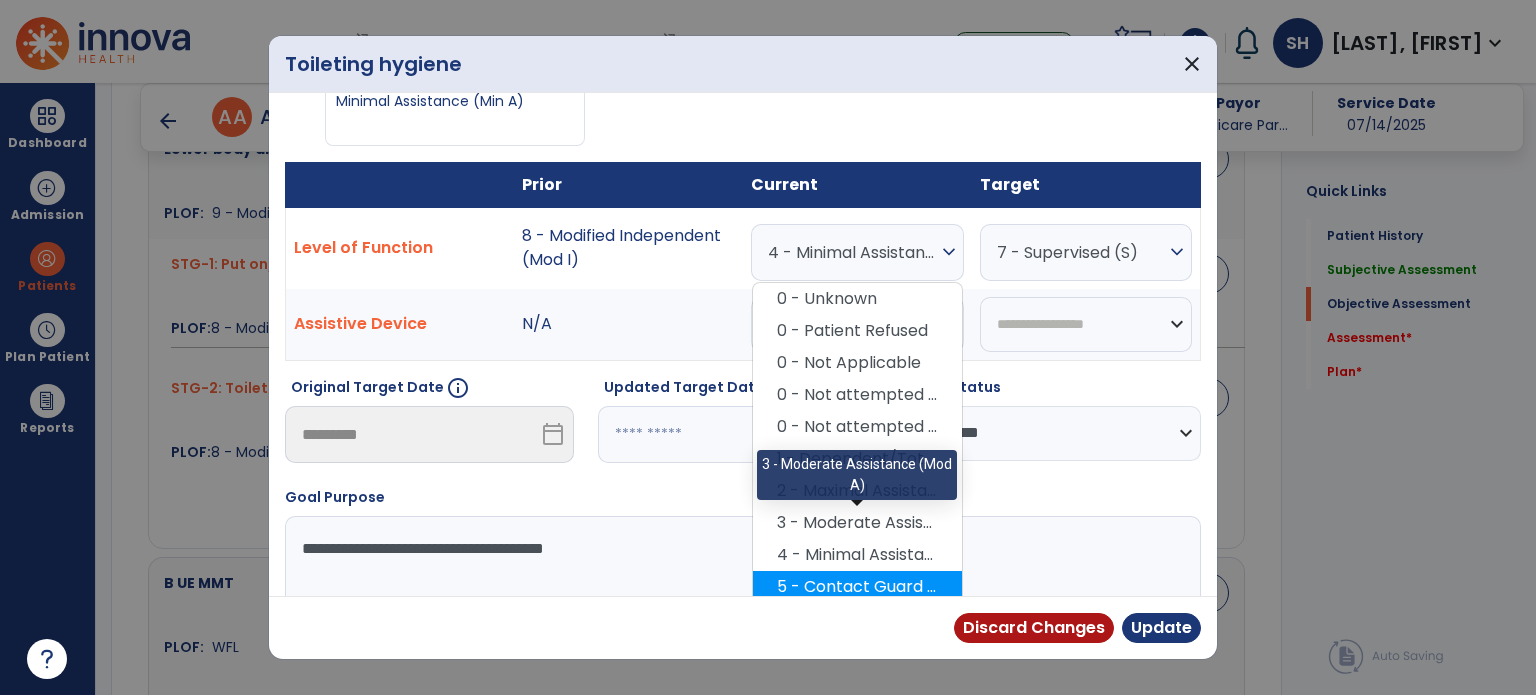 scroll, scrollTop: 100, scrollLeft: 0, axis: vertical 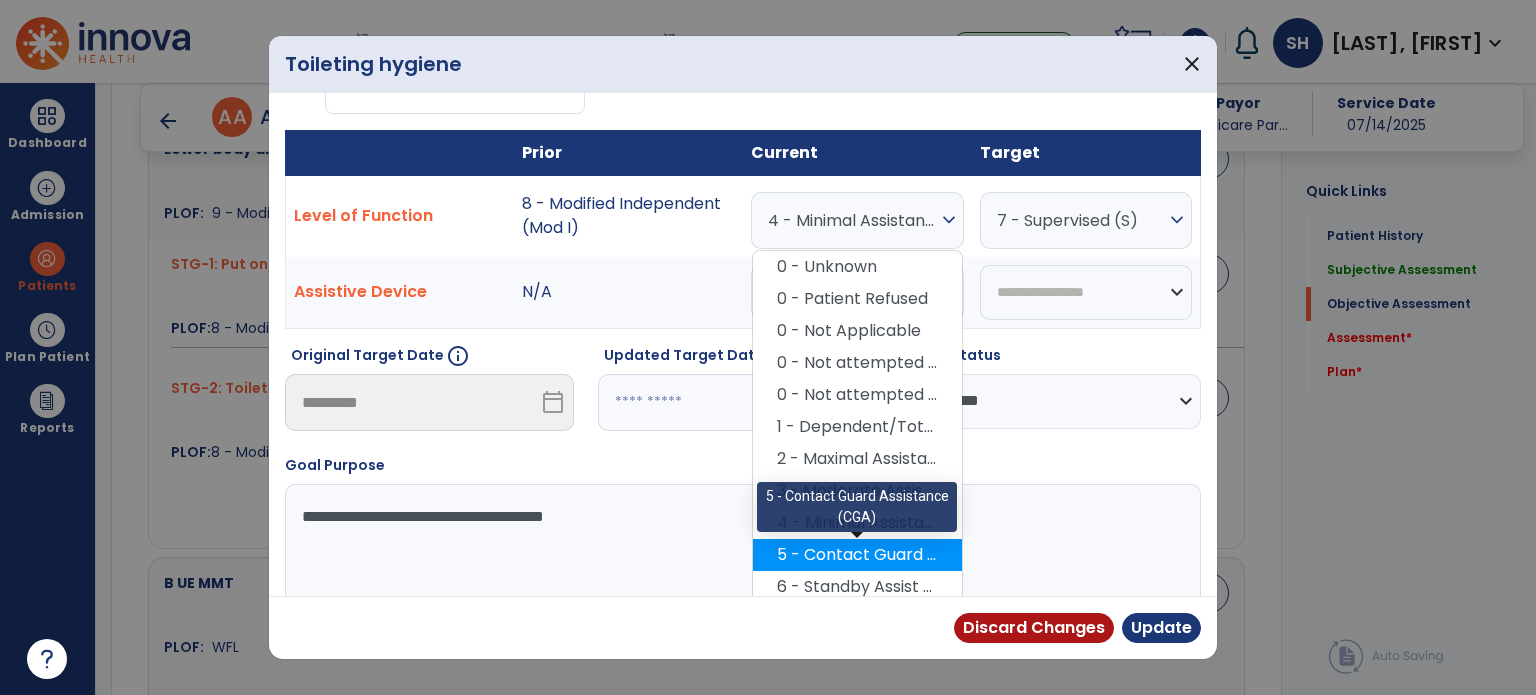 click on "5 - Contact Guard Assistance (CGA)" at bounding box center [857, 555] 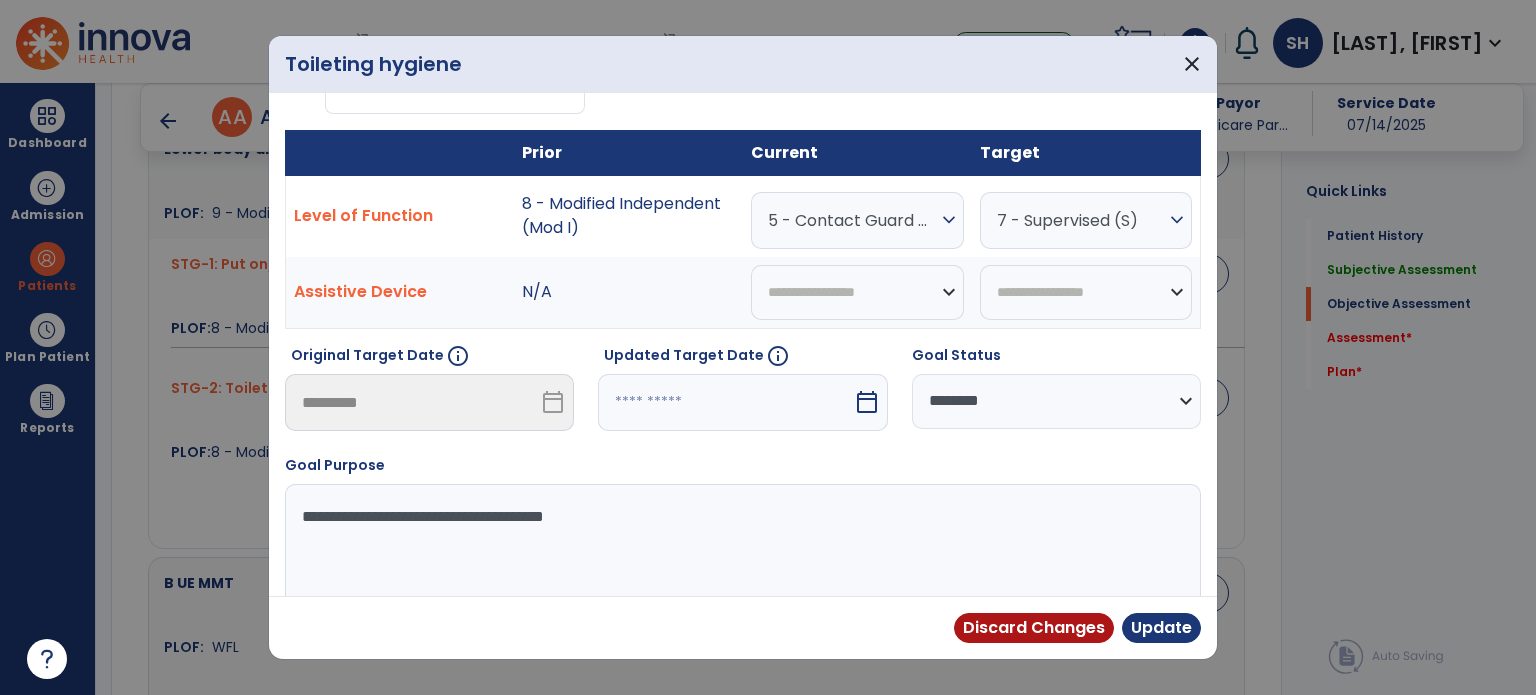 click on "calendar_today" at bounding box center [867, 402] 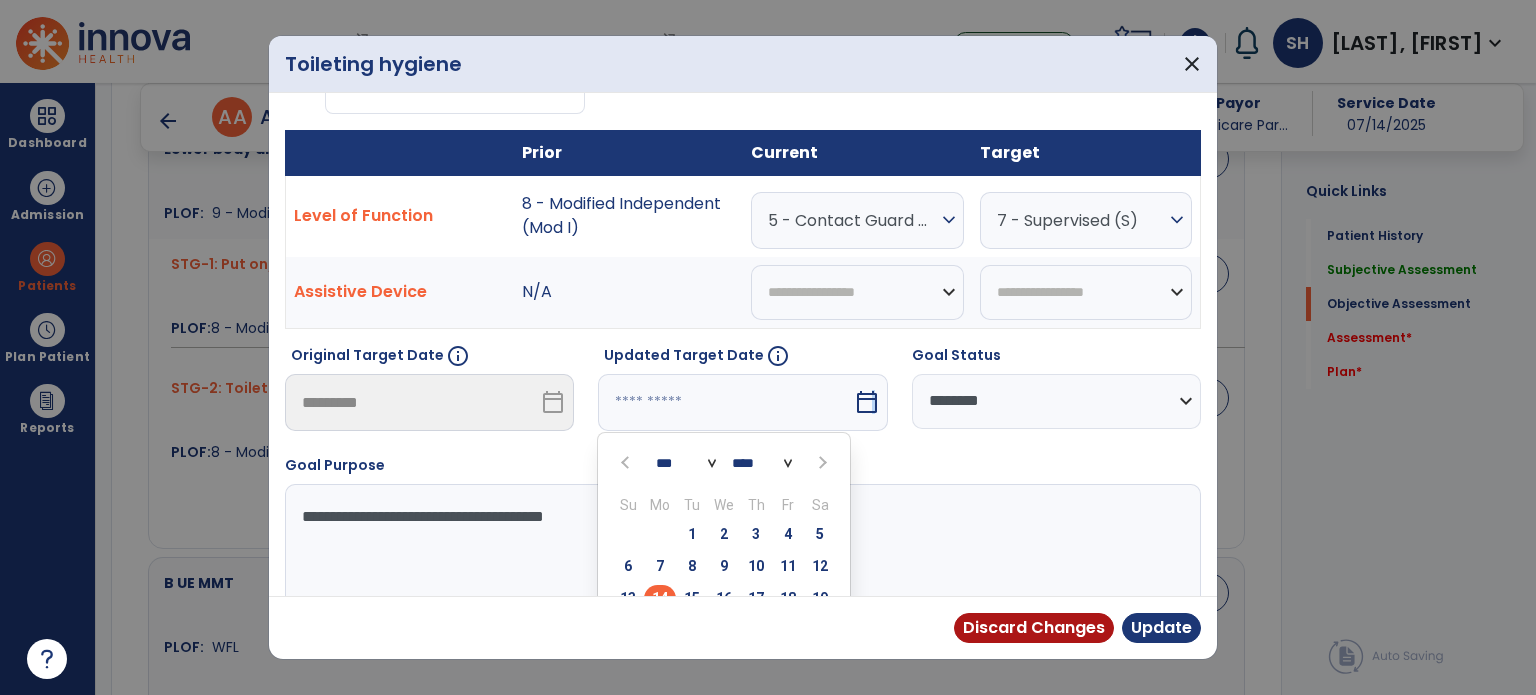 scroll, scrollTop: 117, scrollLeft: 0, axis: vertical 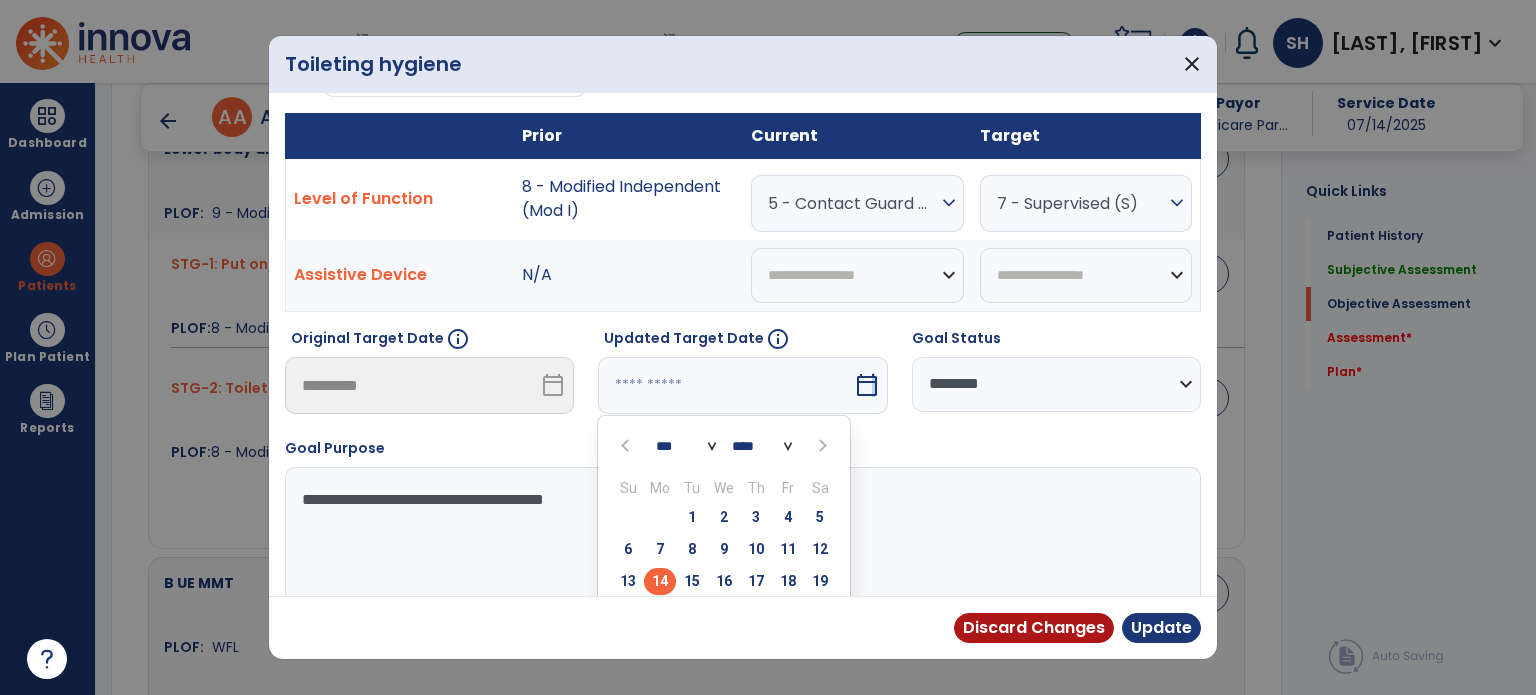click at bounding box center (820, 445) 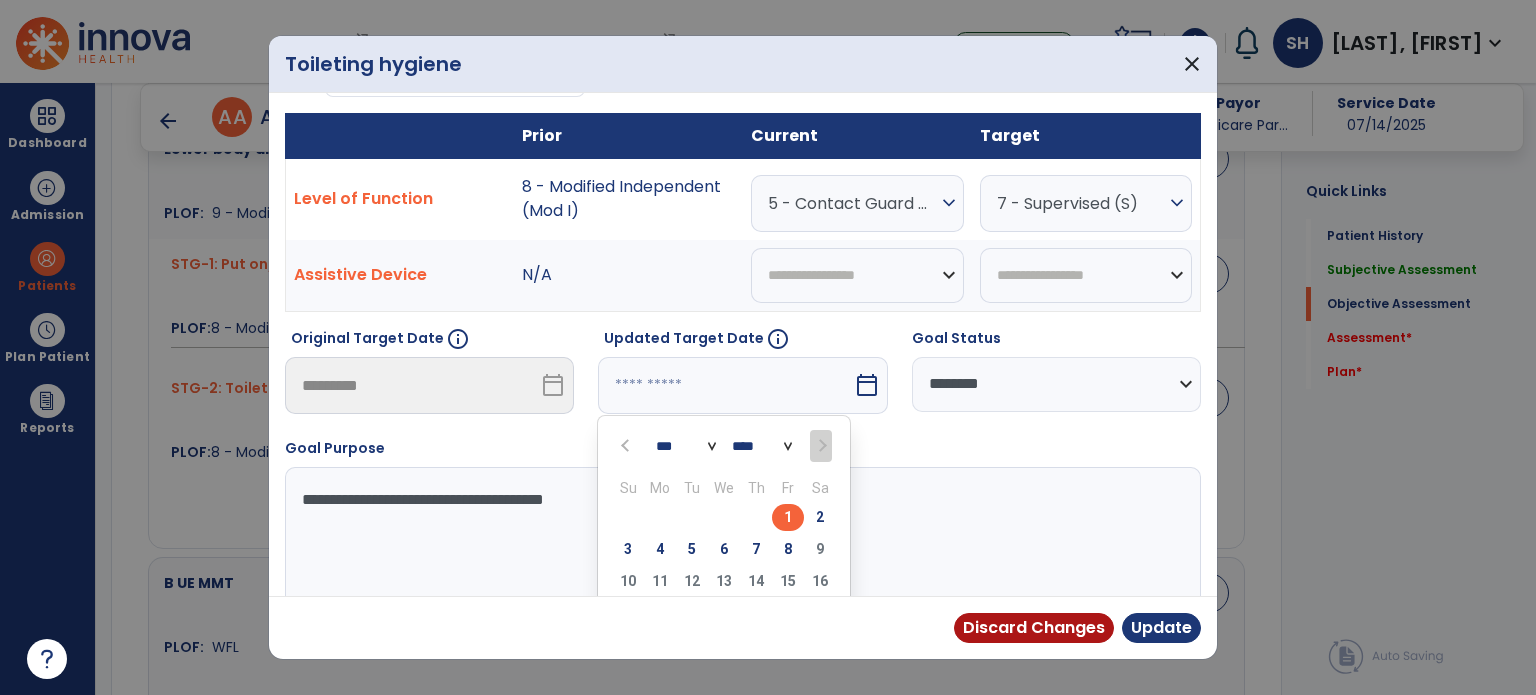 drag, startPoint x: 660, startPoint y: 546, endPoint x: 670, endPoint y: 540, distance: 11.661903 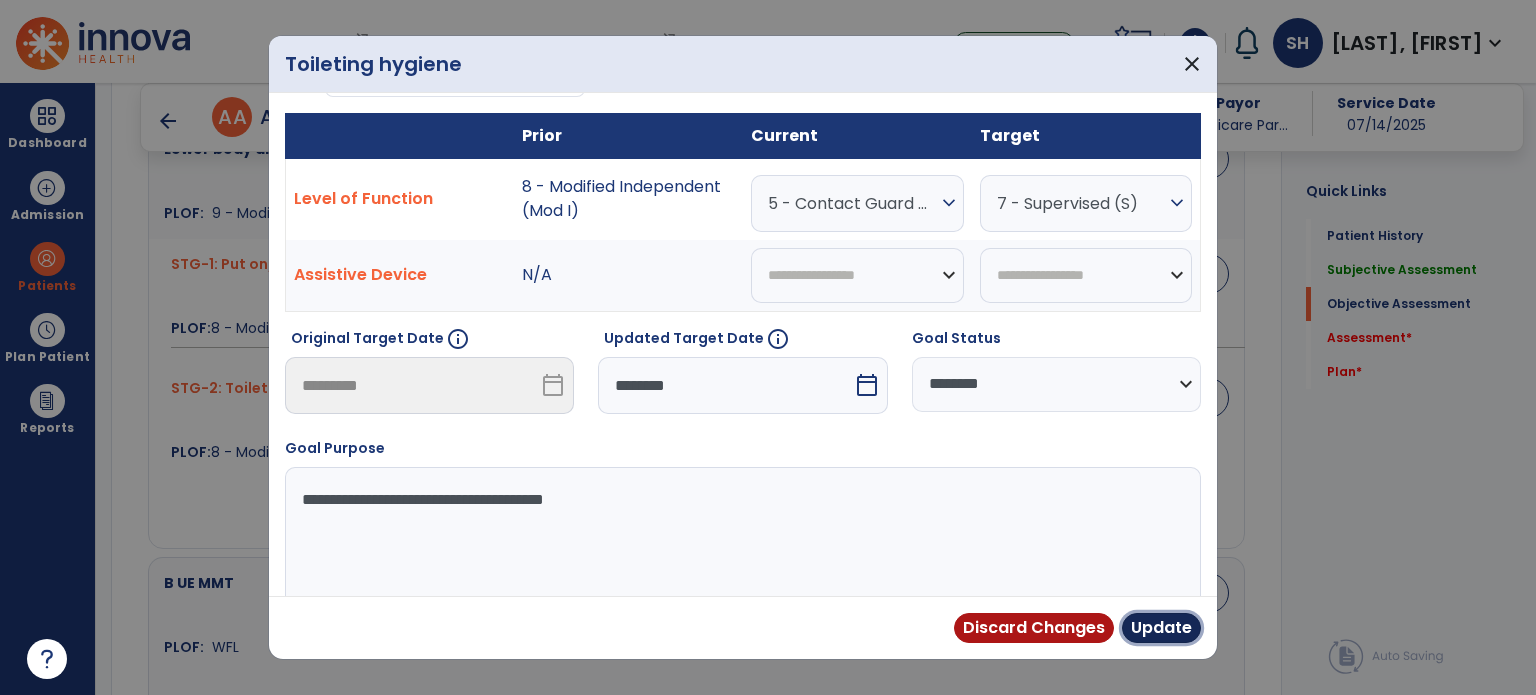 click on "Update" at bounding box center (1161, 628) 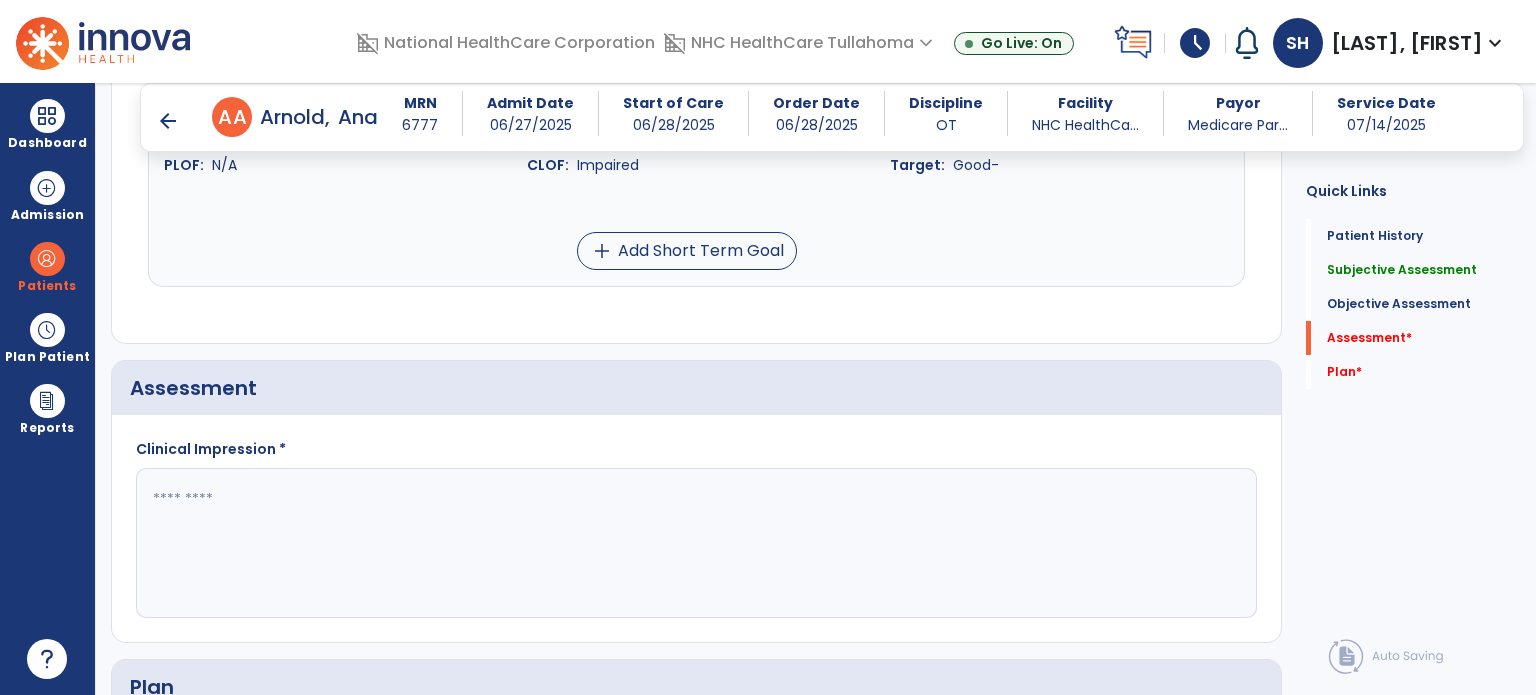 scroll, scrollTop: 1817, scrollLeft: 0, axis: vertical 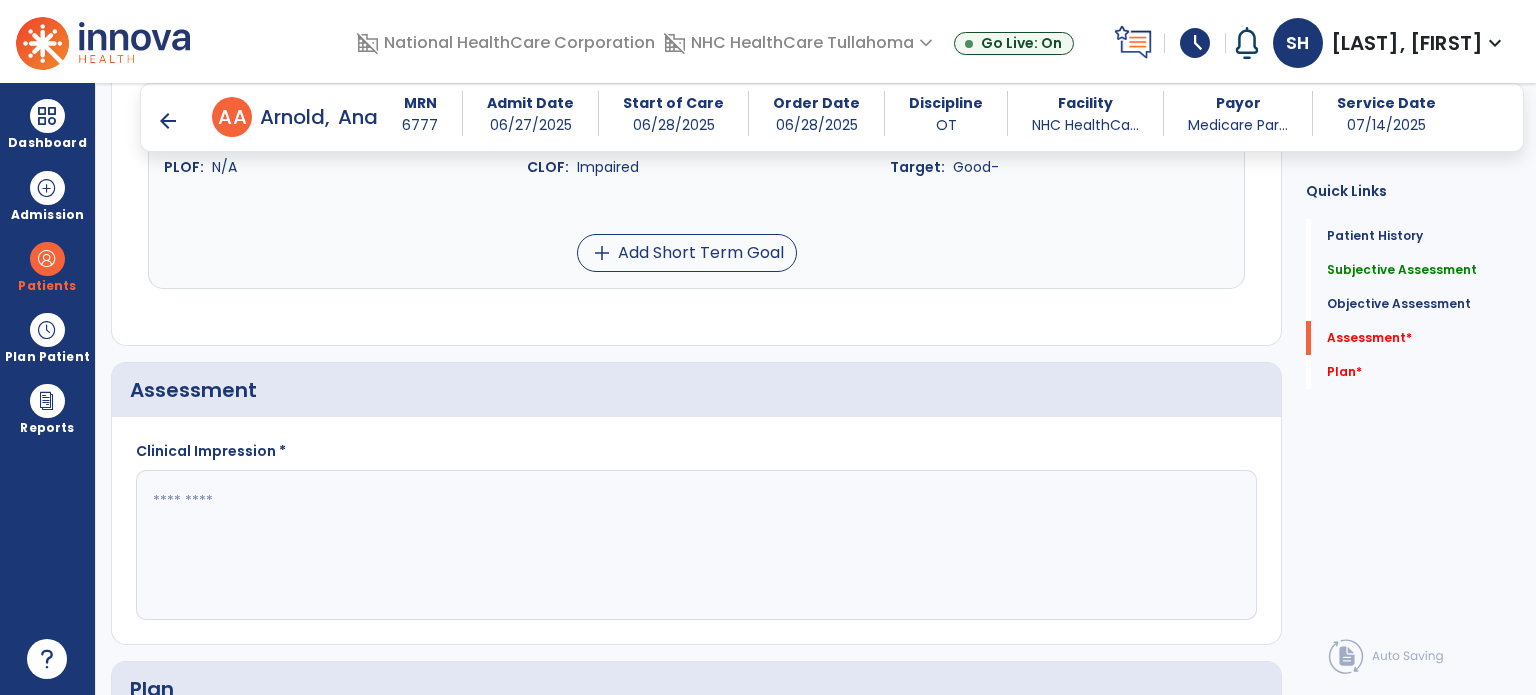click 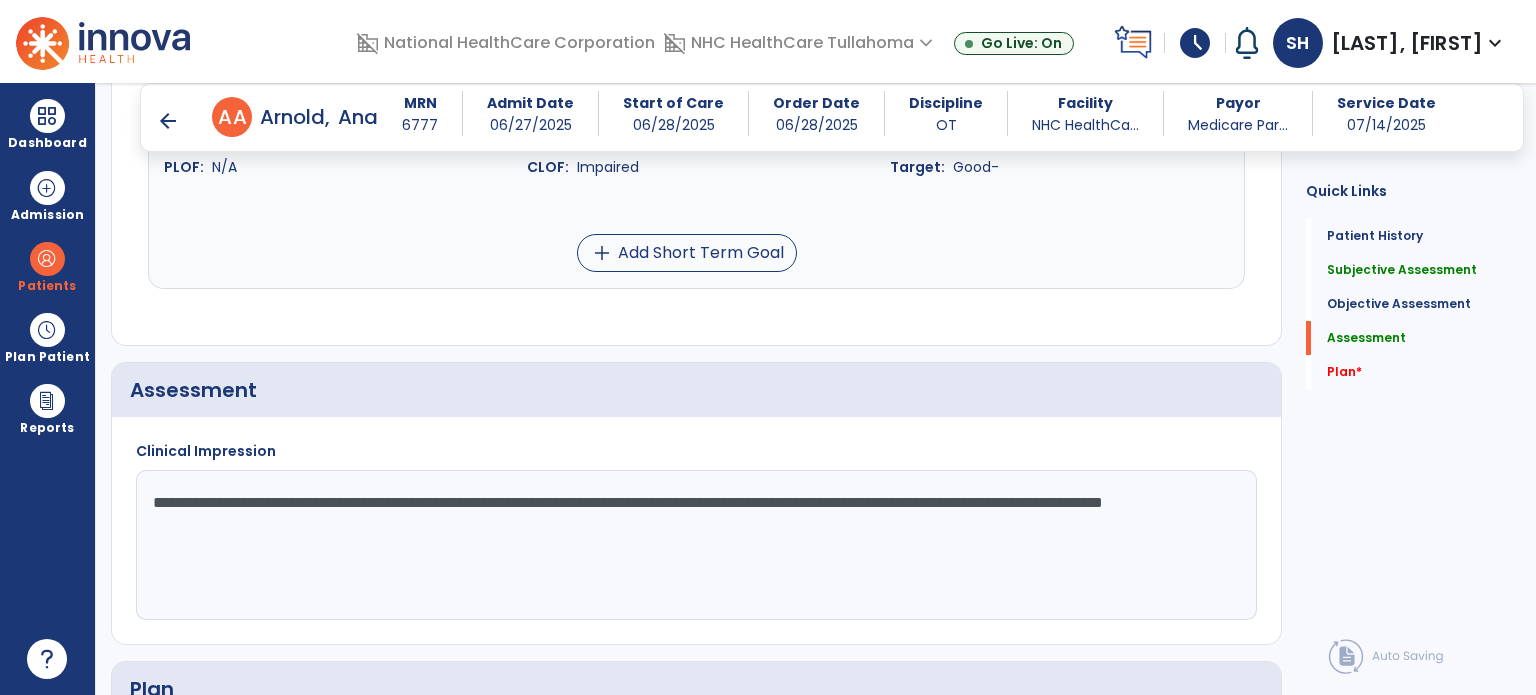 click on "**********" 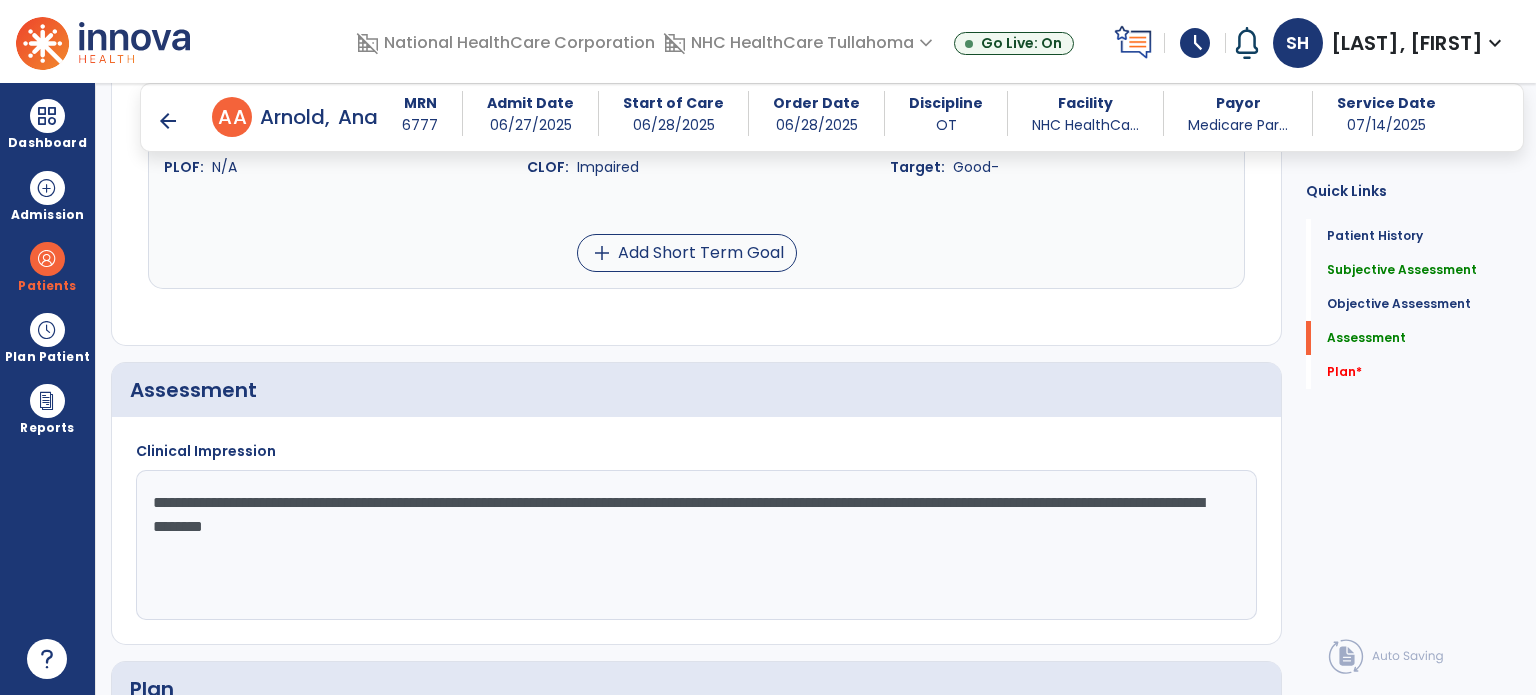 click on "**********" 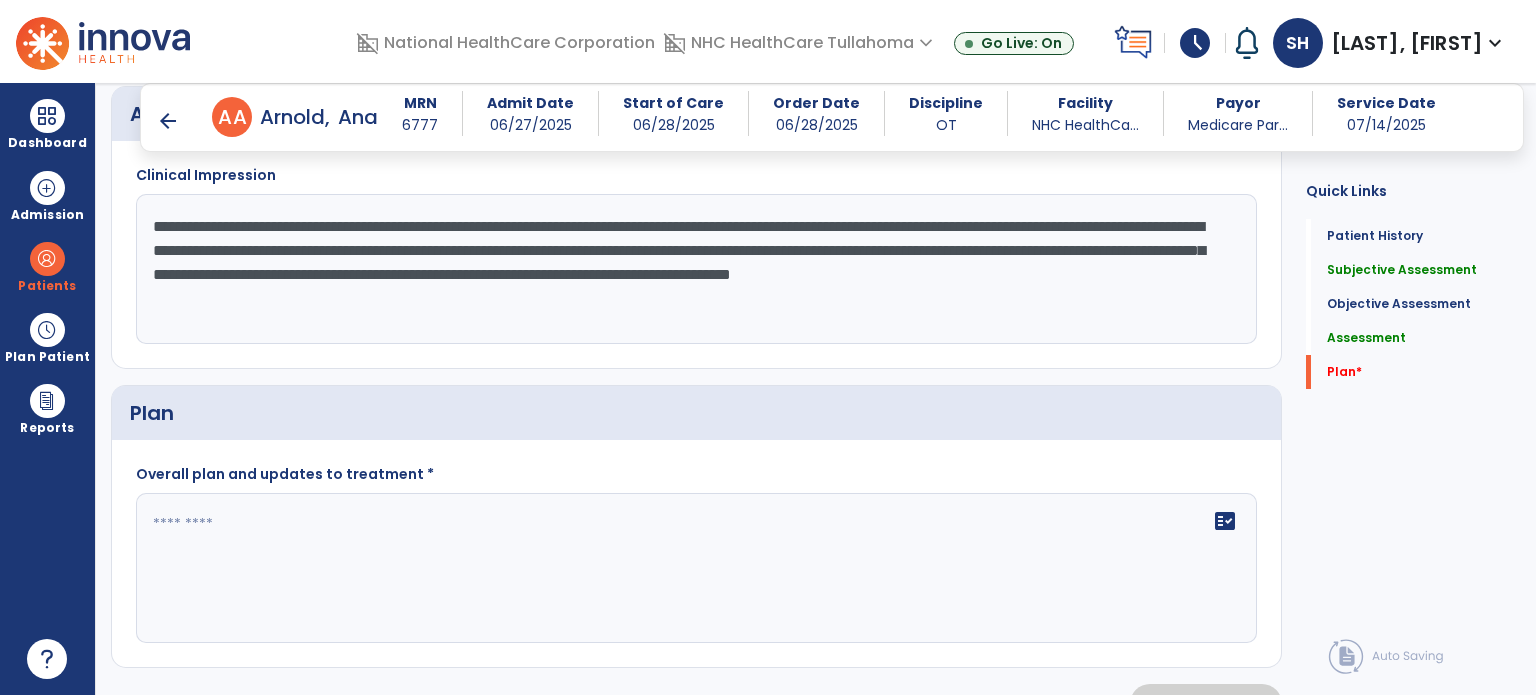 scroll, scrollTop: 2130, scrollLeft: 0, axis: vertical 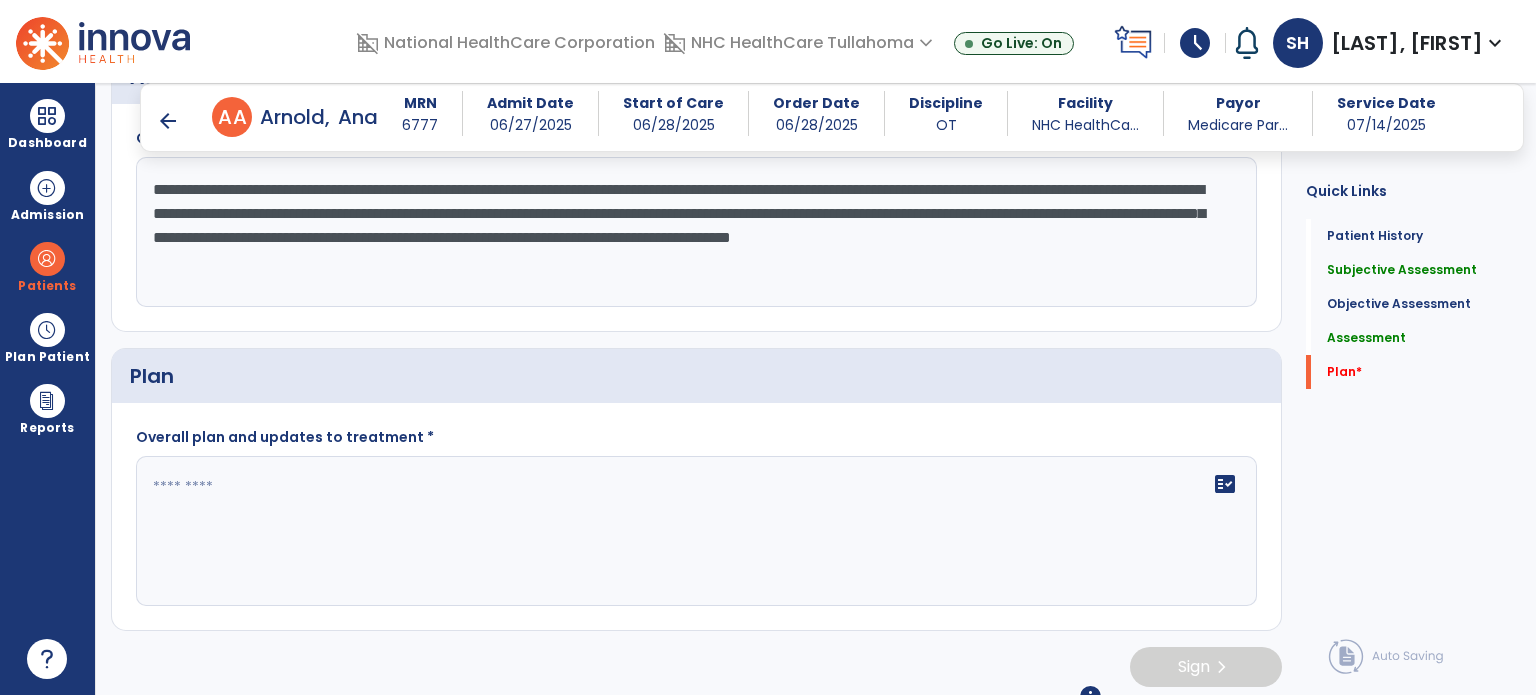 type on "**********" 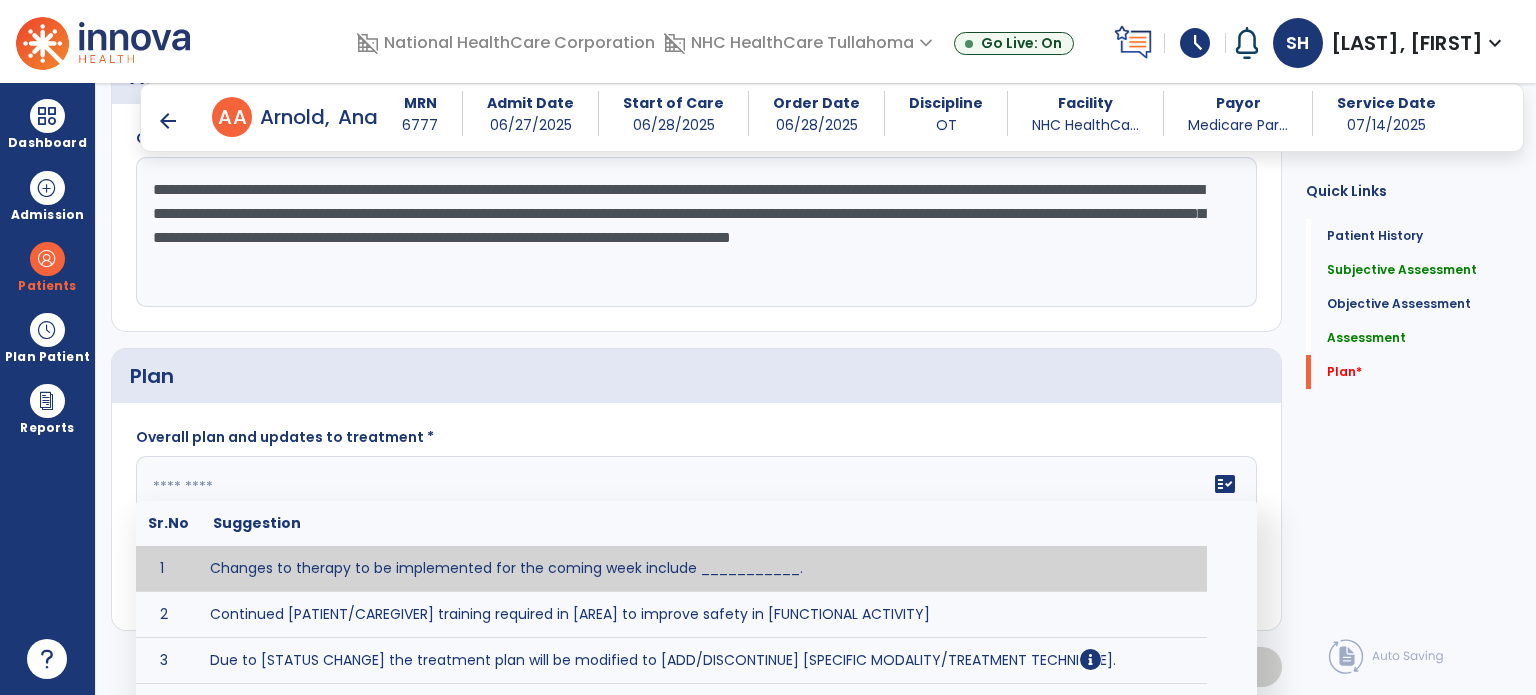 click 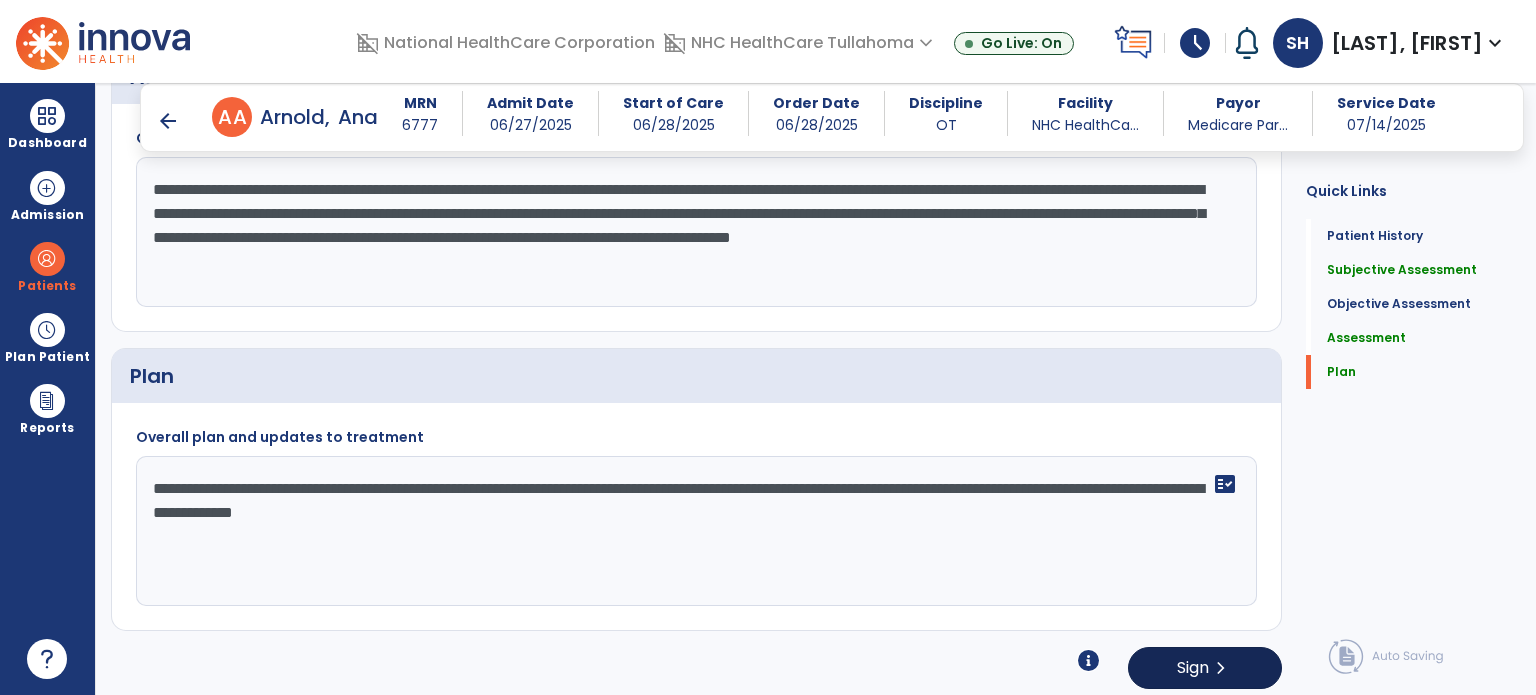 type on "**********" 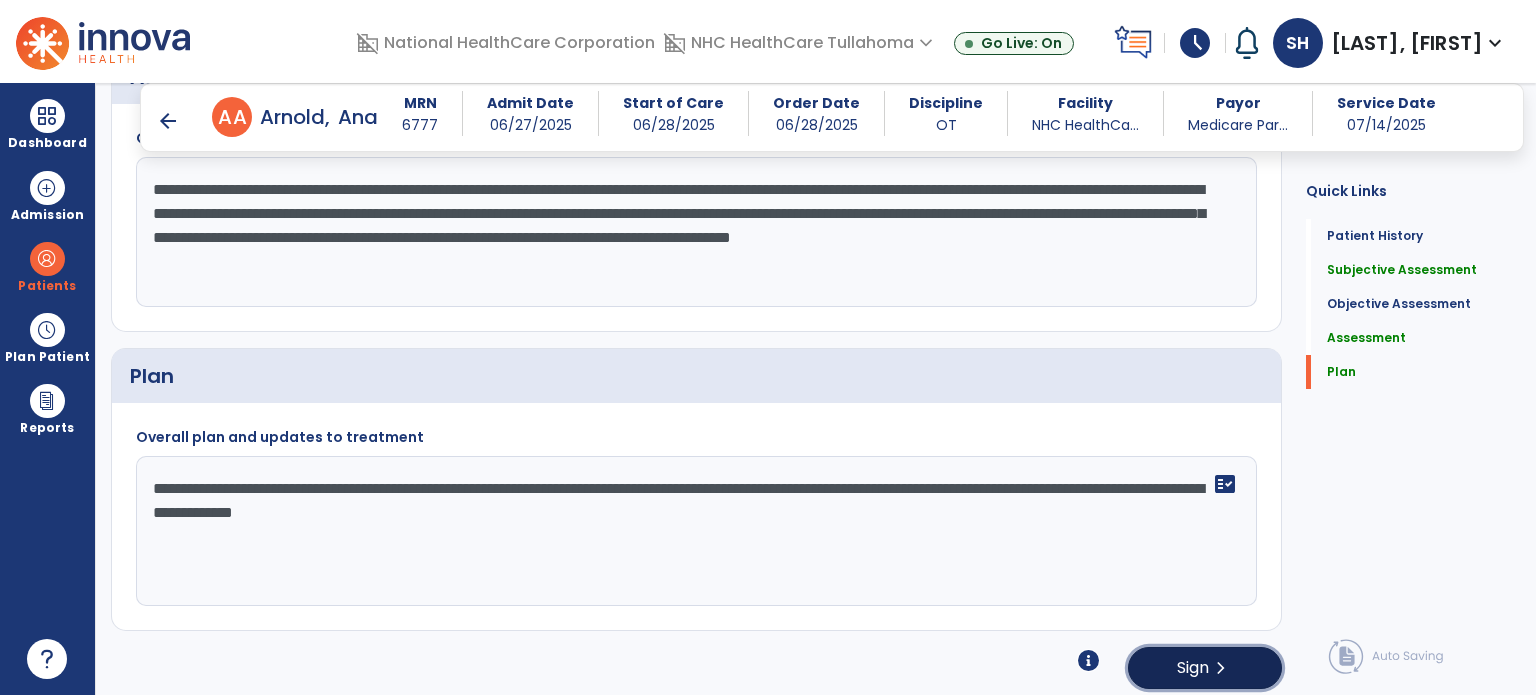 click on "Sign" 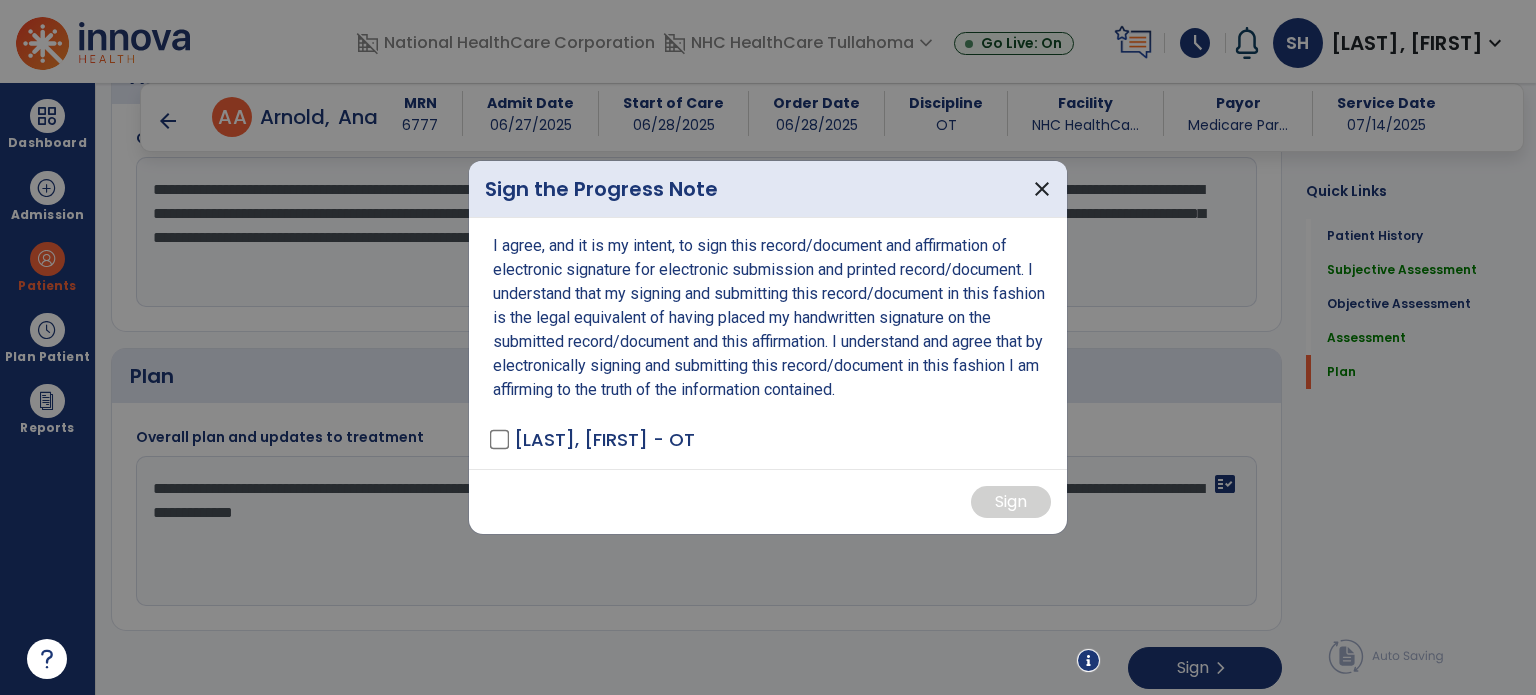 click on "[LAST], [FIRST]  - OT" at bounding box center [604, 439] 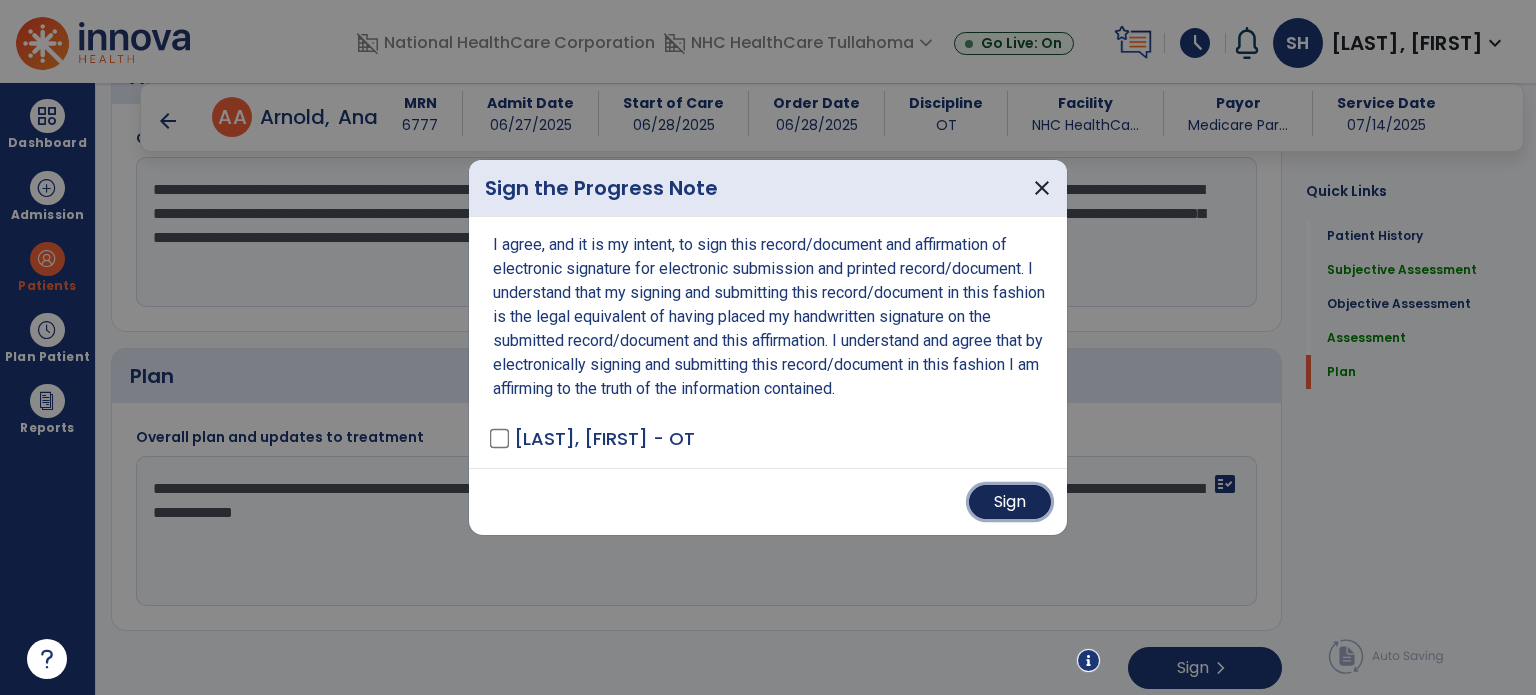 click on "Sign" at bounding box center (1010, 502) 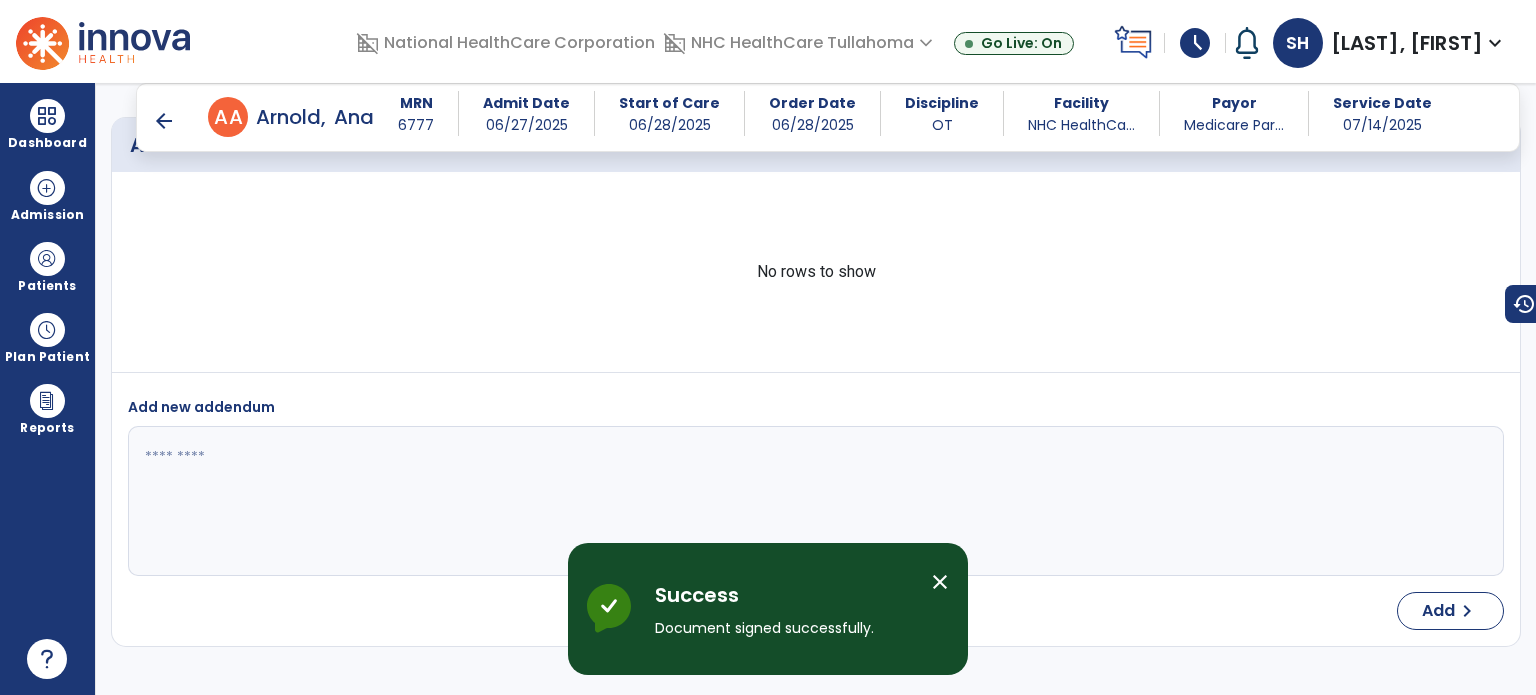 scroll, scrollTop: 2648, scrollLeft: 0, axis: vertical 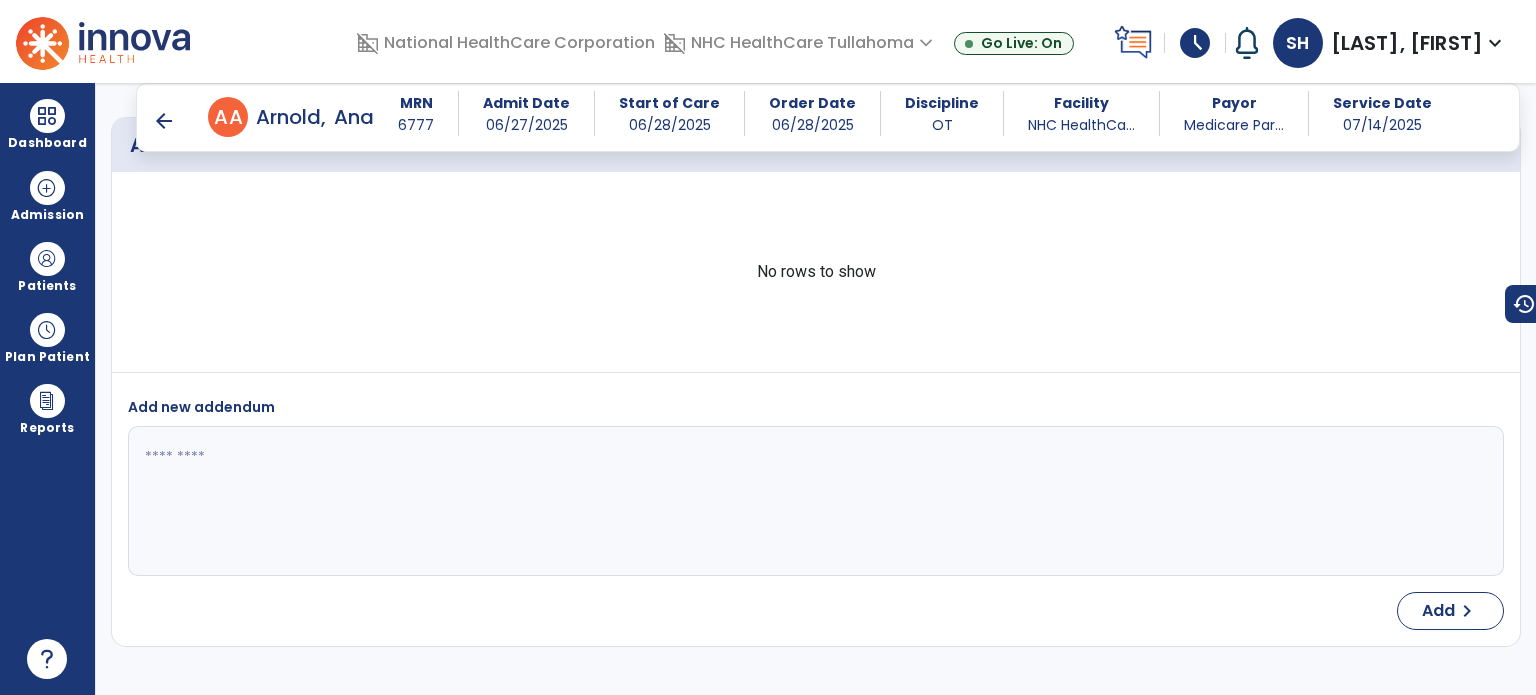 click on "Admission" at bounding box center [47, 195] 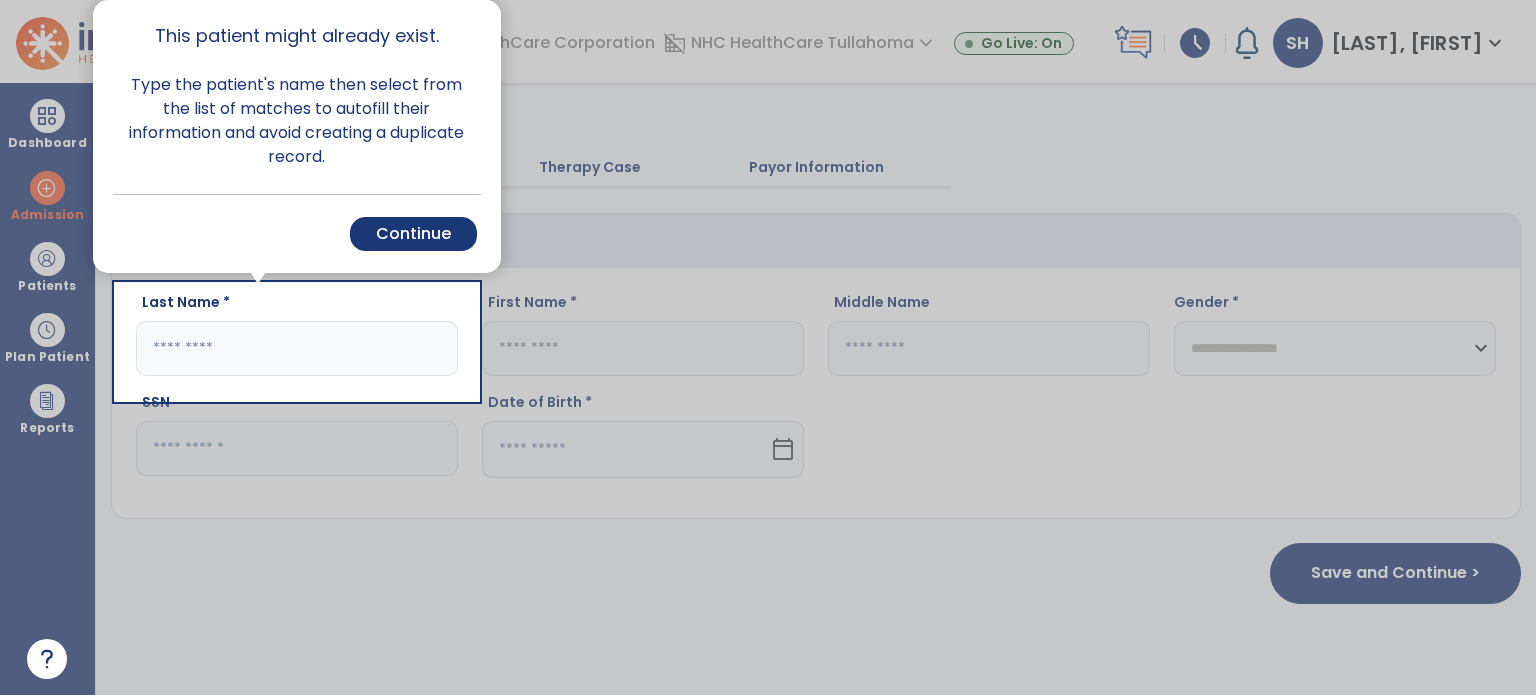 scroll, scrollTop: 0, scrollLeft: 0, axis: both 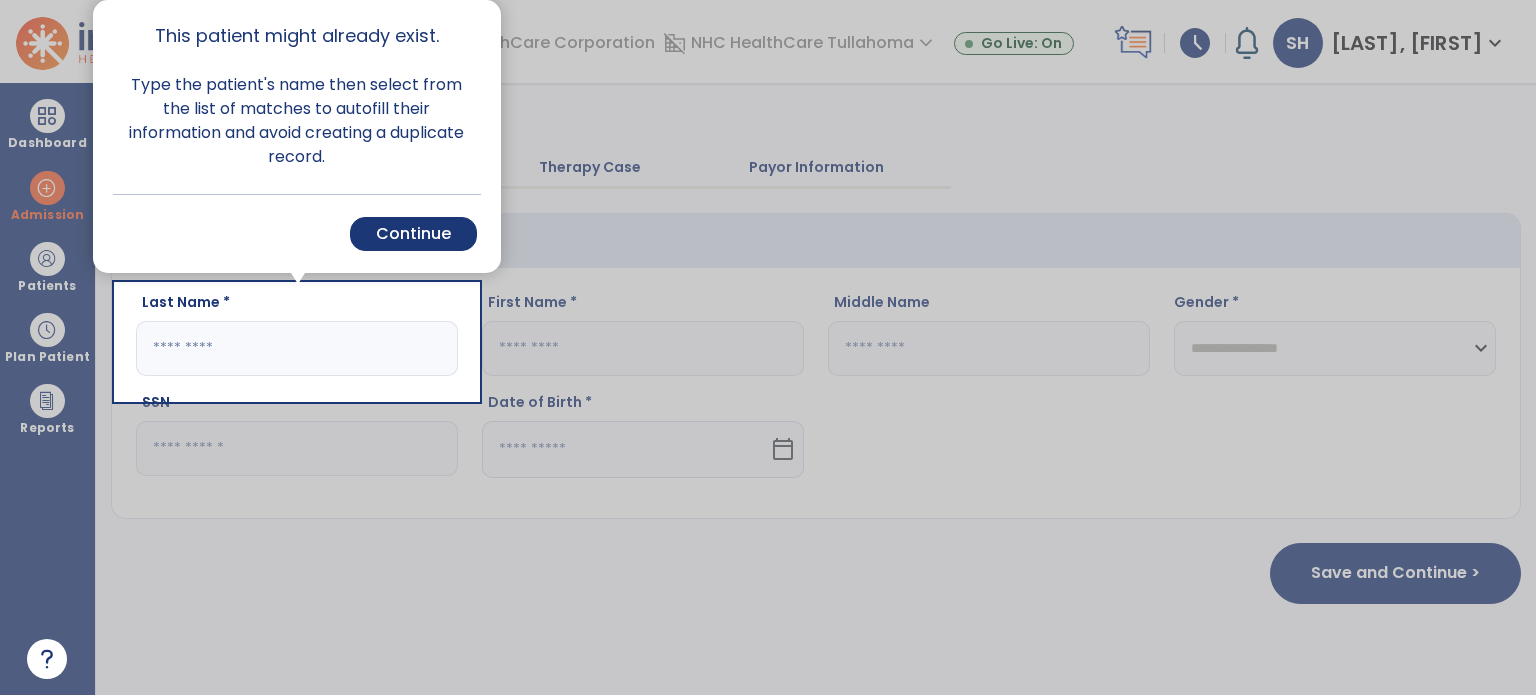 type on "******" 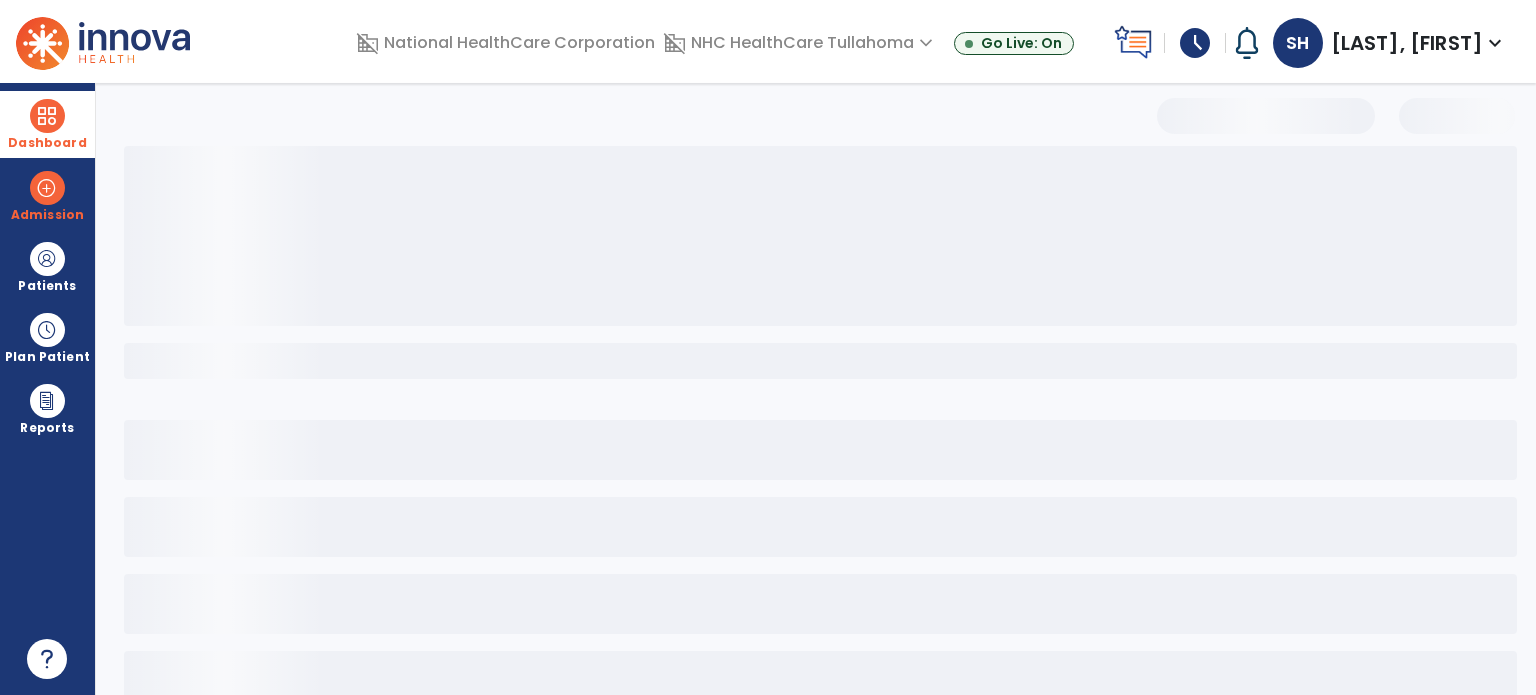 click on "Dashboard" at bounding box center [47, 124] 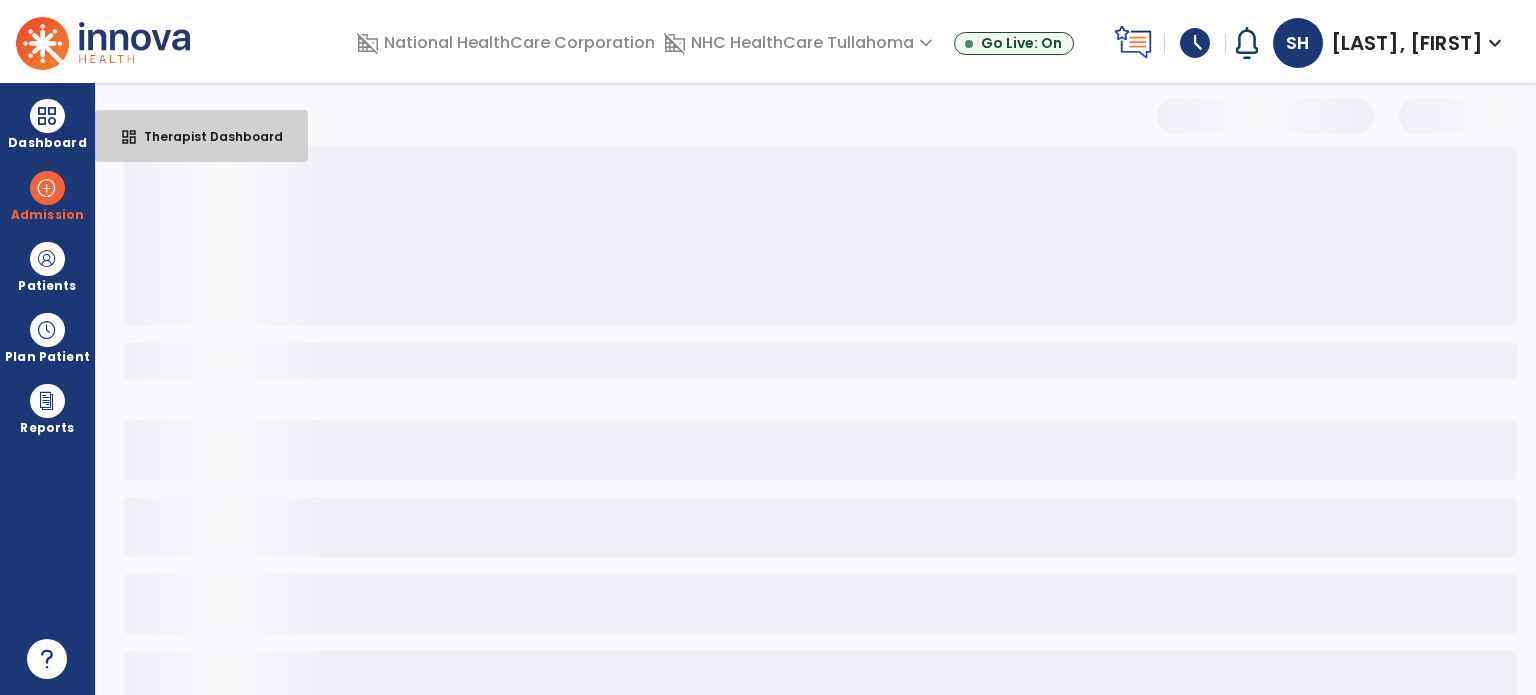 click on "dashboard  Therapist Dashboard" at bounding box center (201, 136) 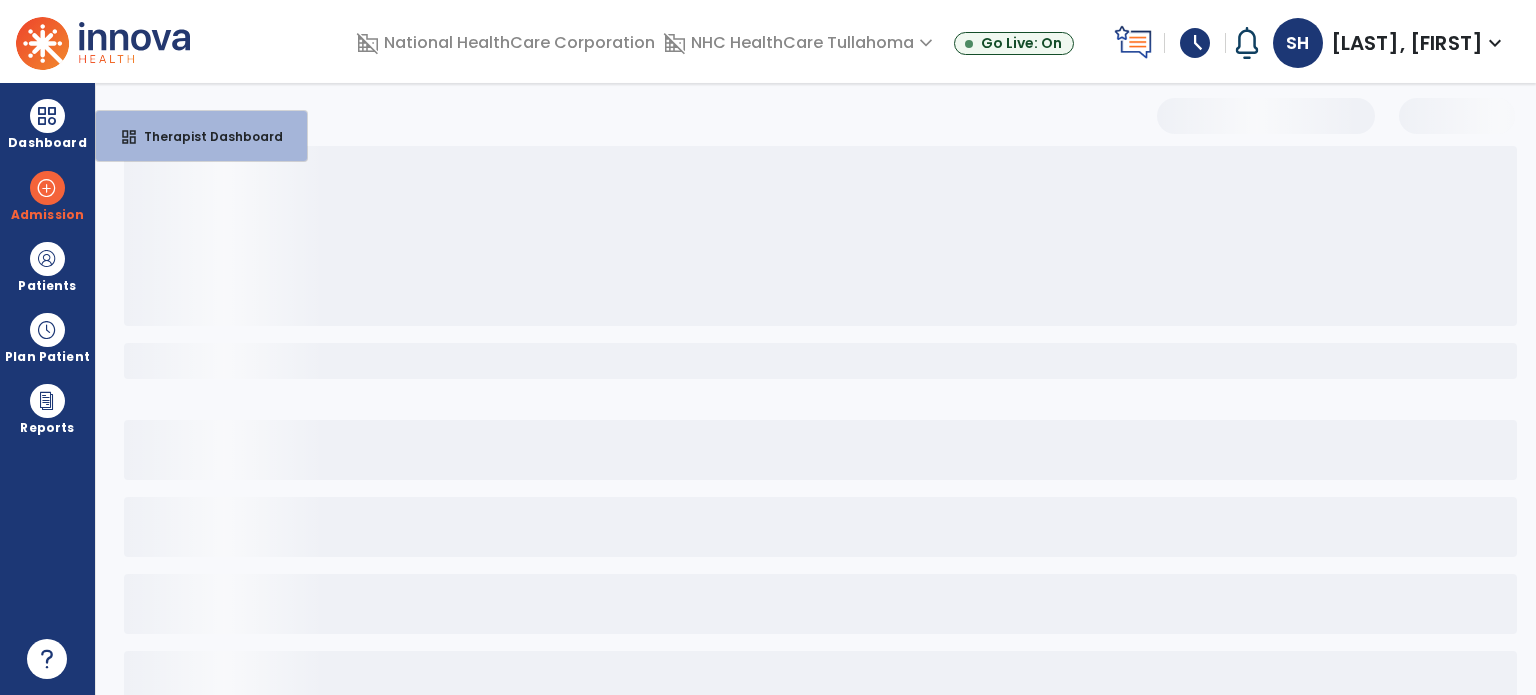 select on "****" 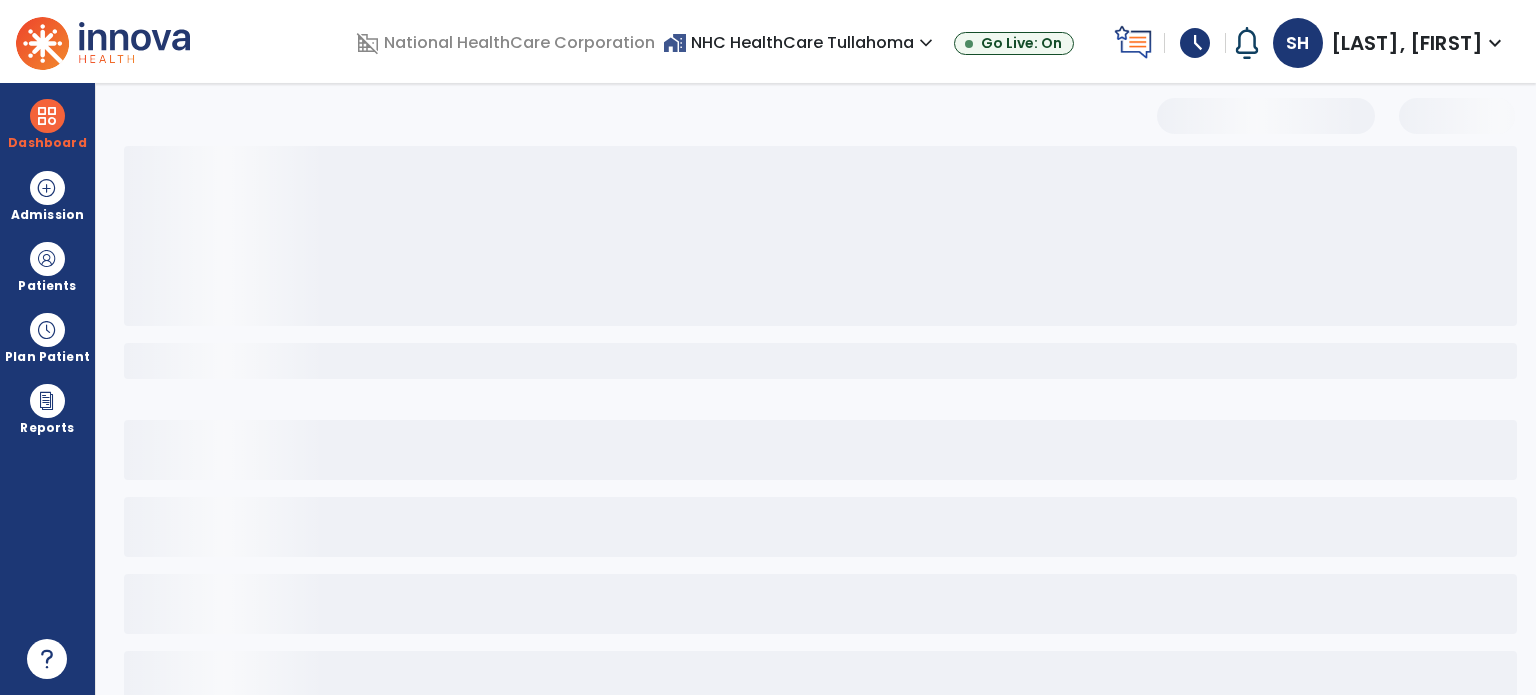 click at bounding box center [820, 236] 